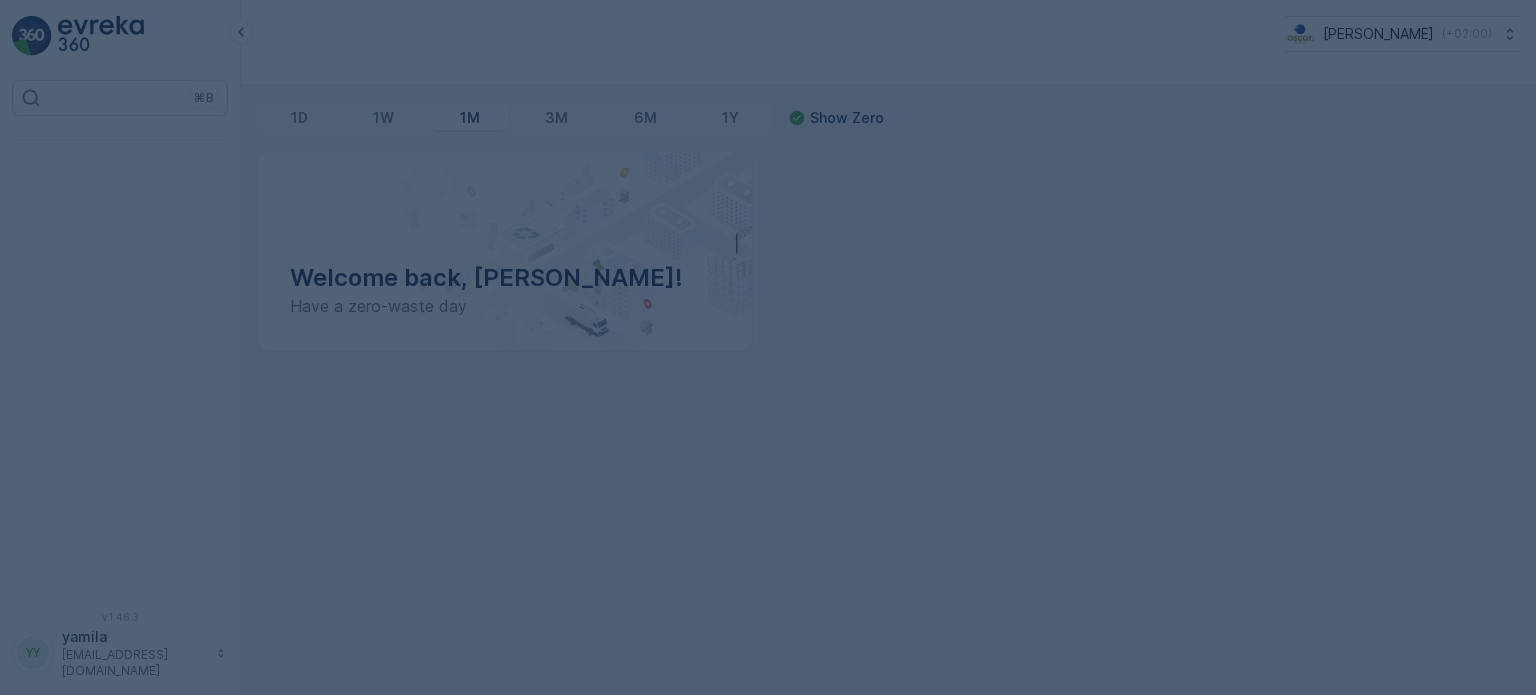 scroll, scrollTop: 0, scrollLeft: 0, axis: both 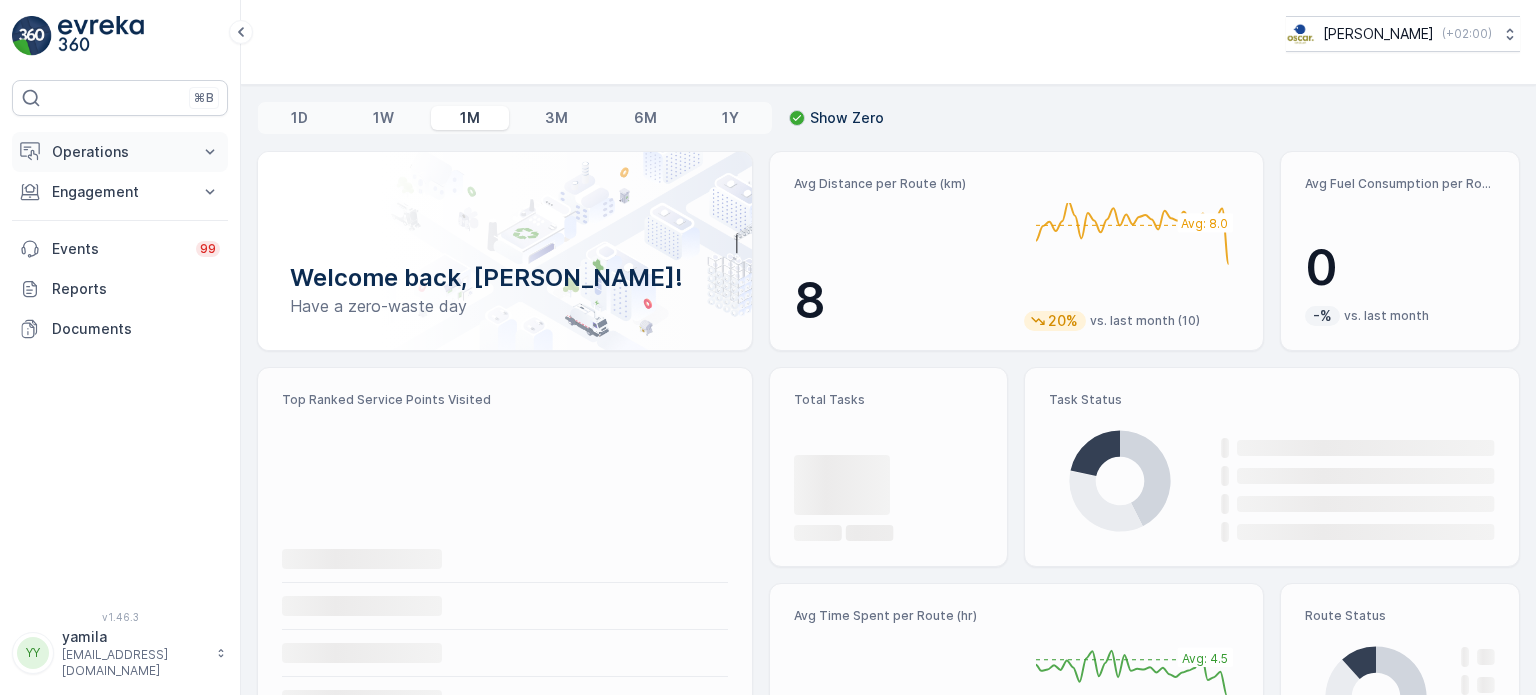 click on "Operations" at bounding box center [120, 152] 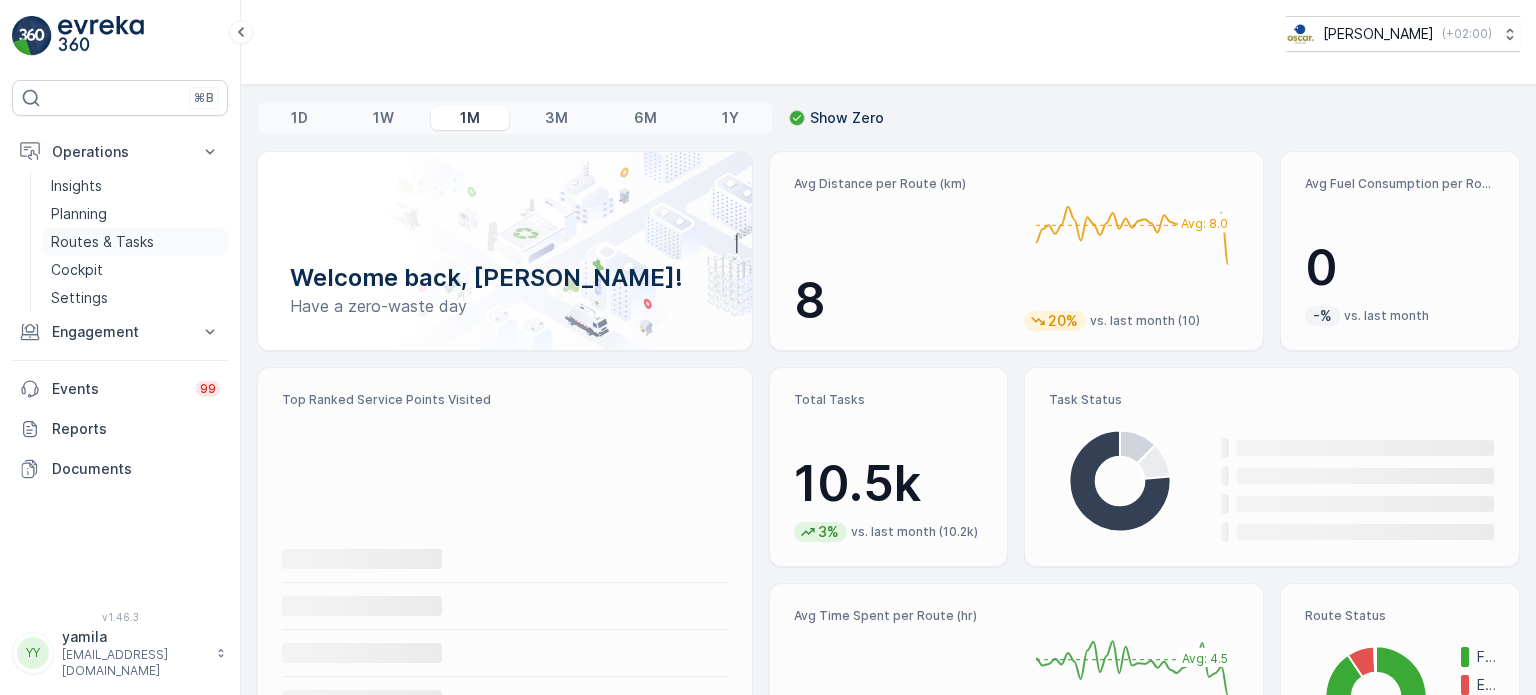 click on "Routes & Tasks" at bounding box center (102, 242) 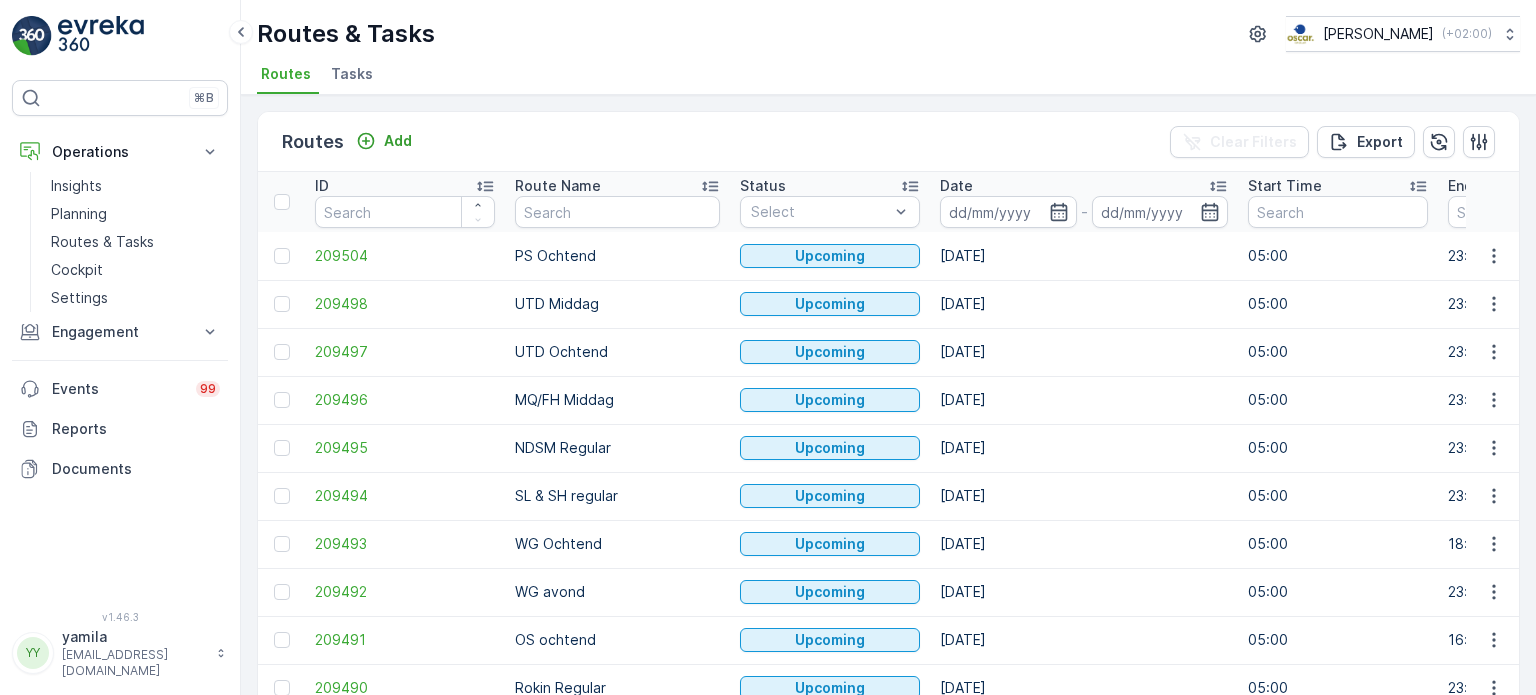 click on "Tasks" at bounding box center (352, 74) 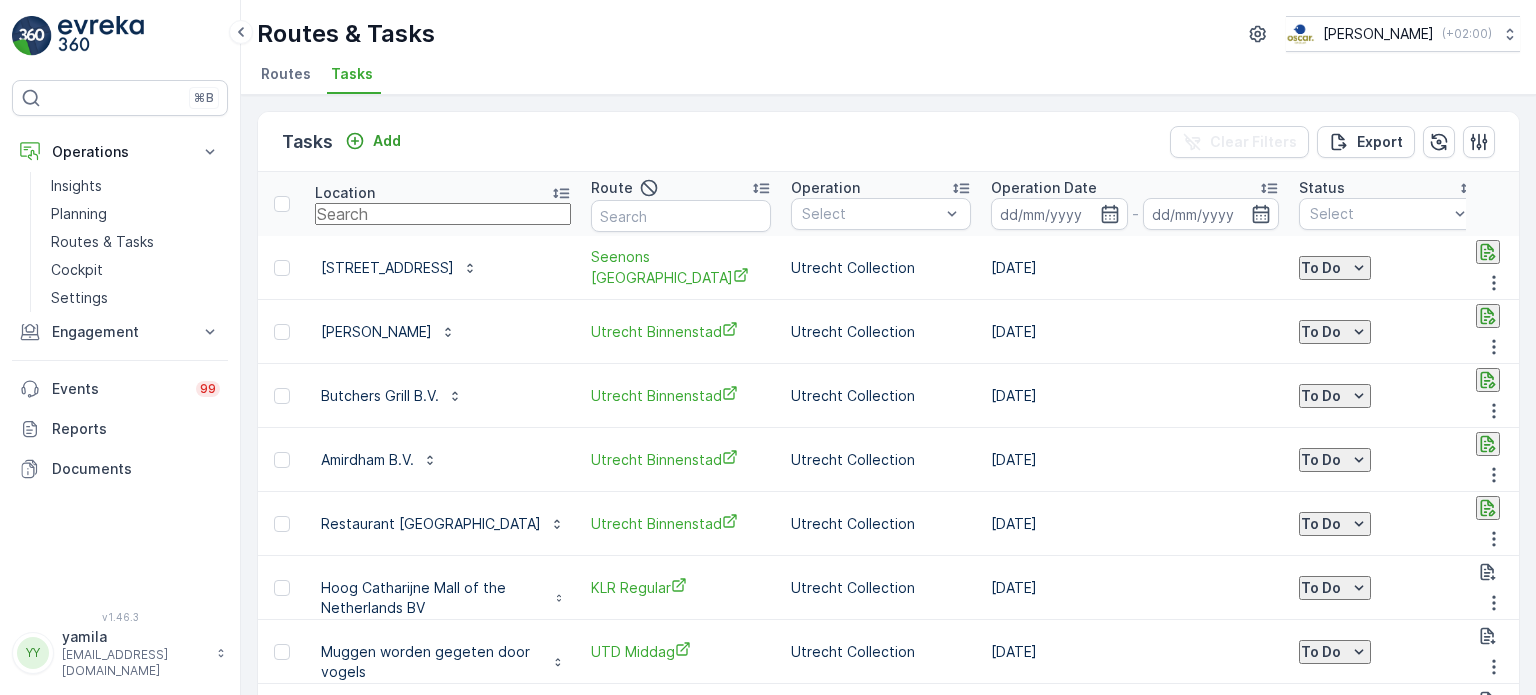 click at bounding box center [443, 214] 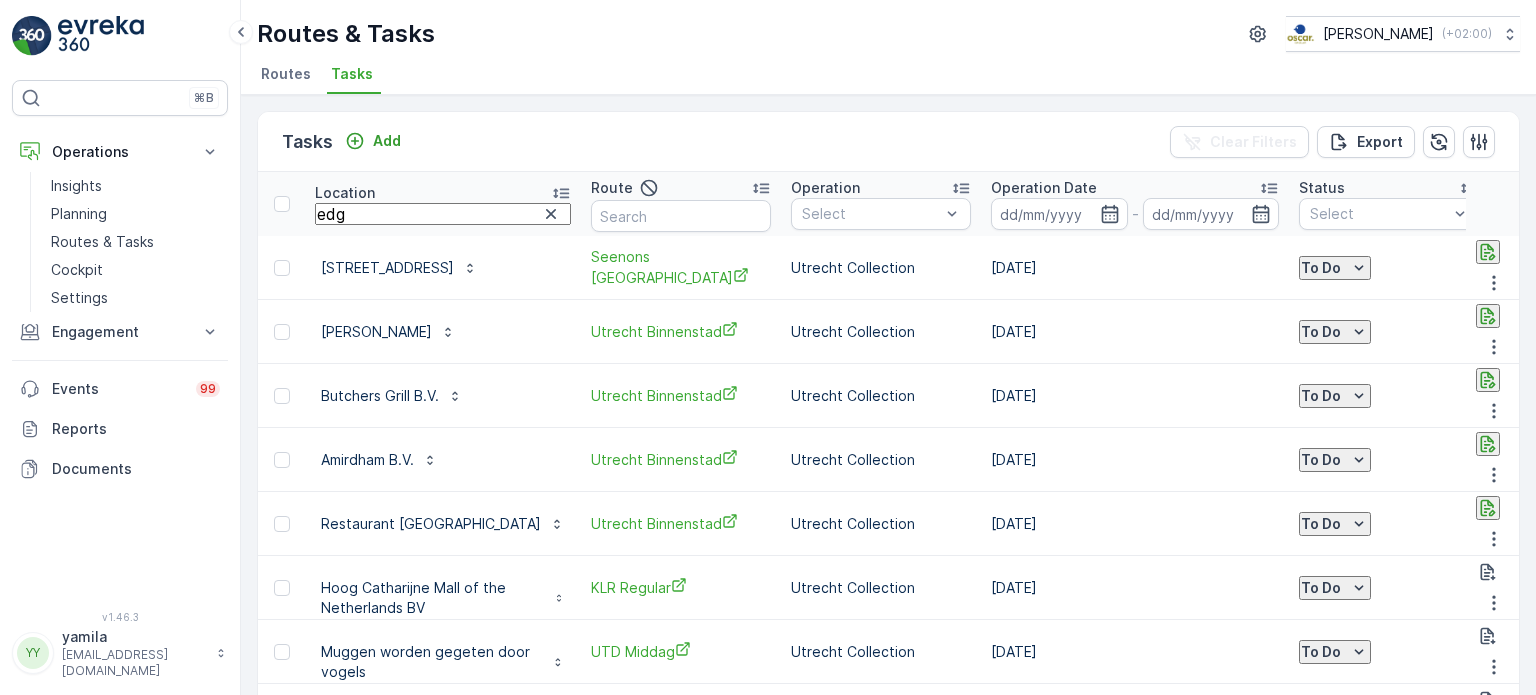 type on "edge" 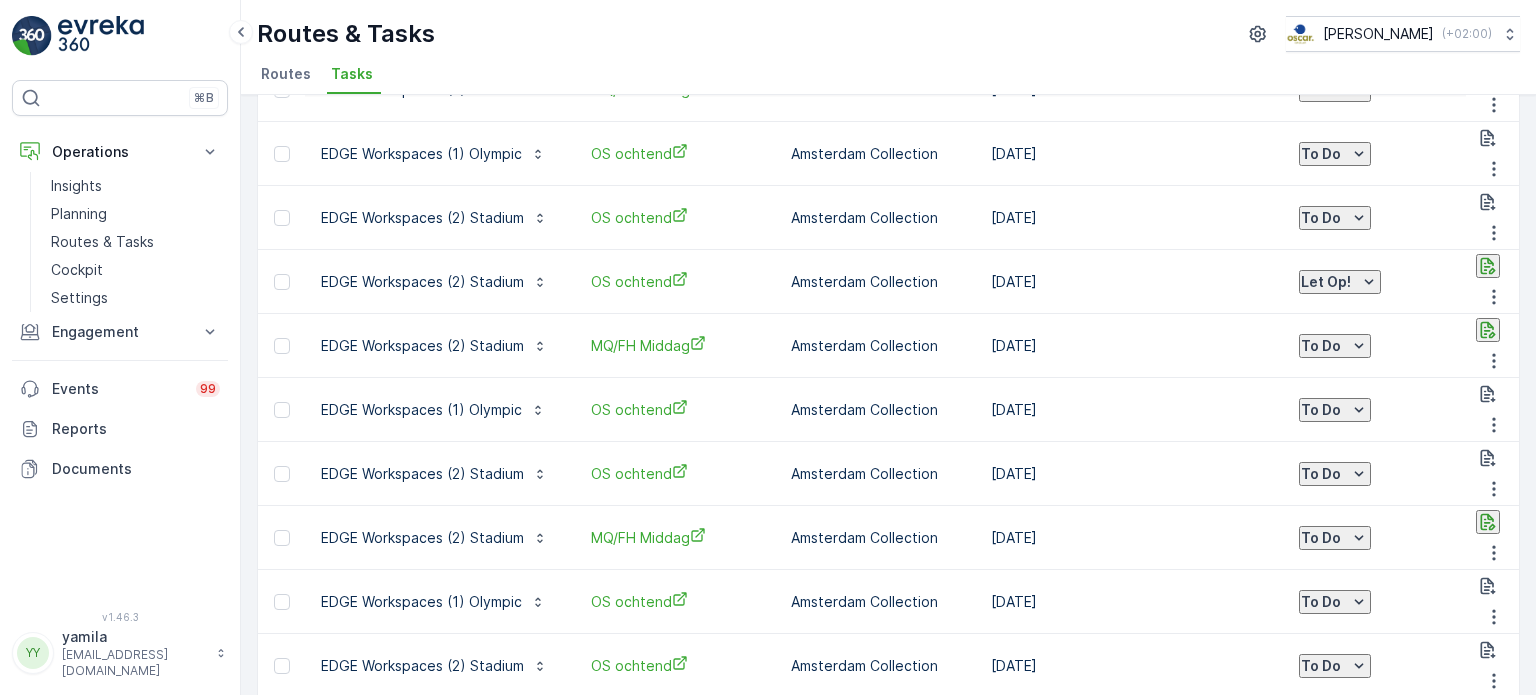 scroll, scrollTop: 0, scrollLeft: 0, axis: both 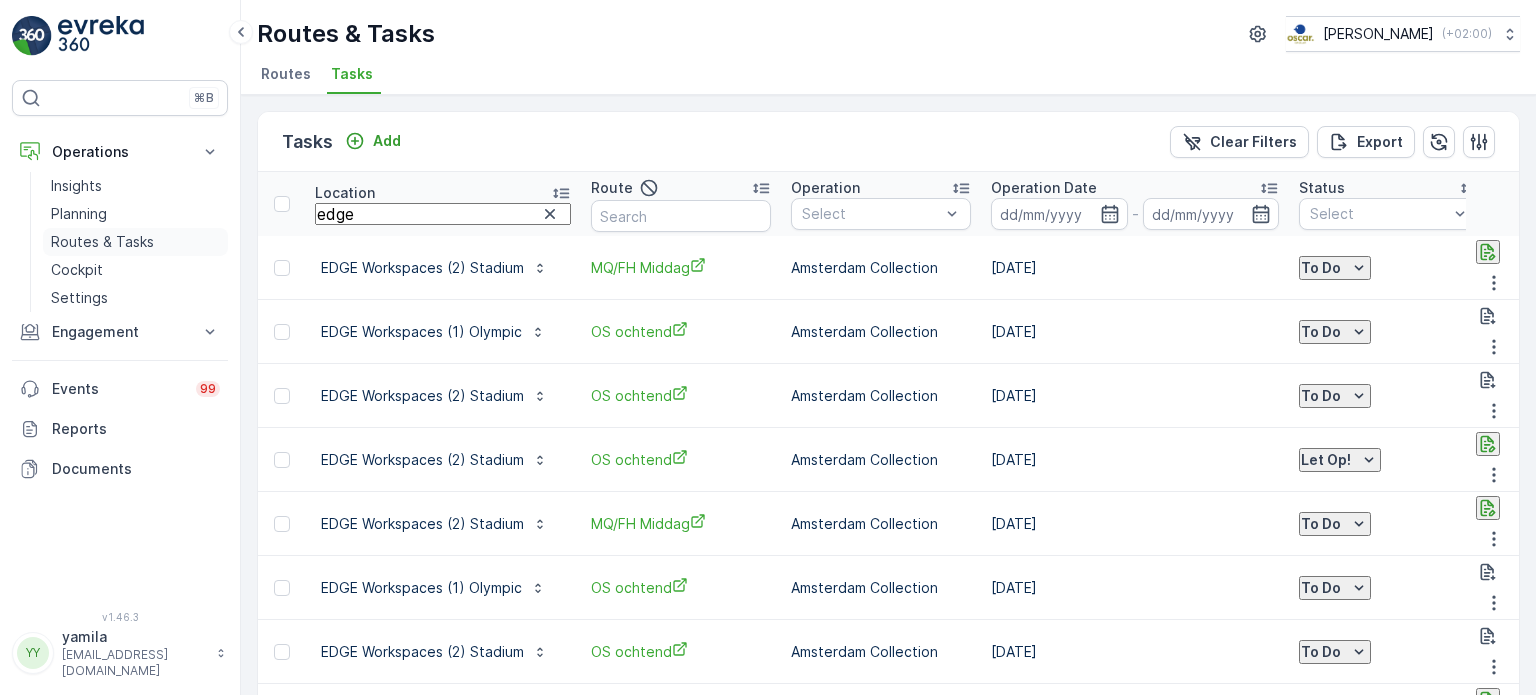click on "Routes & Tasks" at bounding box center [102, 242] 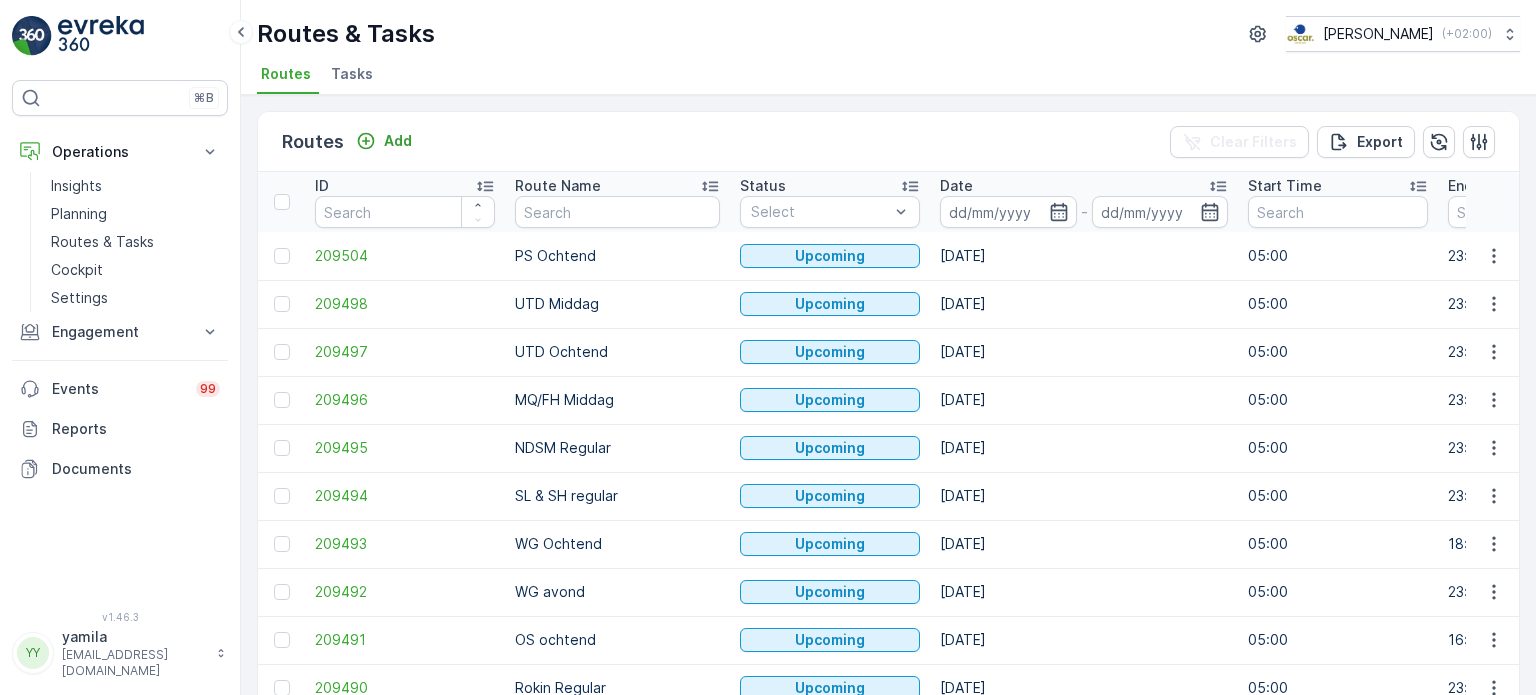 click on "Tasks" at bounding box center (354, 77) 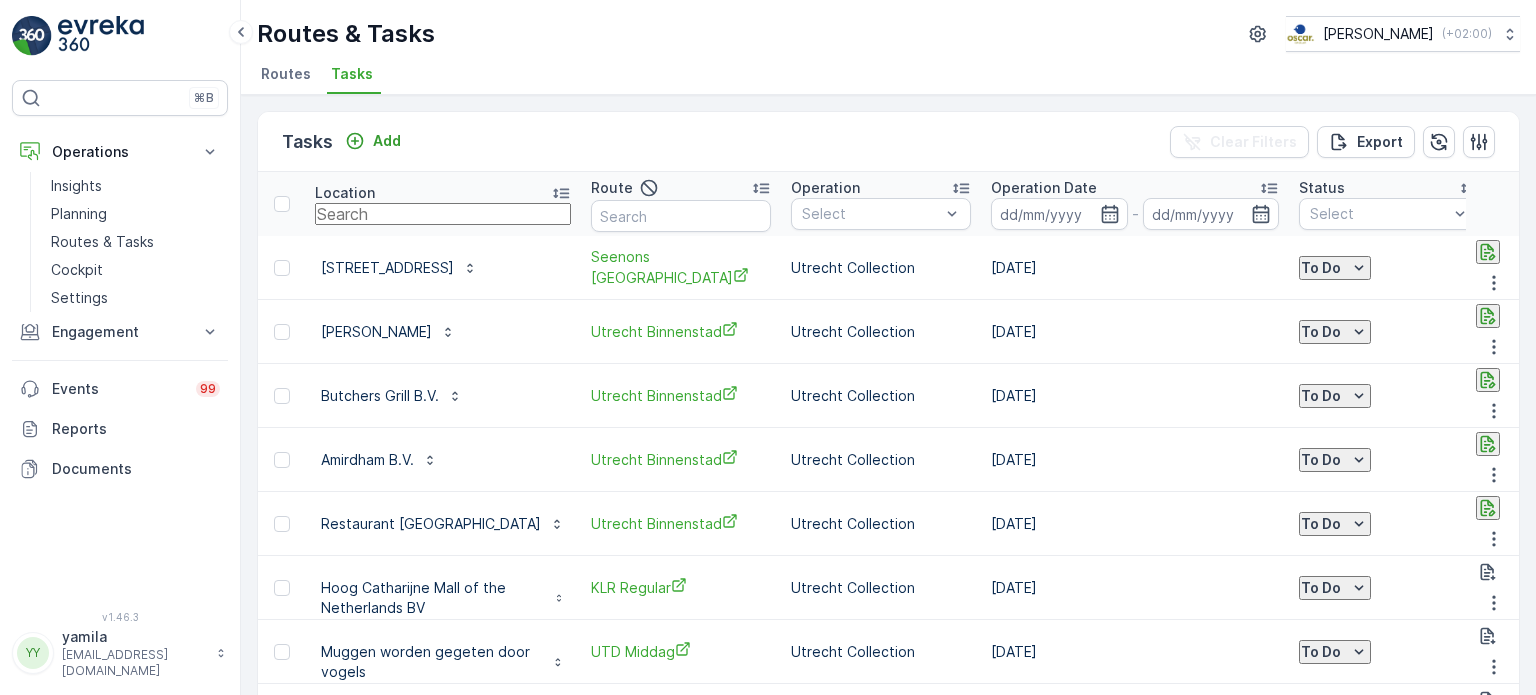 click at bounding box center (443, 214) 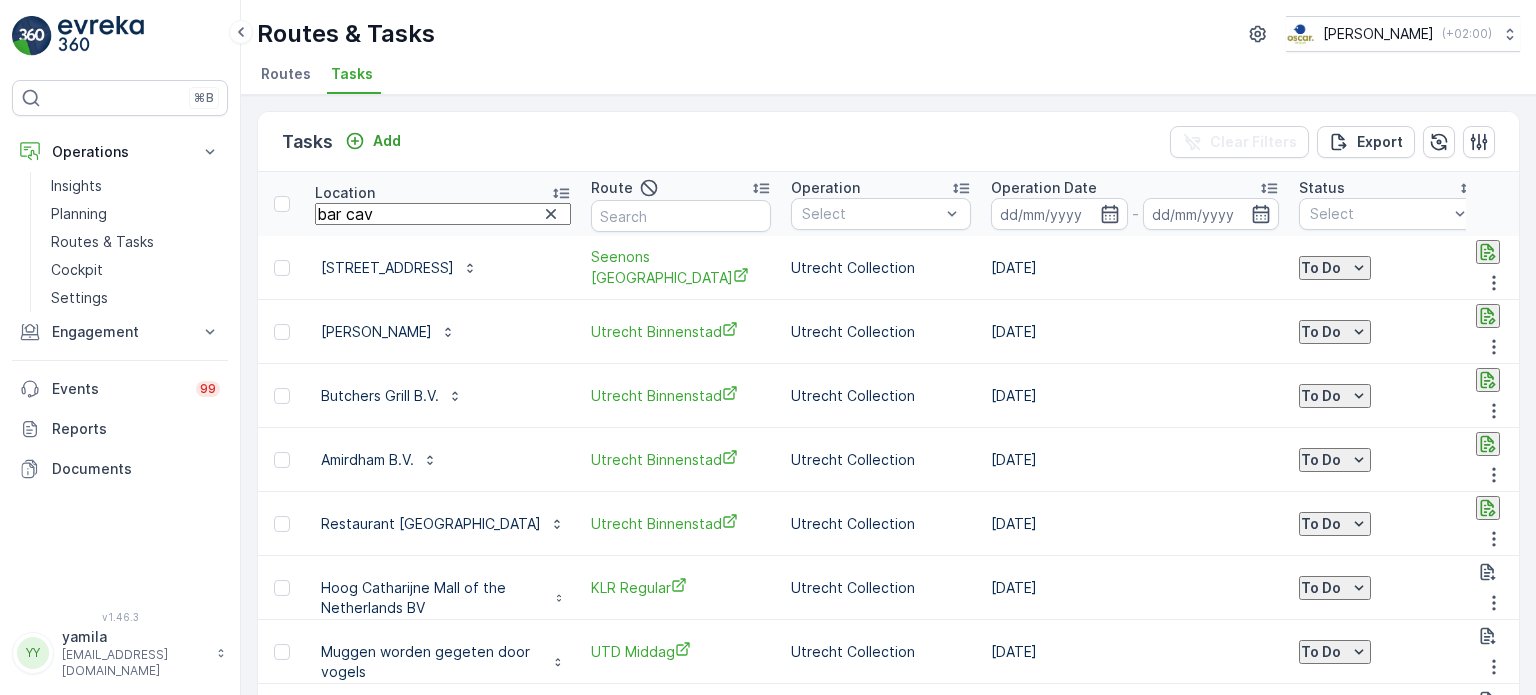 type on "bar cava" 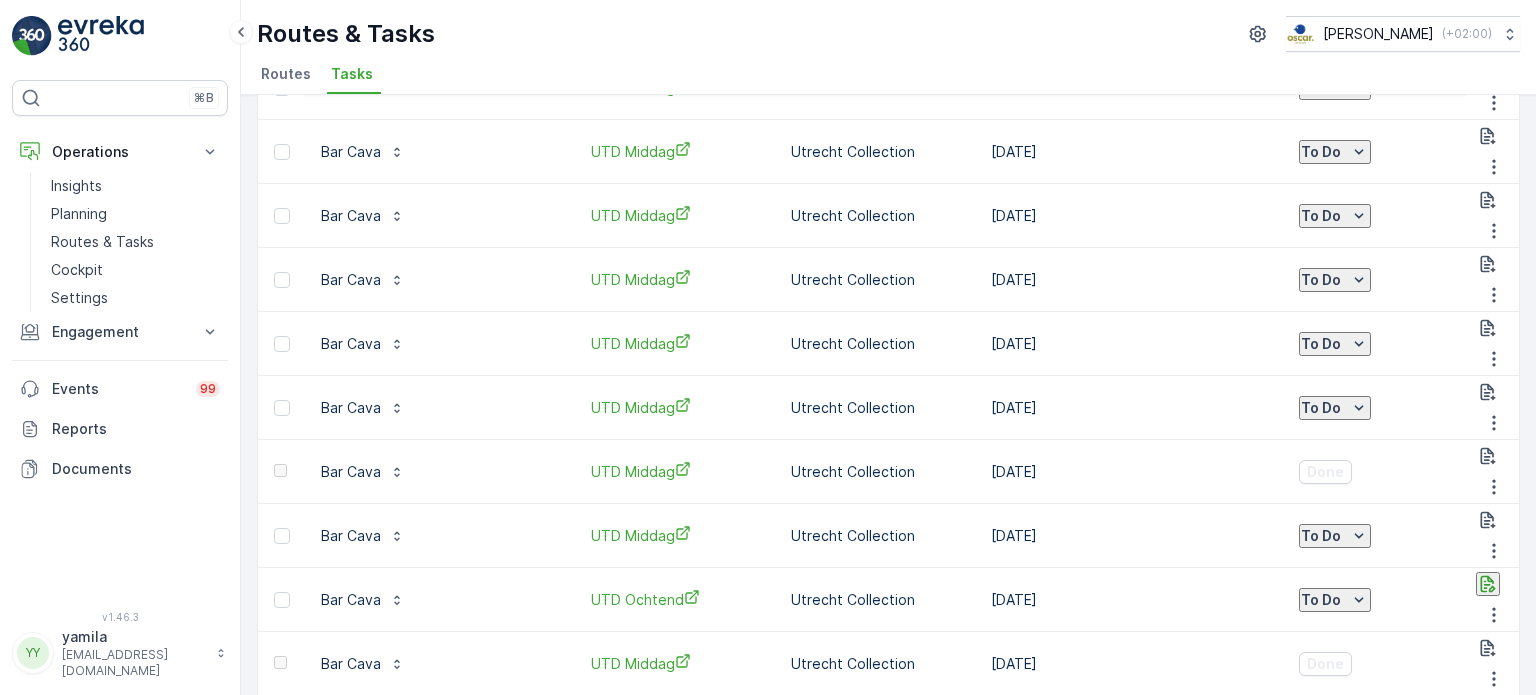 scroll, scrollTop: 308, scrollLeft: 0, axis: vertical 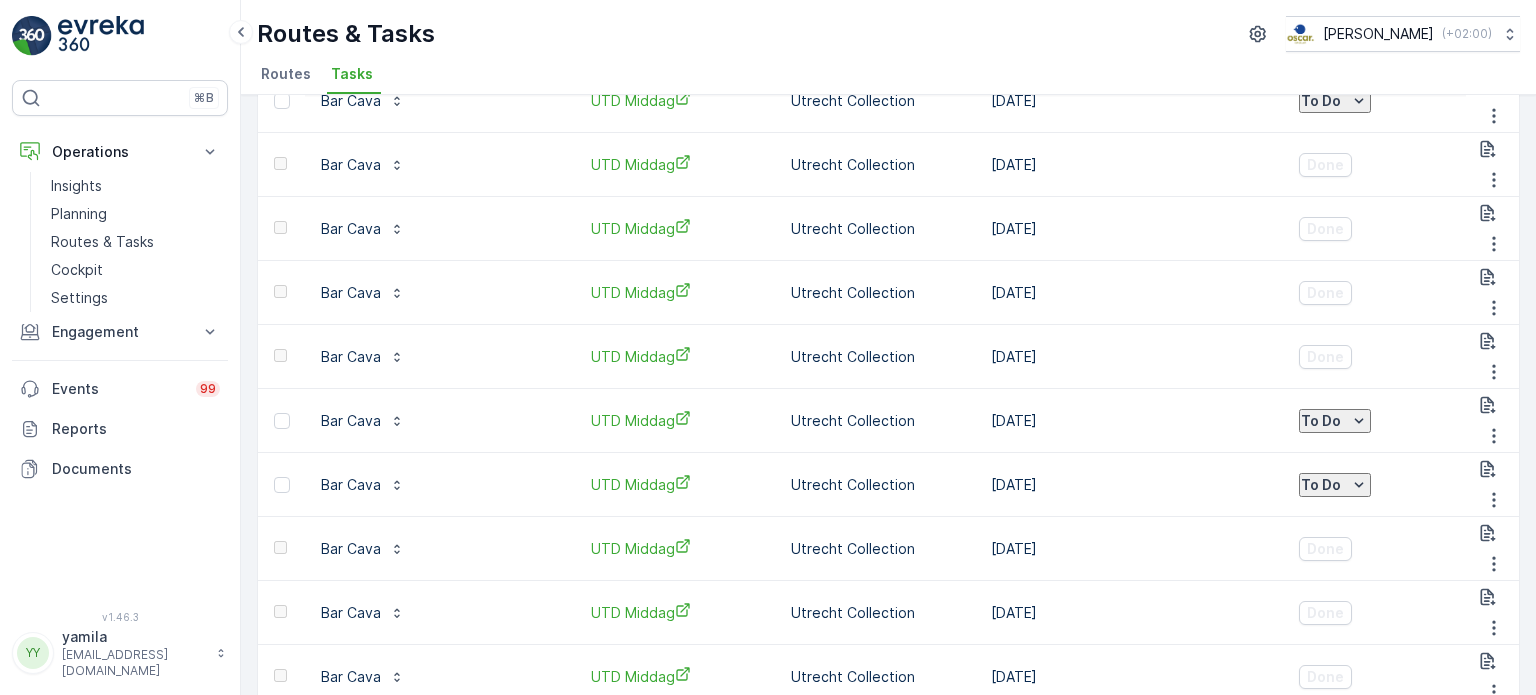 click on "2" at bounding box center [1280, 1442] 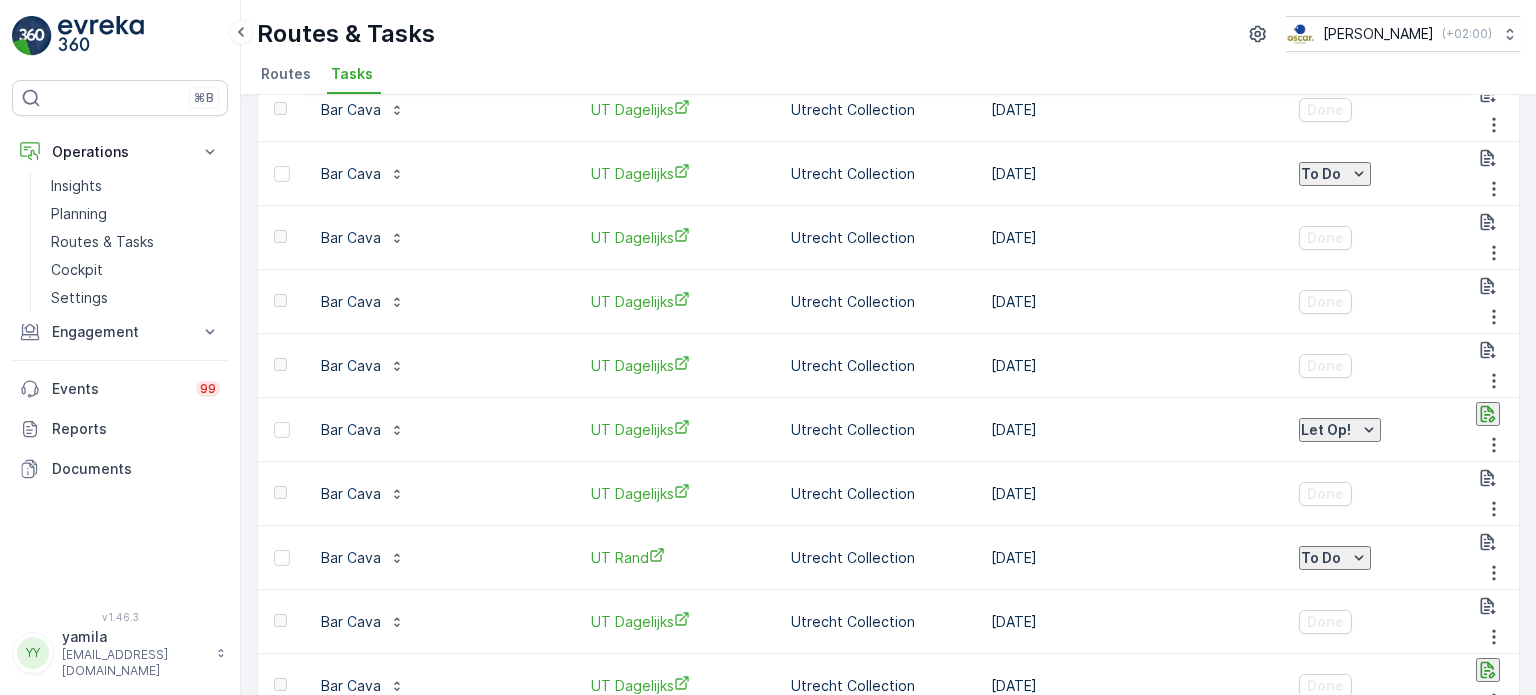 scroll, scrollTop: 1351, scrollLeft: 0, axis: vertical 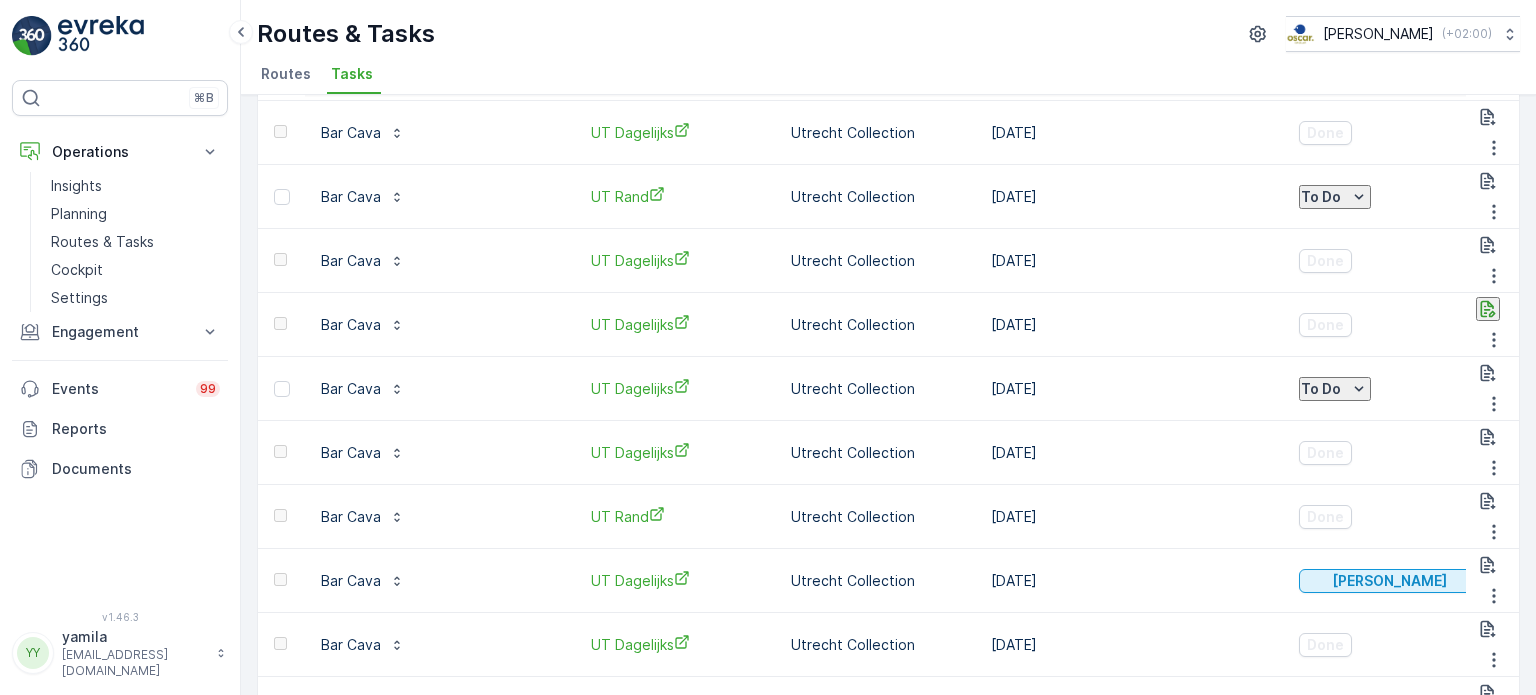 click on "1" at bounding box center [1251, 1218] 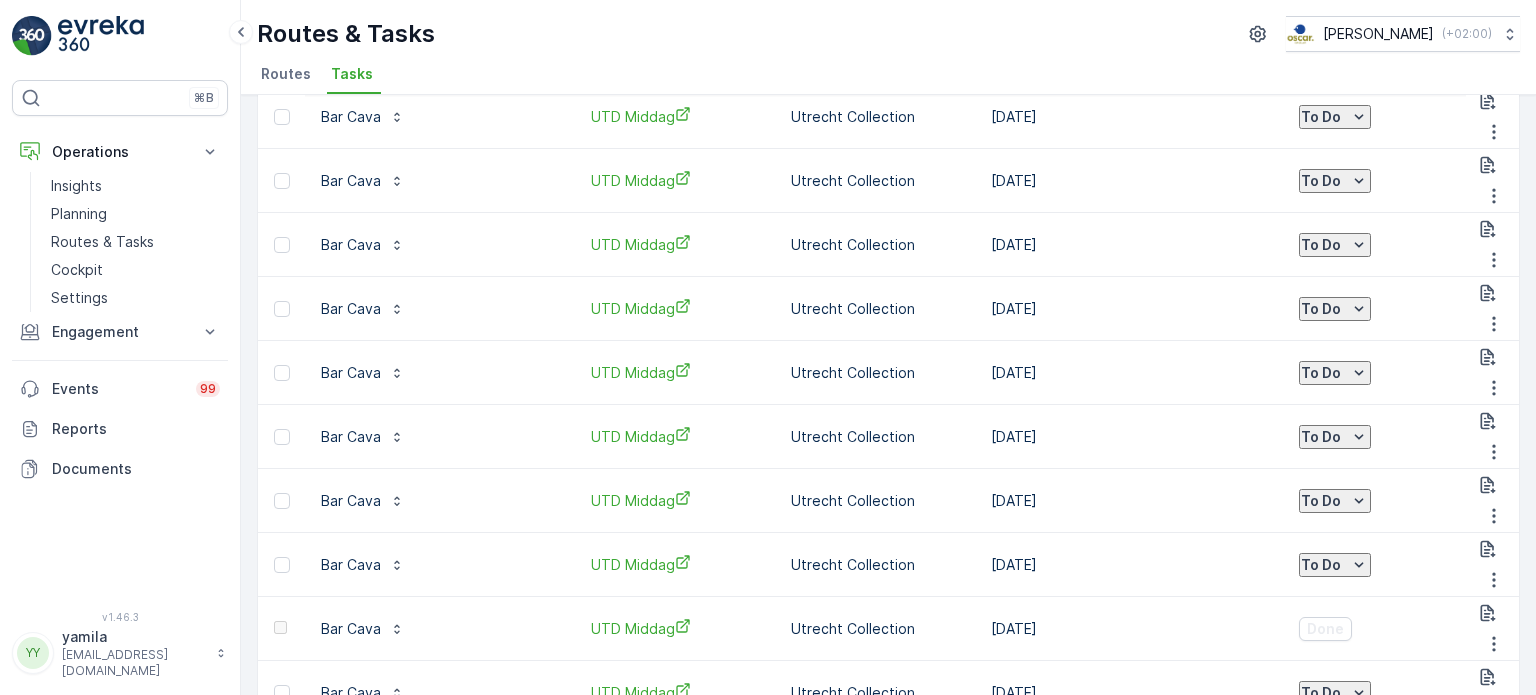 scroll, scrollTop: 153, scrollLeft: 0, axis: vertical 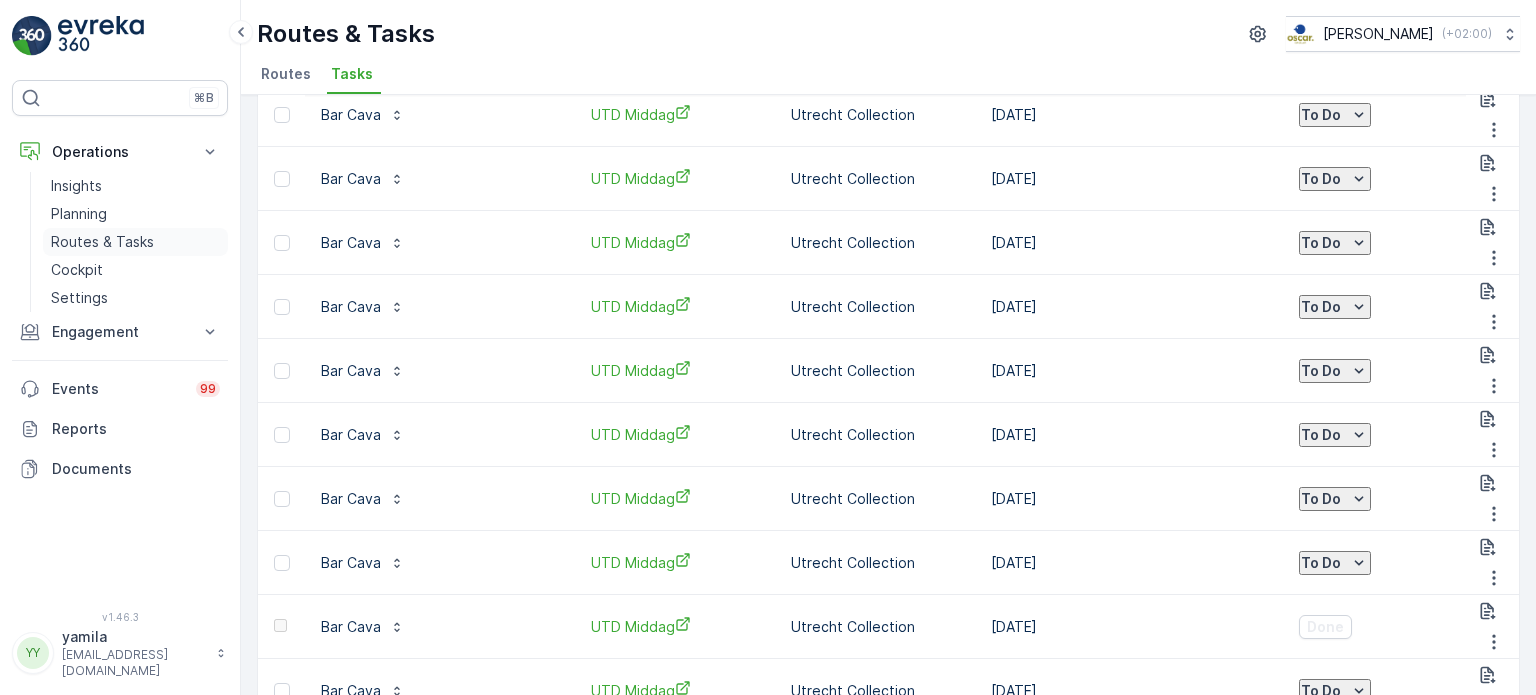 click on "Routes & Tasks" at bounding box center (102, 242) 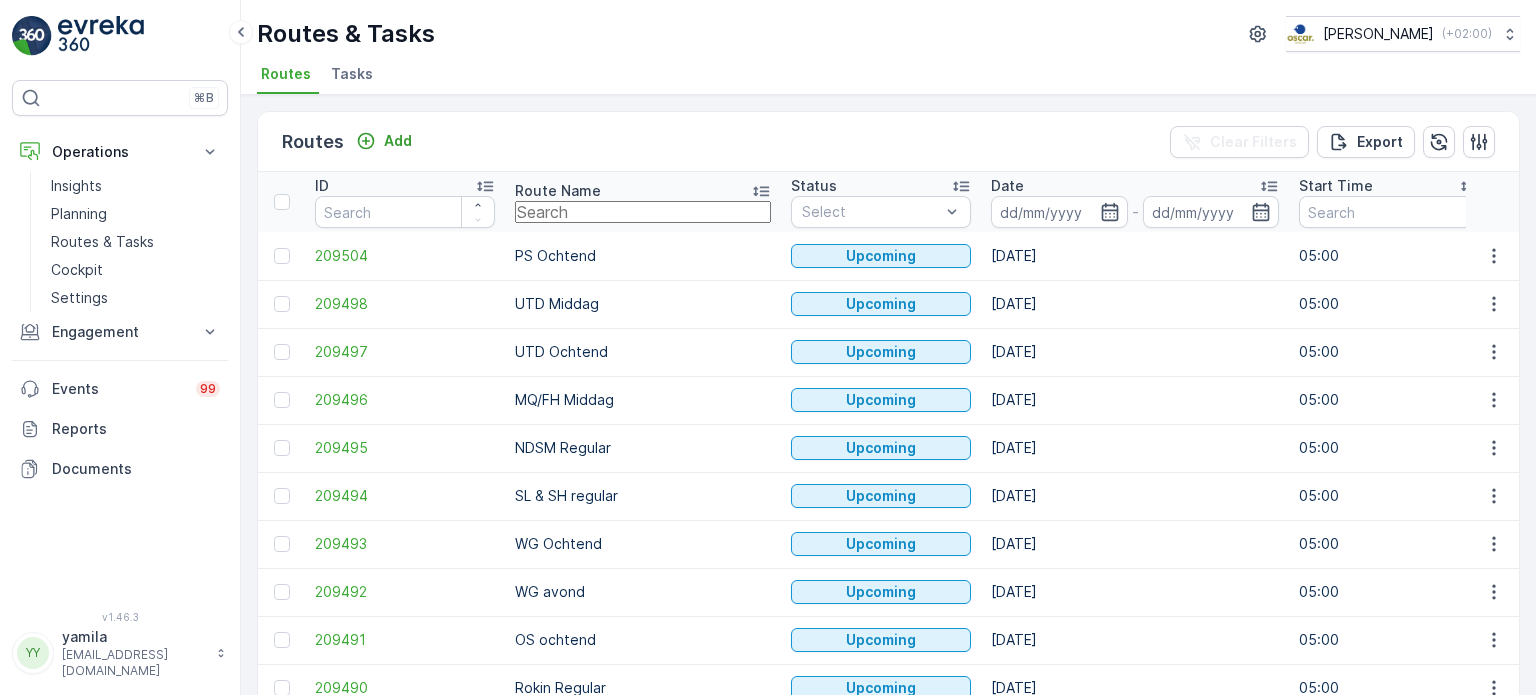 click at bounding box center [643, 212] 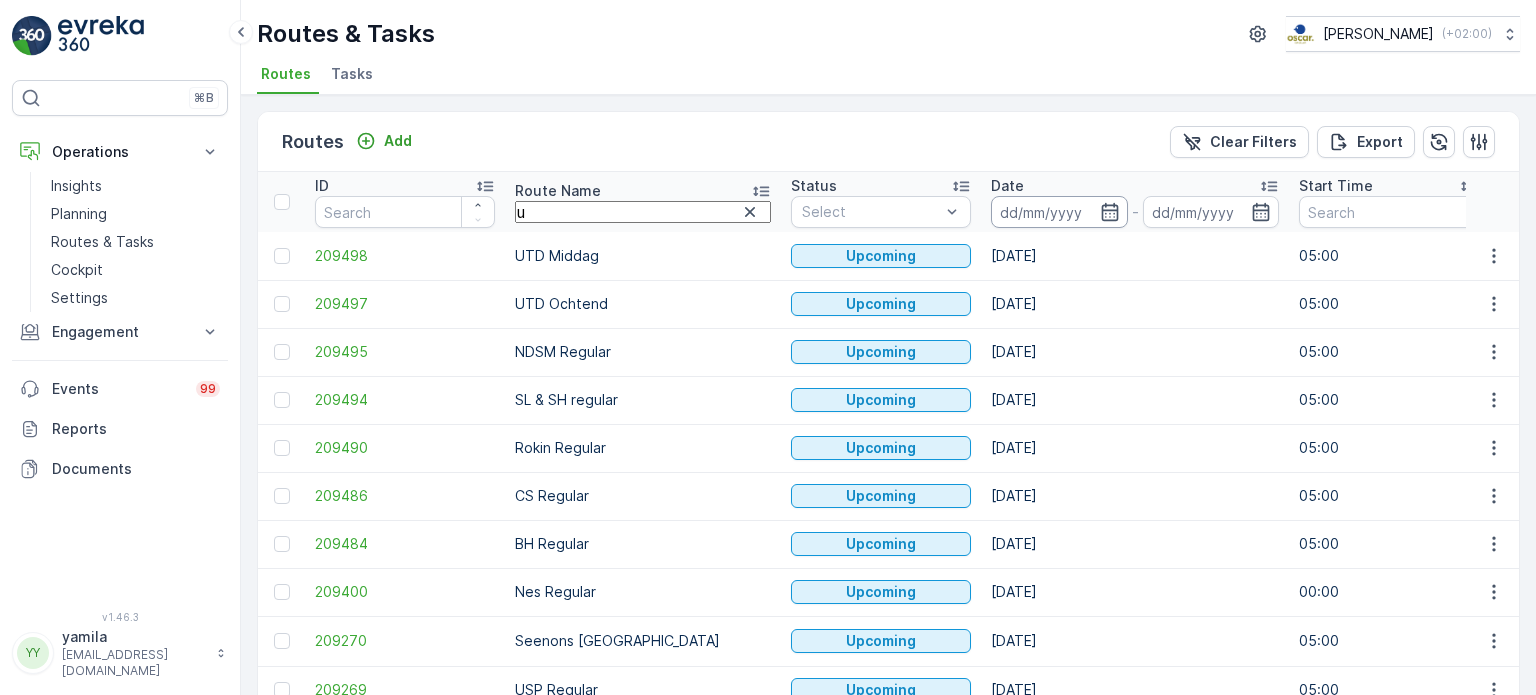 click at bounding box center (1059, 212) 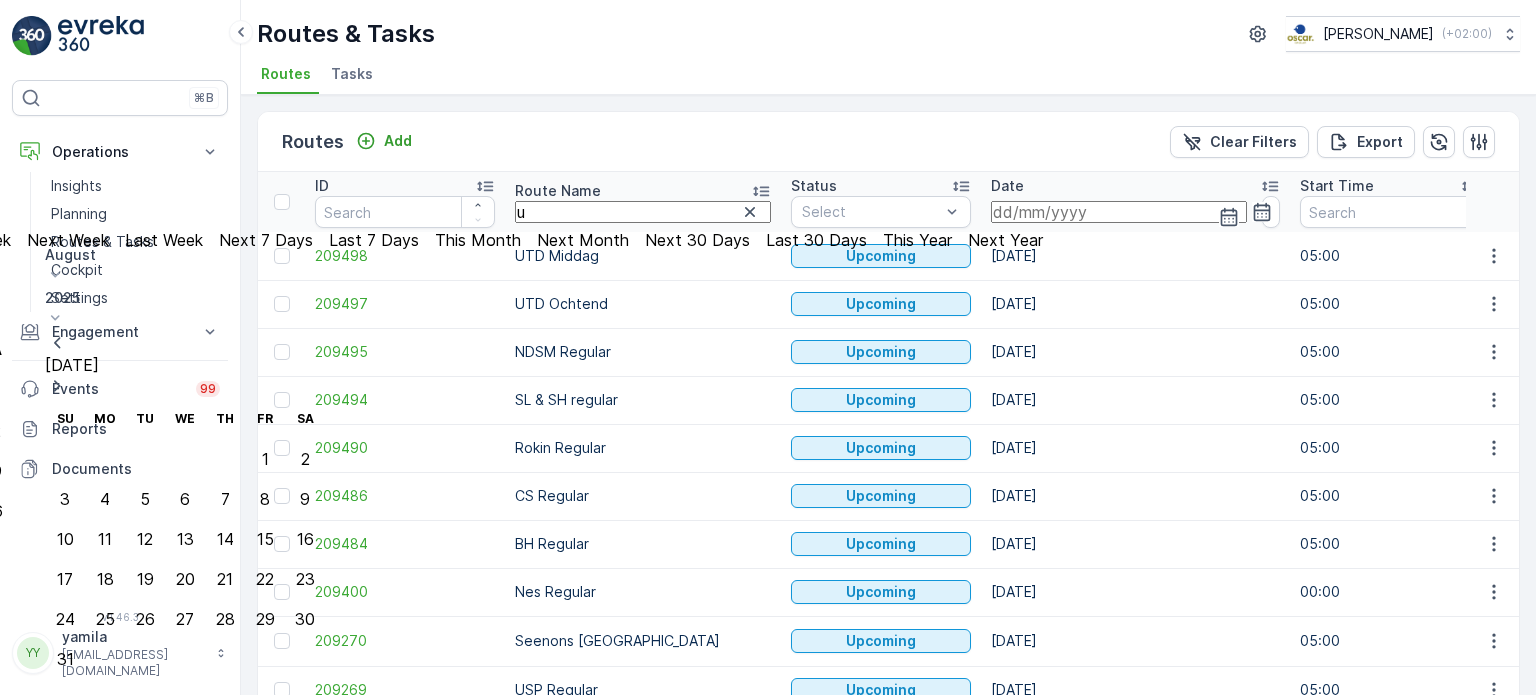 click on "22" at bounding box center (-167, 511) 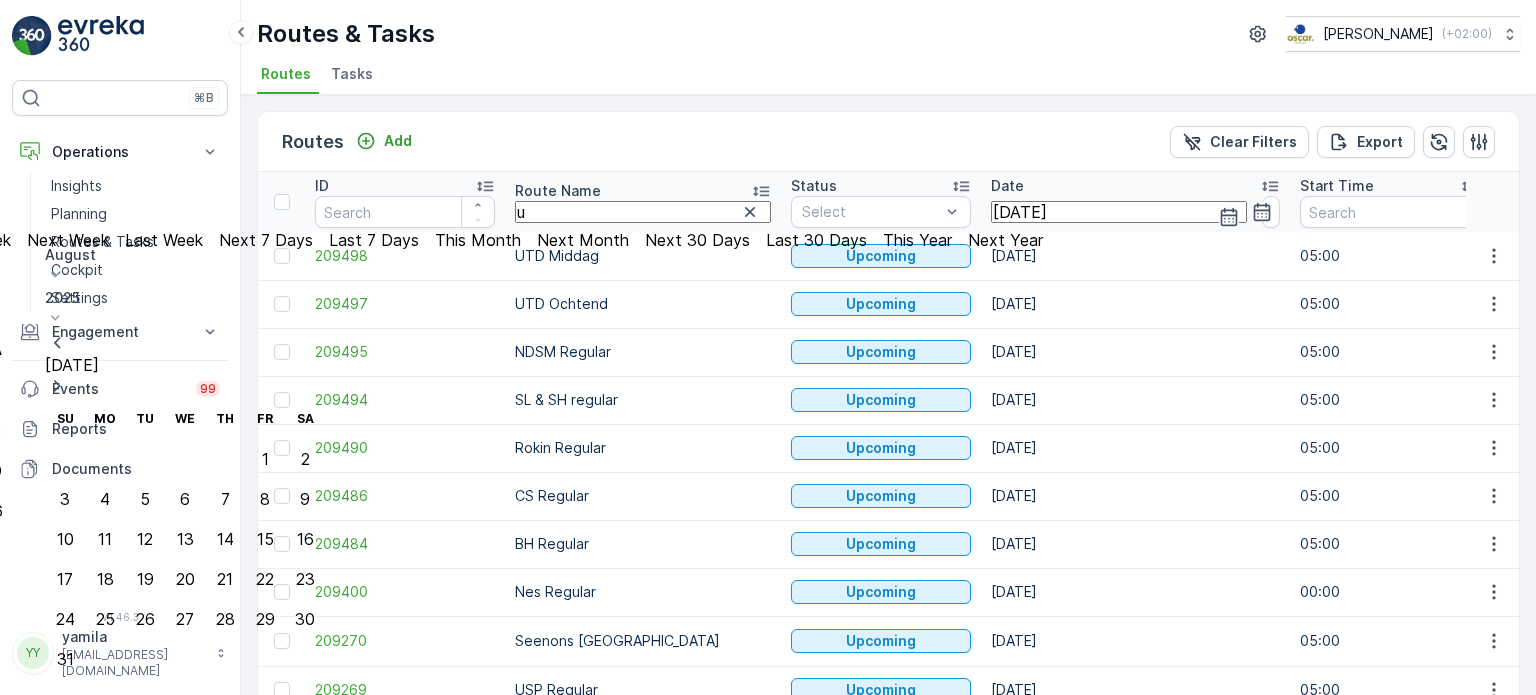 click on "22" at bounding box center [-167, 511] 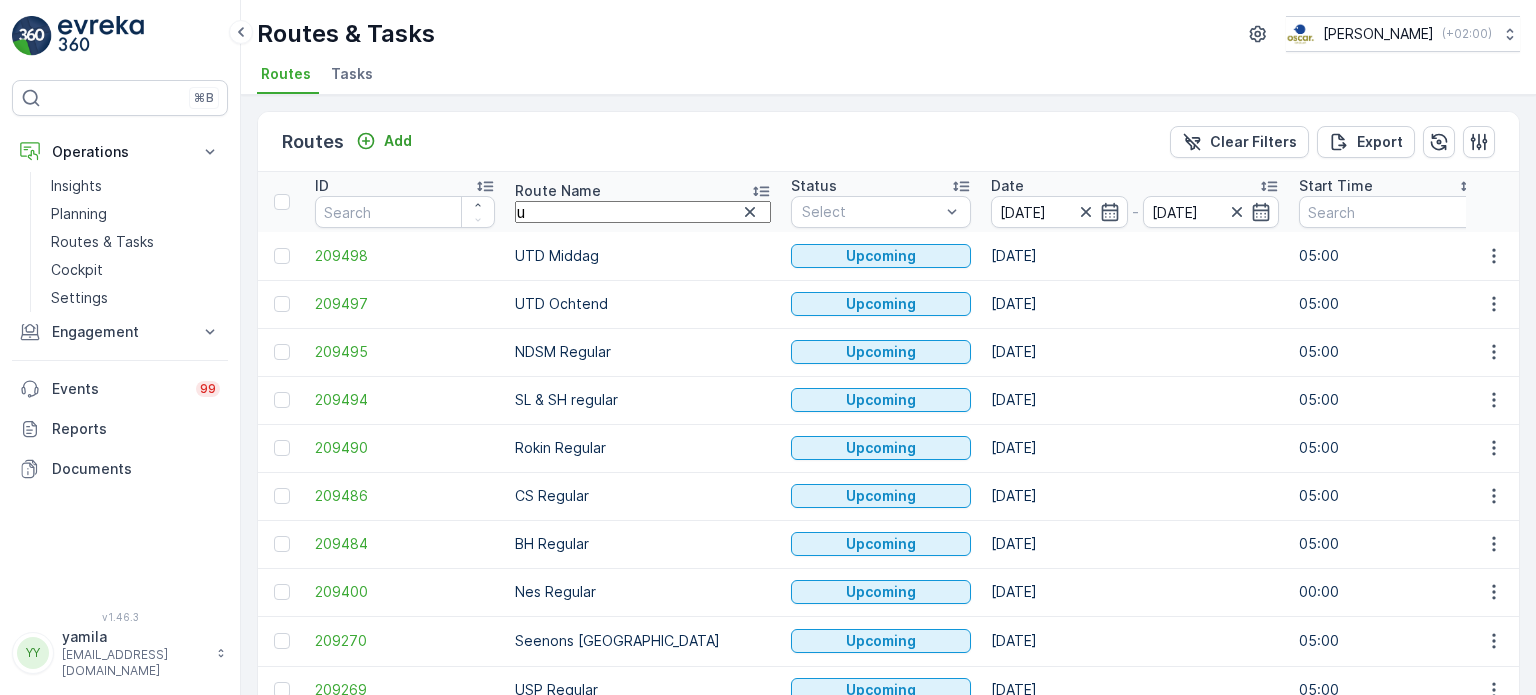type on "[DATE]" 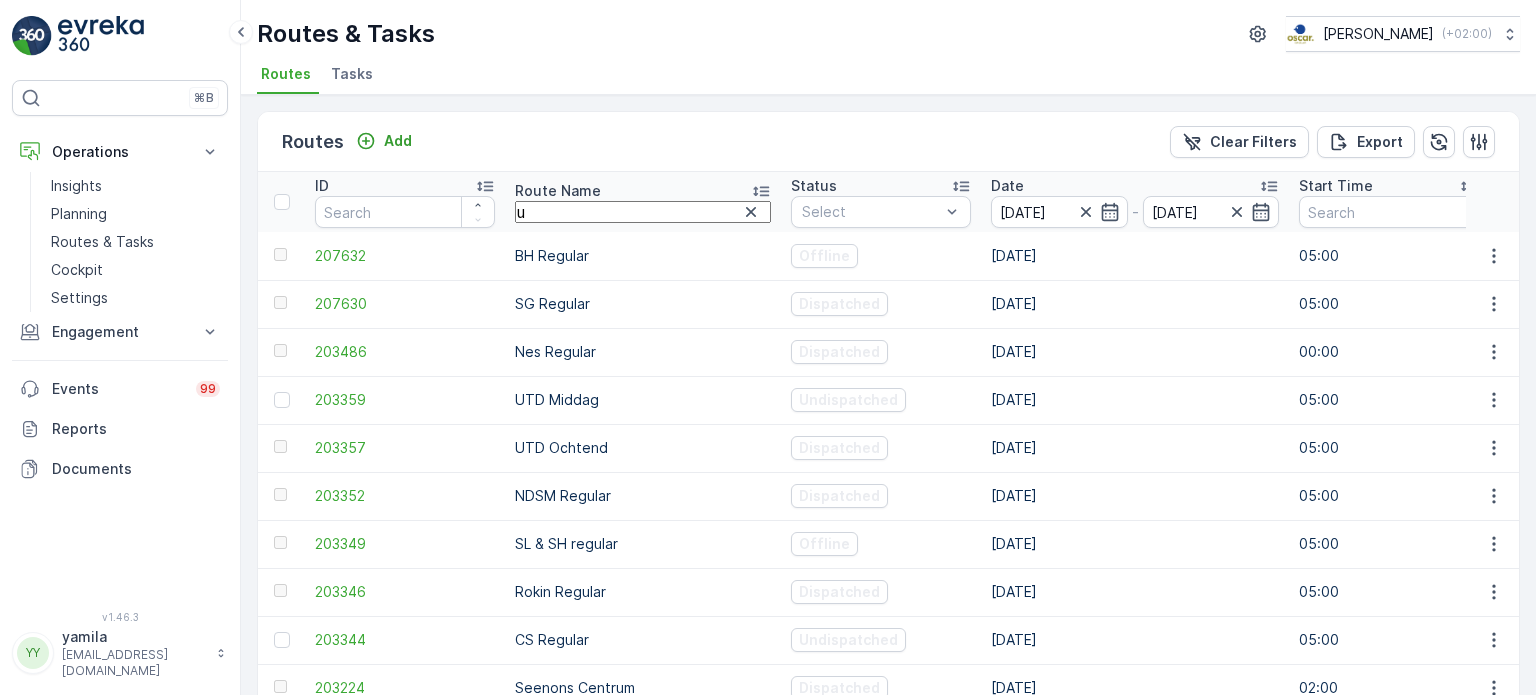 click on "u" at bounding box center (643, 212) 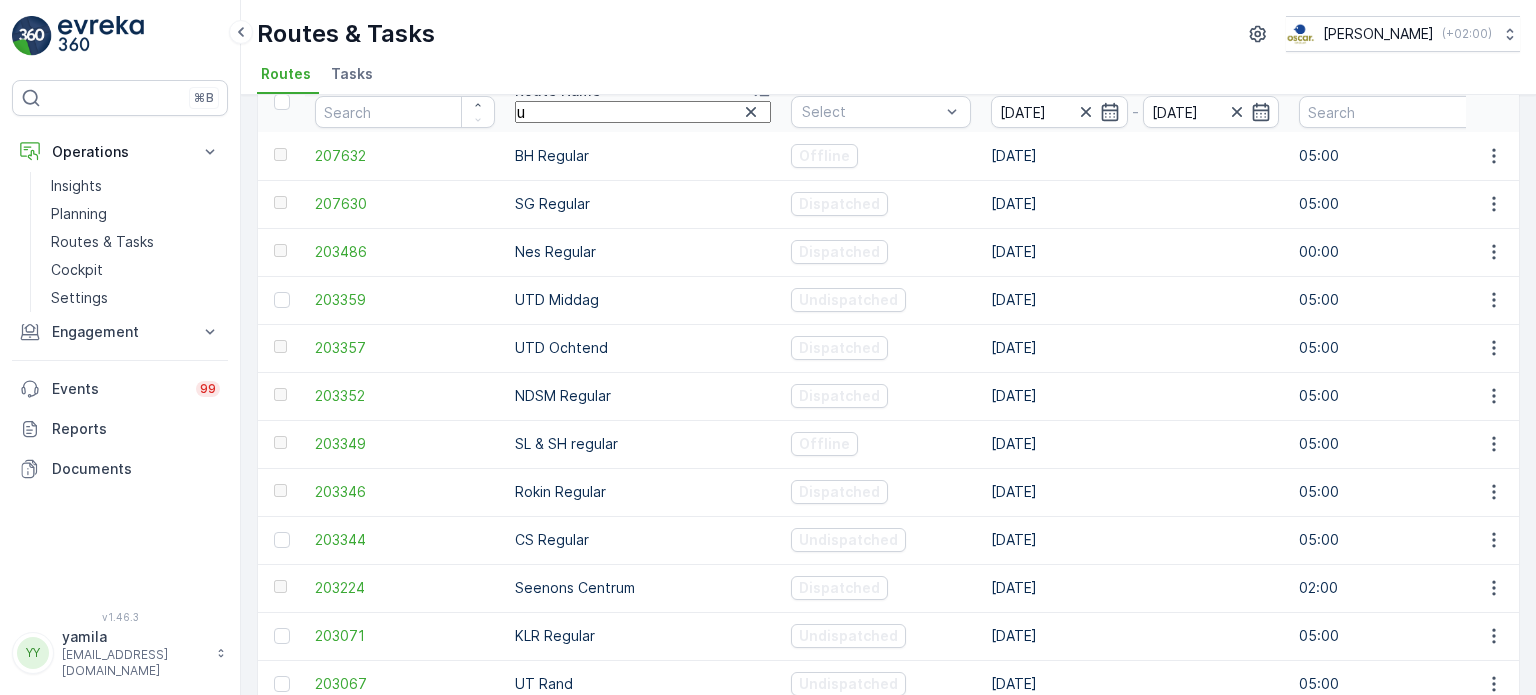 scroll, scrollTop: 195, scrollLeft: 0, axis: vertical 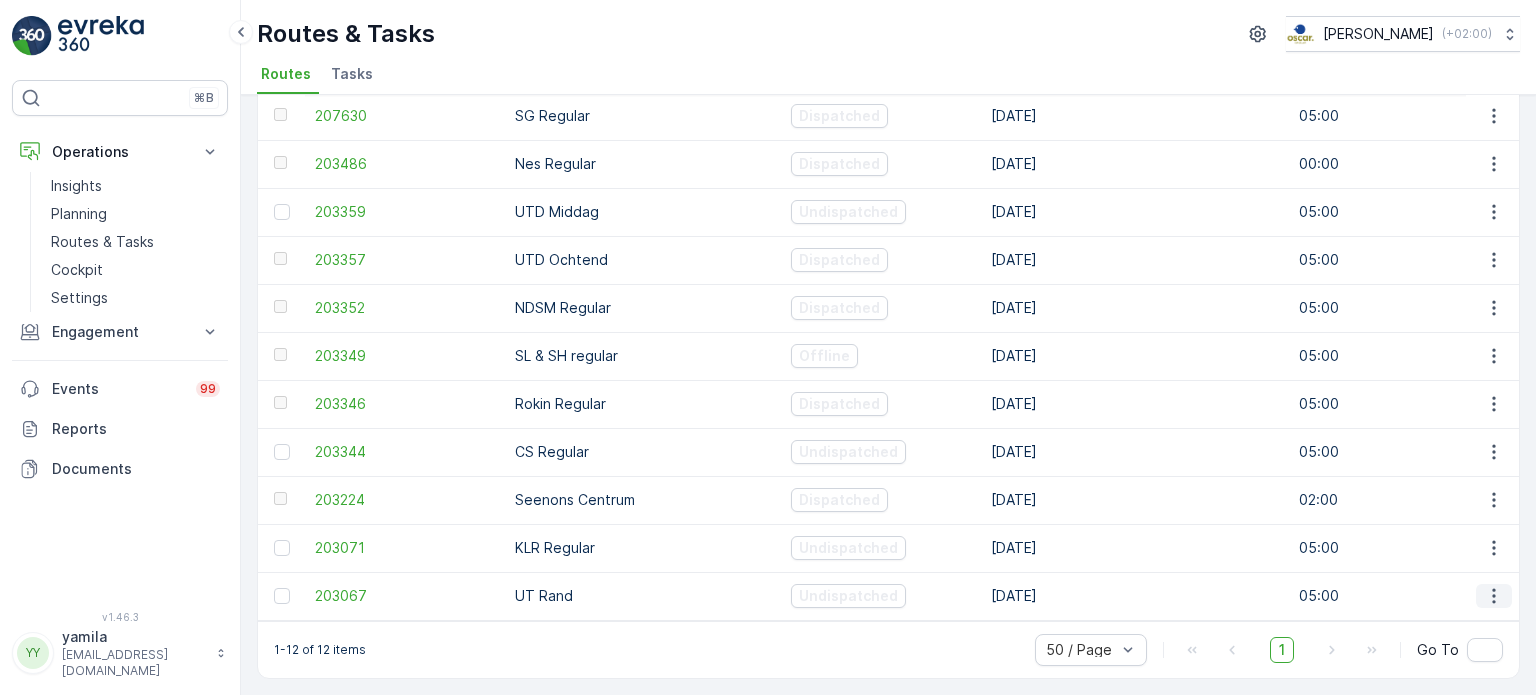 click 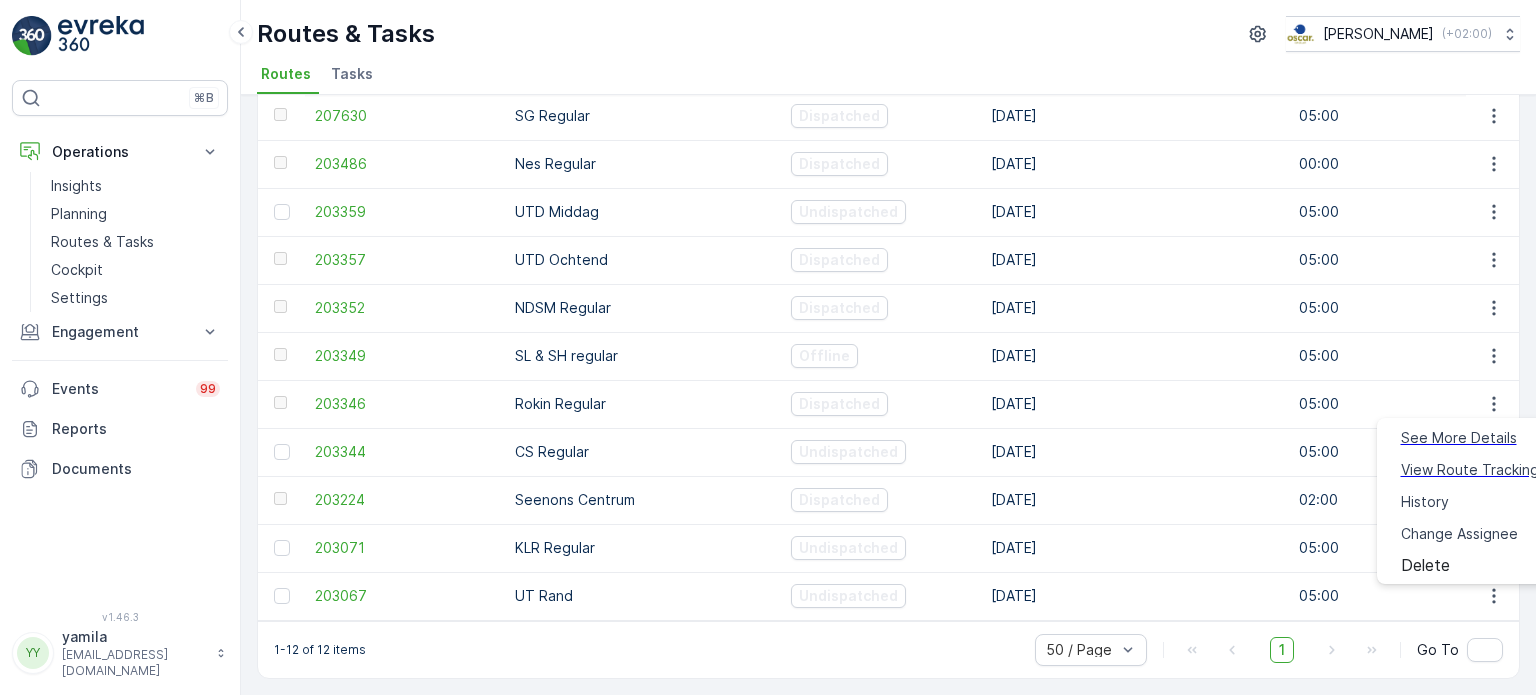 click on "See More Details View Route Tracking History Change Assignee Delete" at bounding box center (1470, 501) 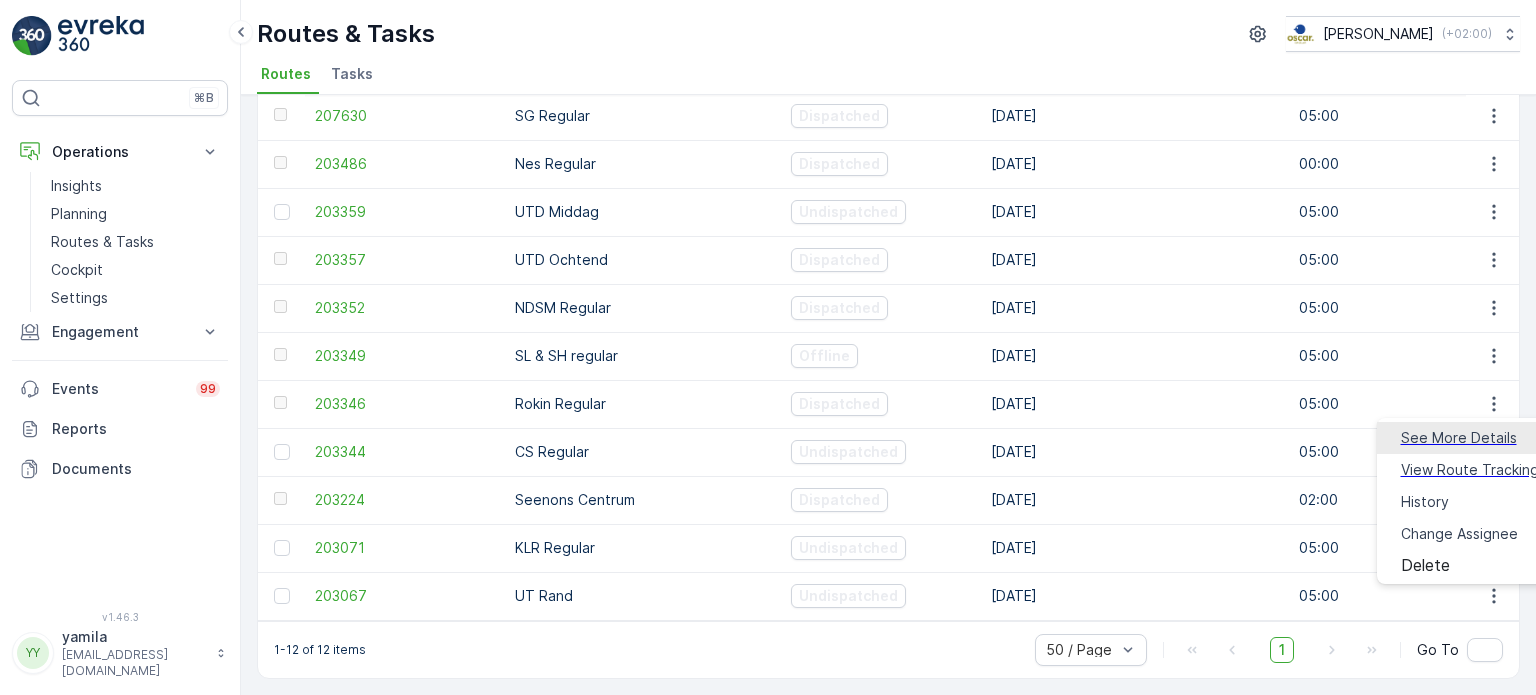 click on "See More Details" at bounding box center [1459, 438] 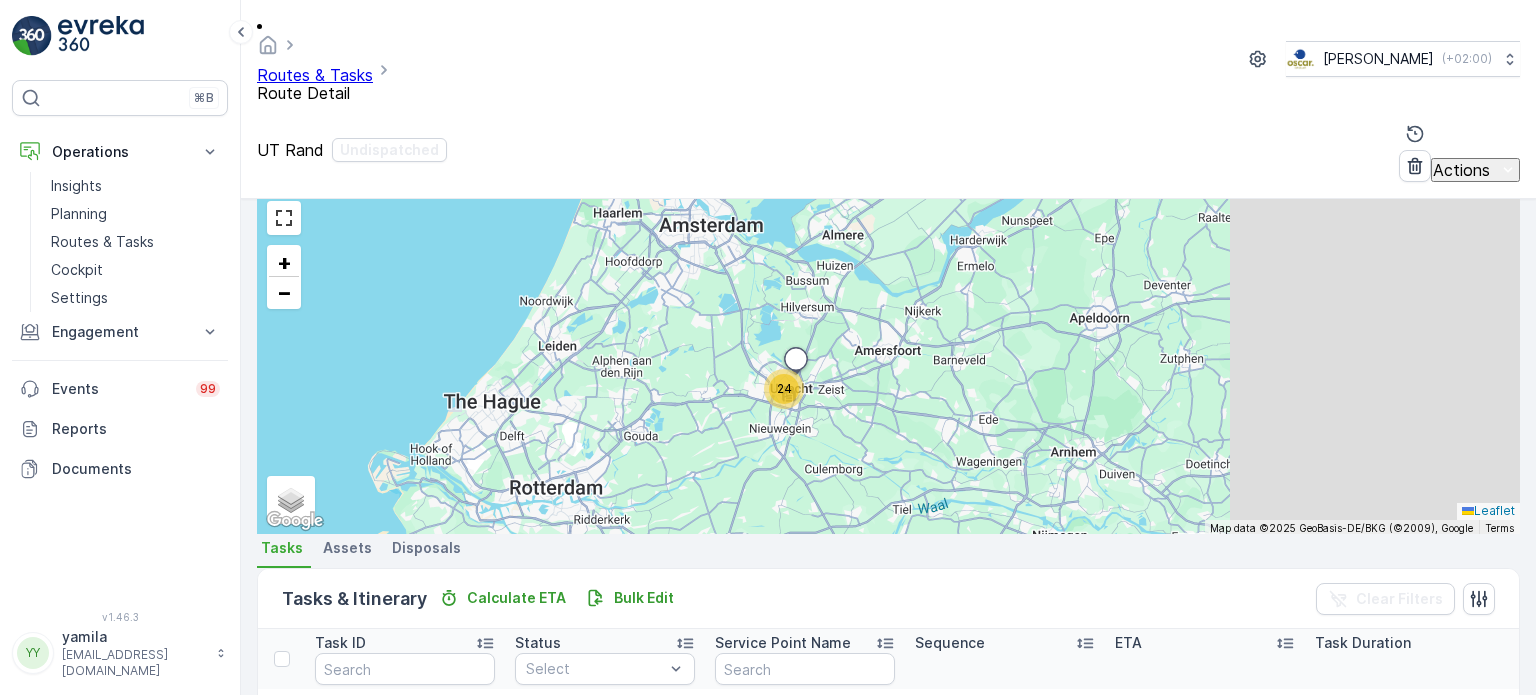 scroll, scrollTop: 836, scrollLeft: 0, axis: vertical 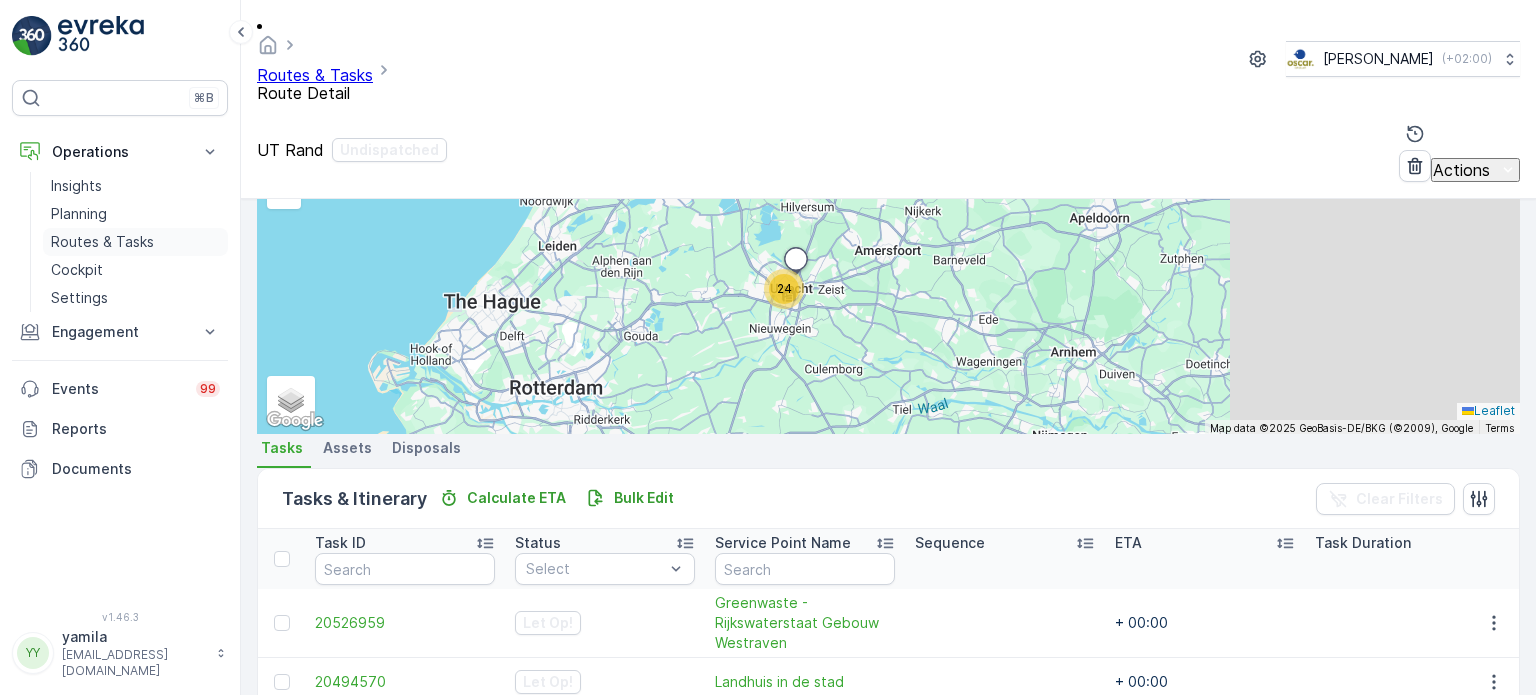 click on "Routes & Tasks" at bounding box center [102, 242] 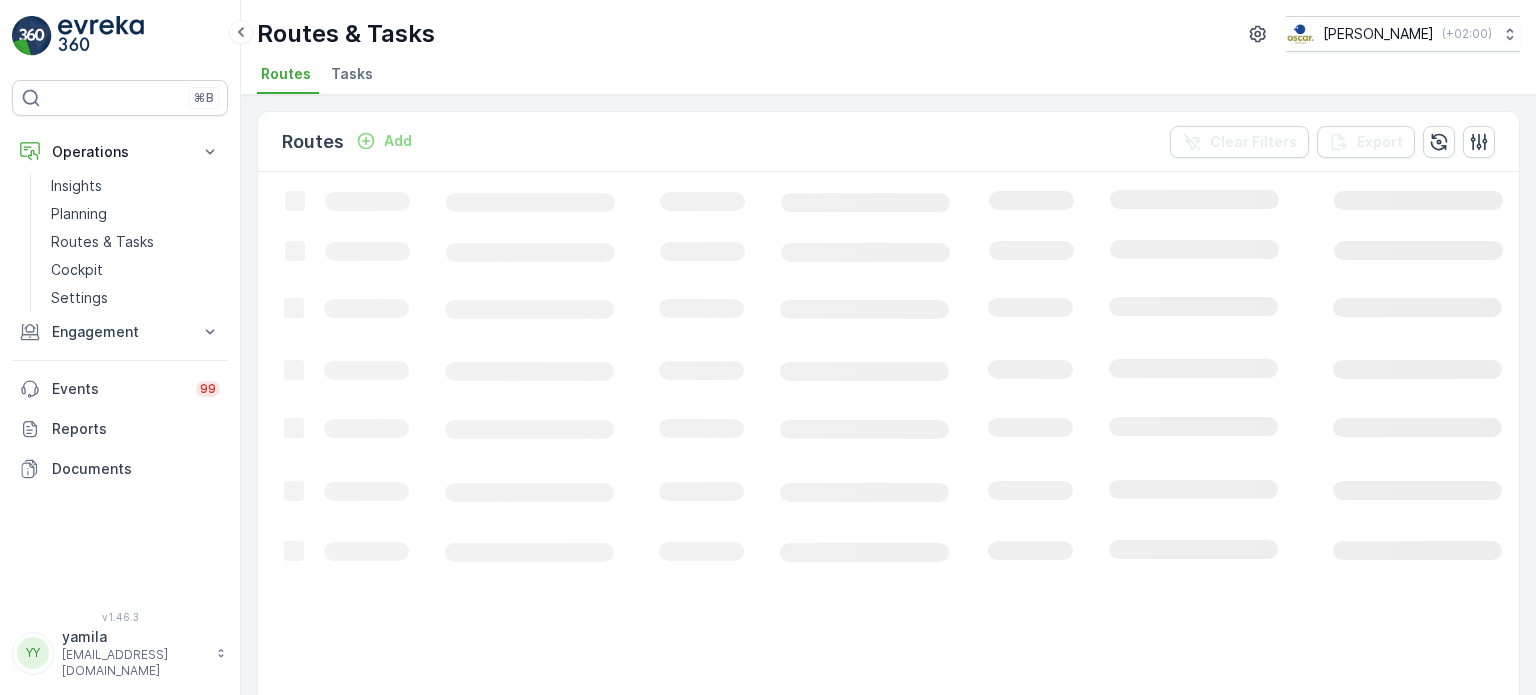 click on "Tasks" at bounding box center (352, 74) 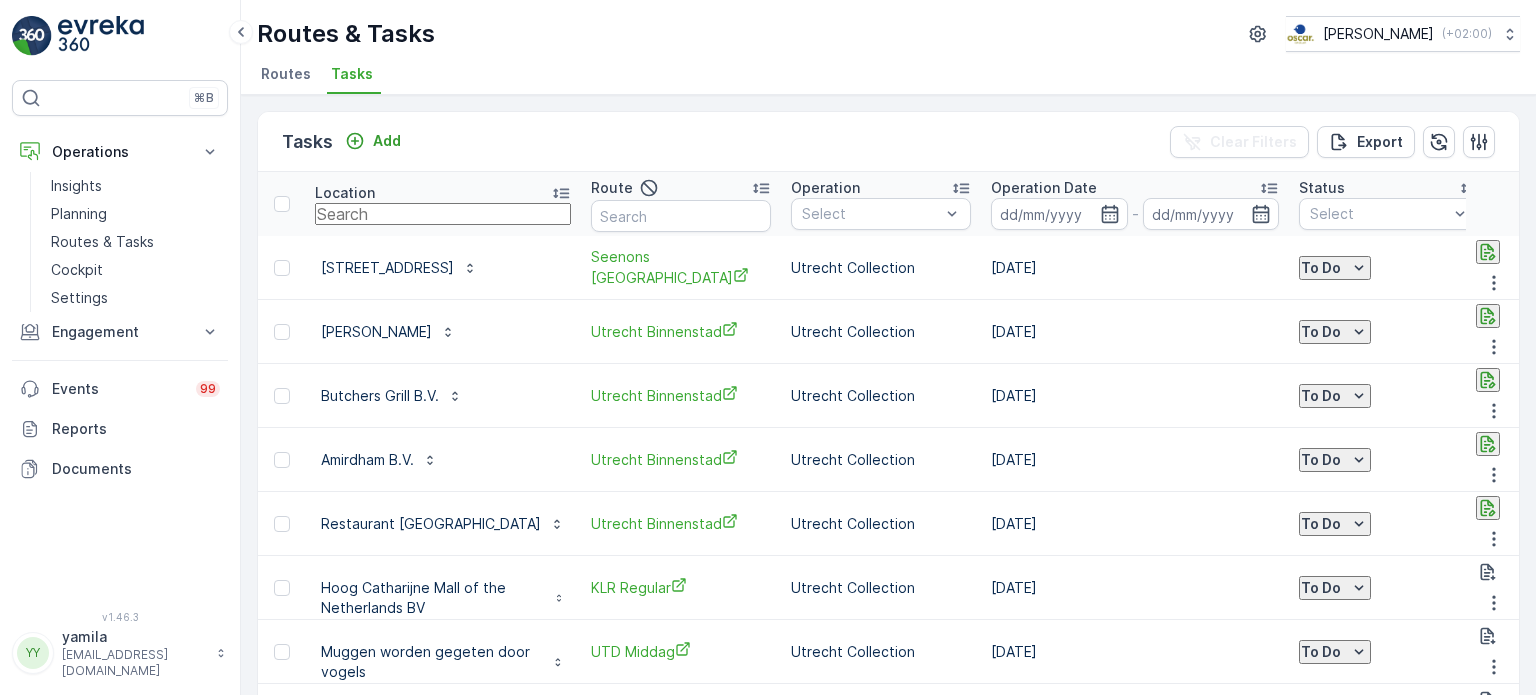click at bounding box center [443, 214] 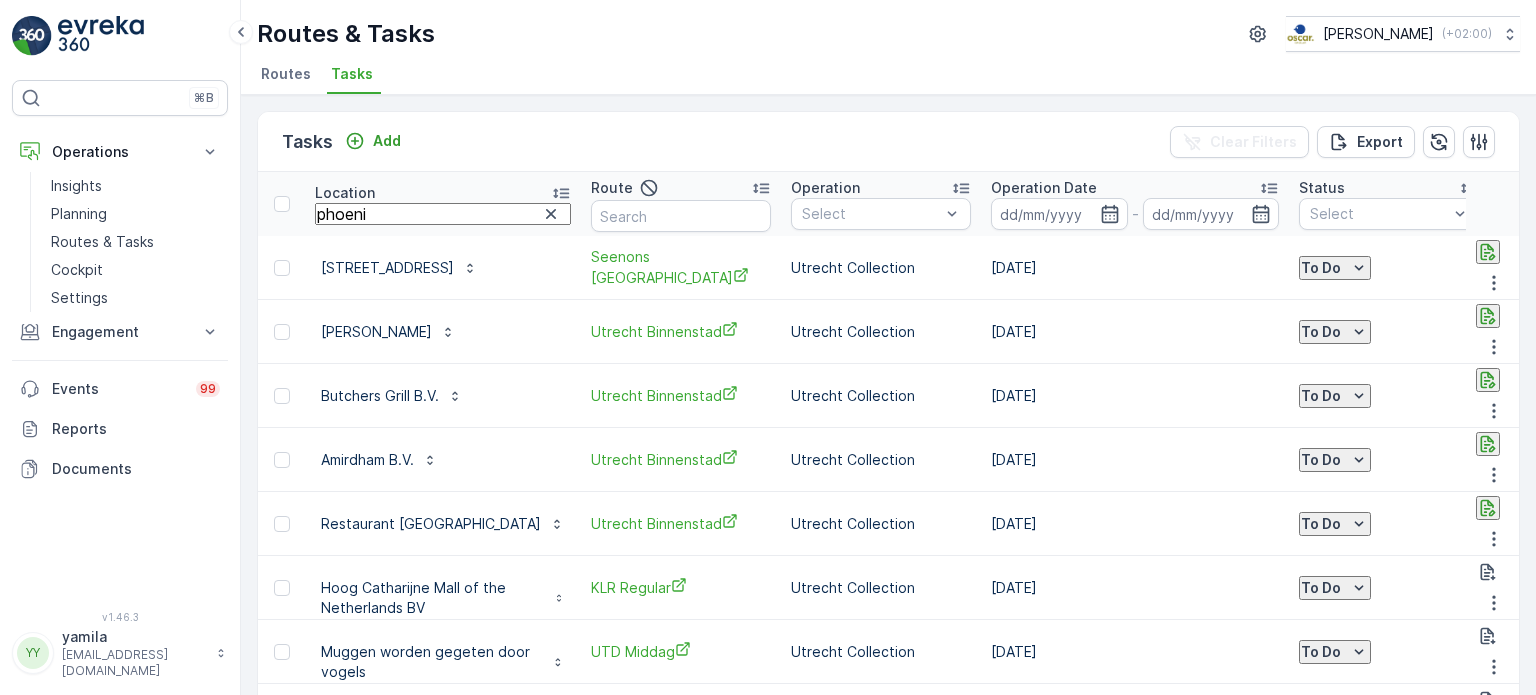 type on "phoenix" 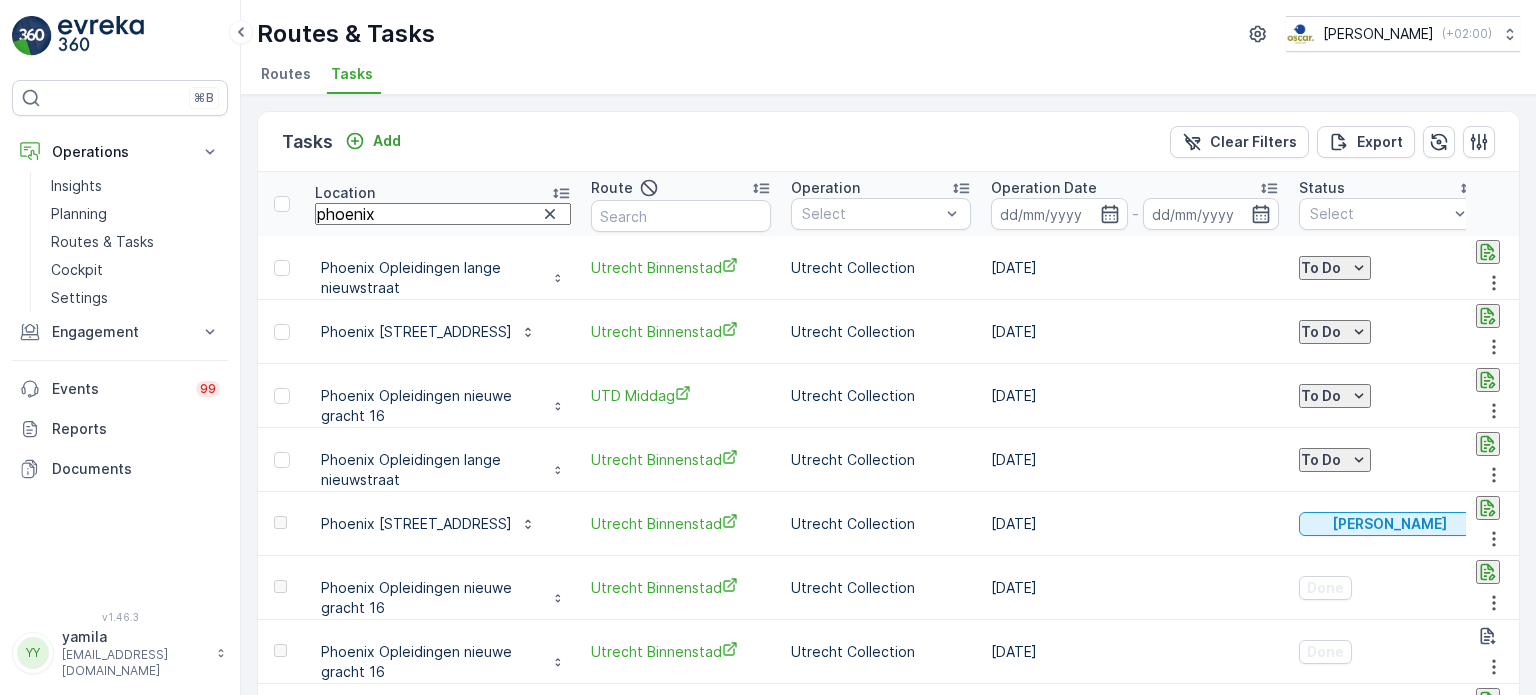 click on "phoenix" at bounding box center (443, 214) 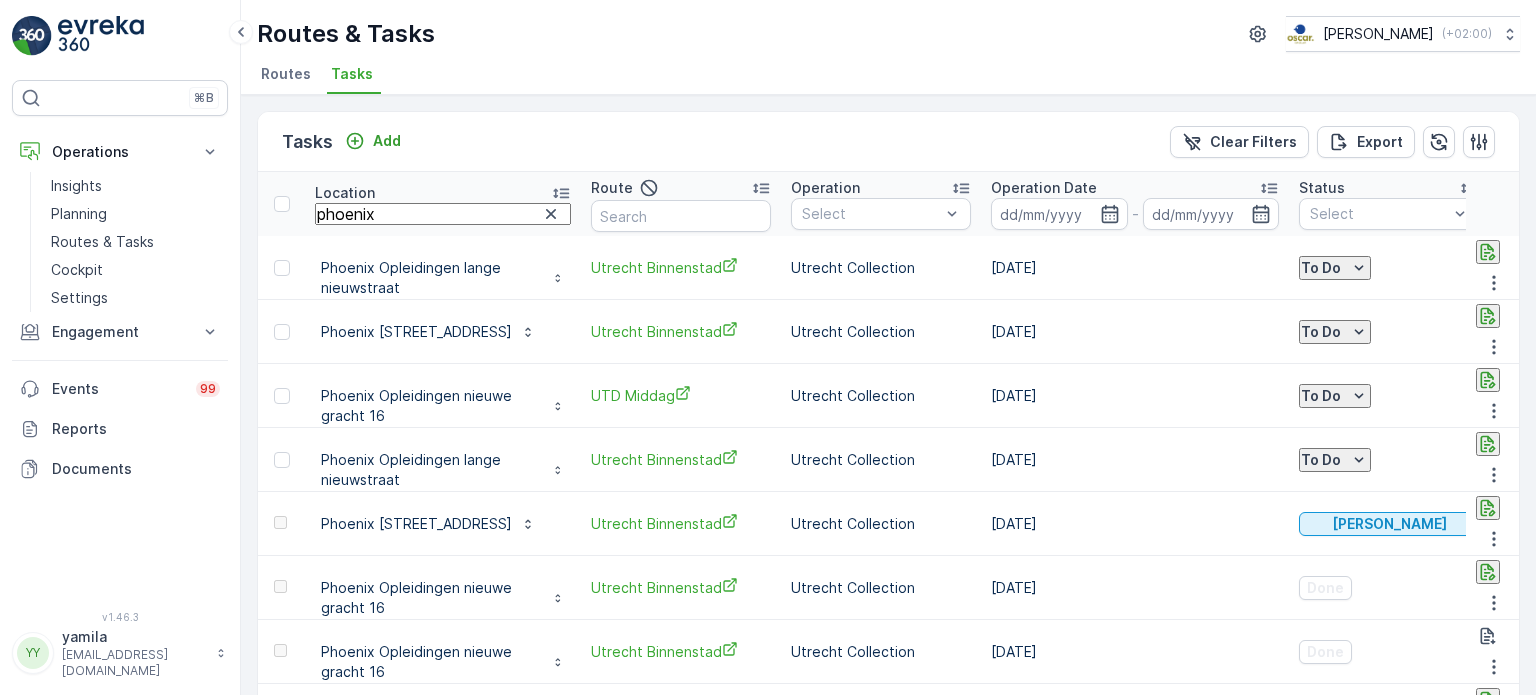click on "phoenix" at bounding box center (443, 214) 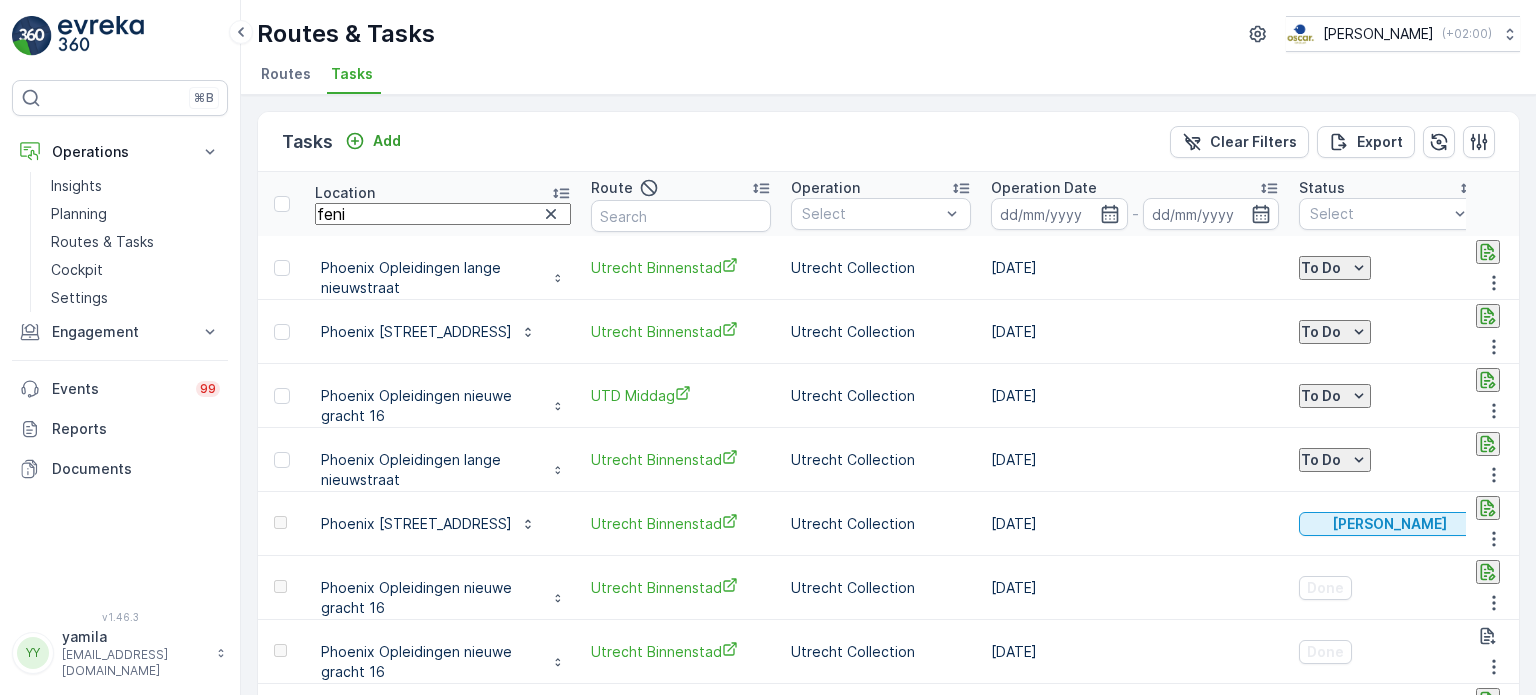 type on "fenix" 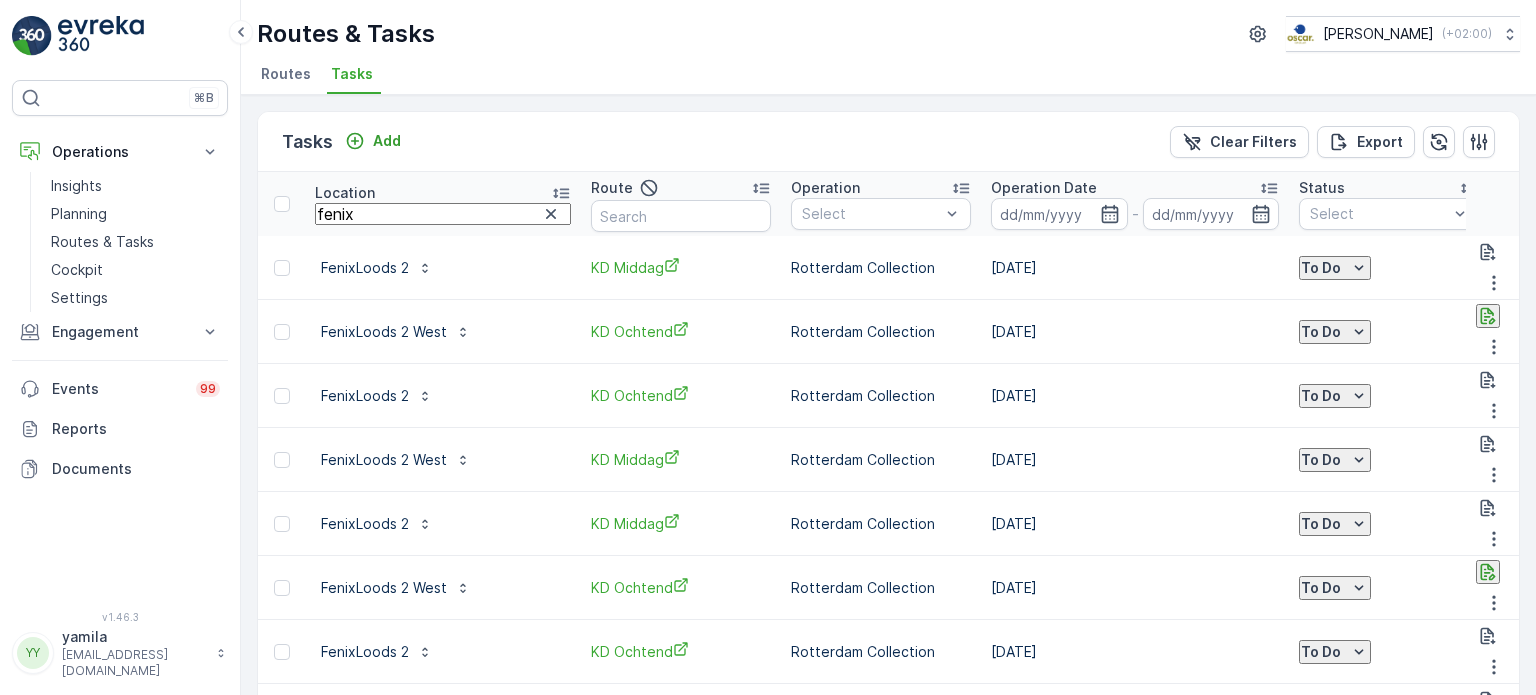 click on "fenix" at bounding box center (443, 214) 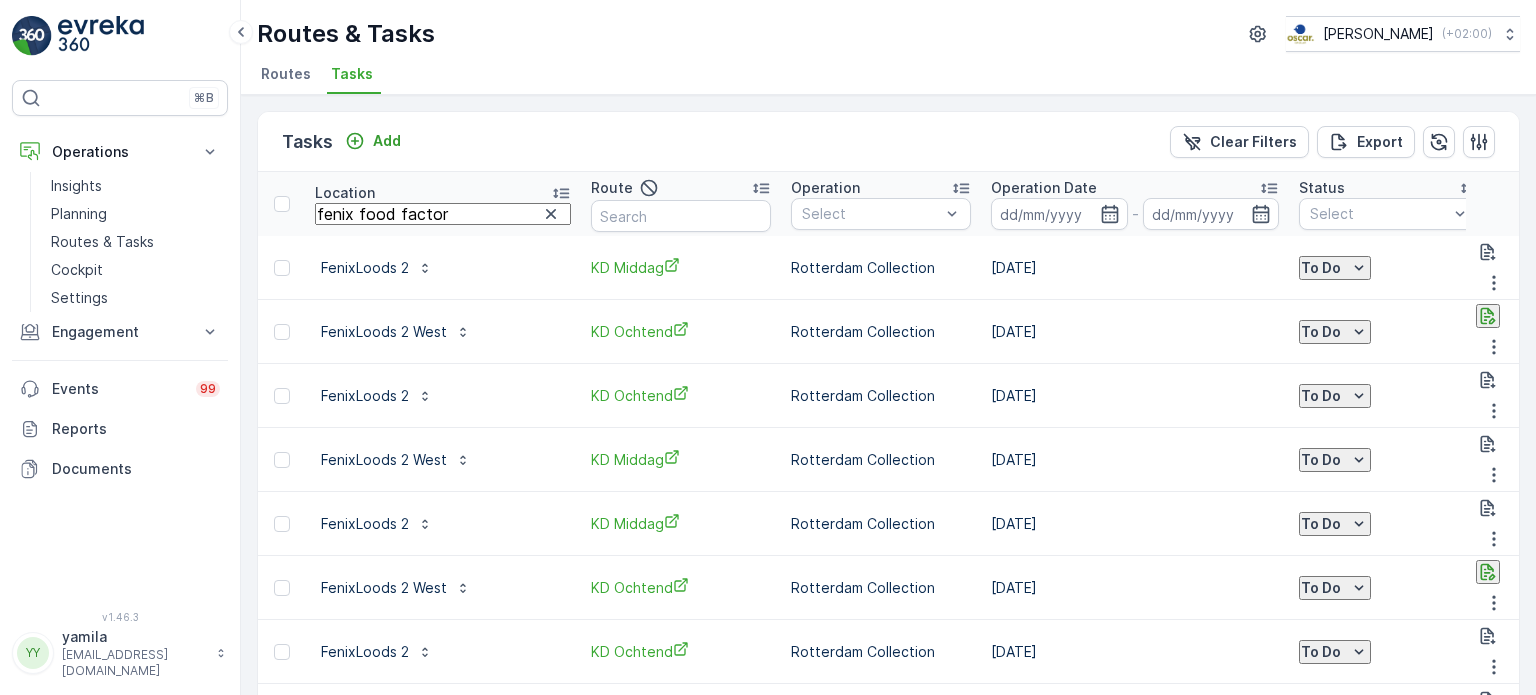 type on "fenix food factory" 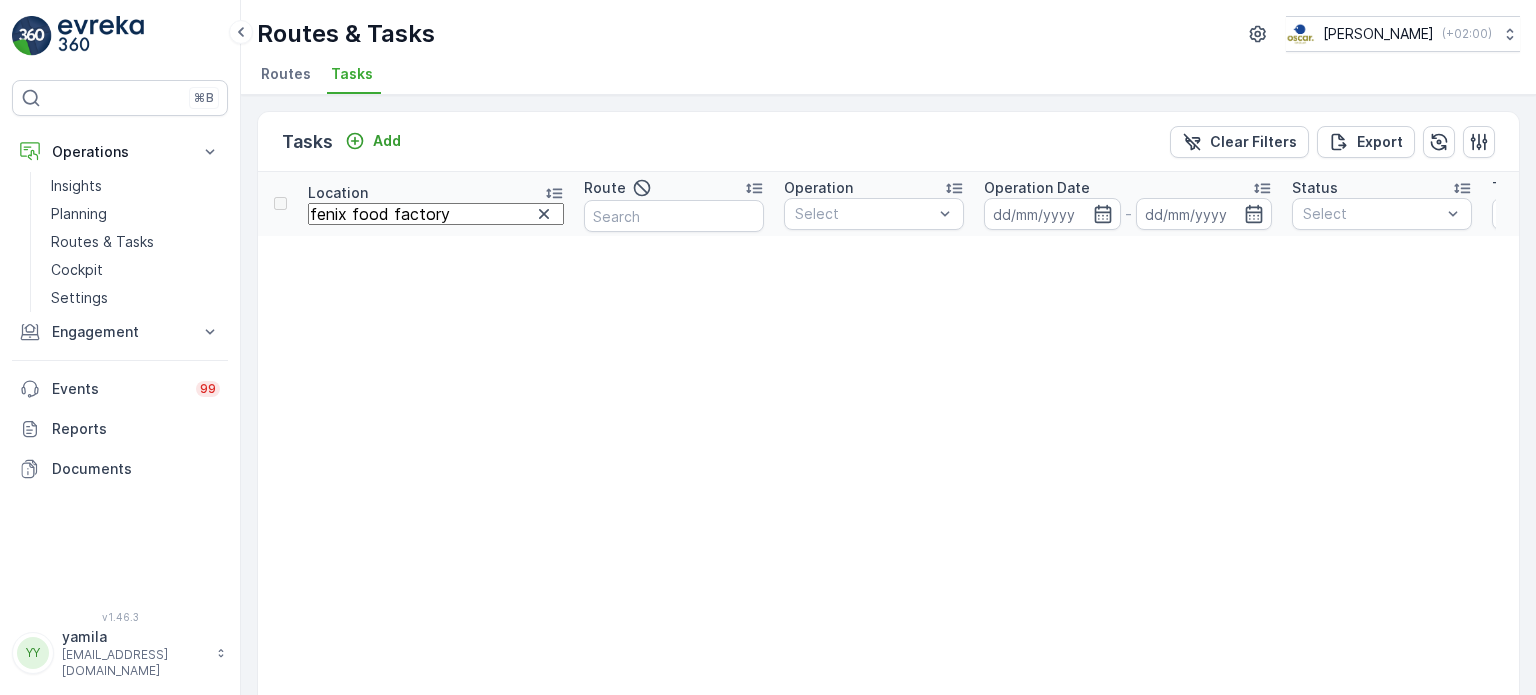 drag, startPoint x: 447, startPoint y: 211, endPoint x: 359, endPoint y: 224, distance: 88.95505 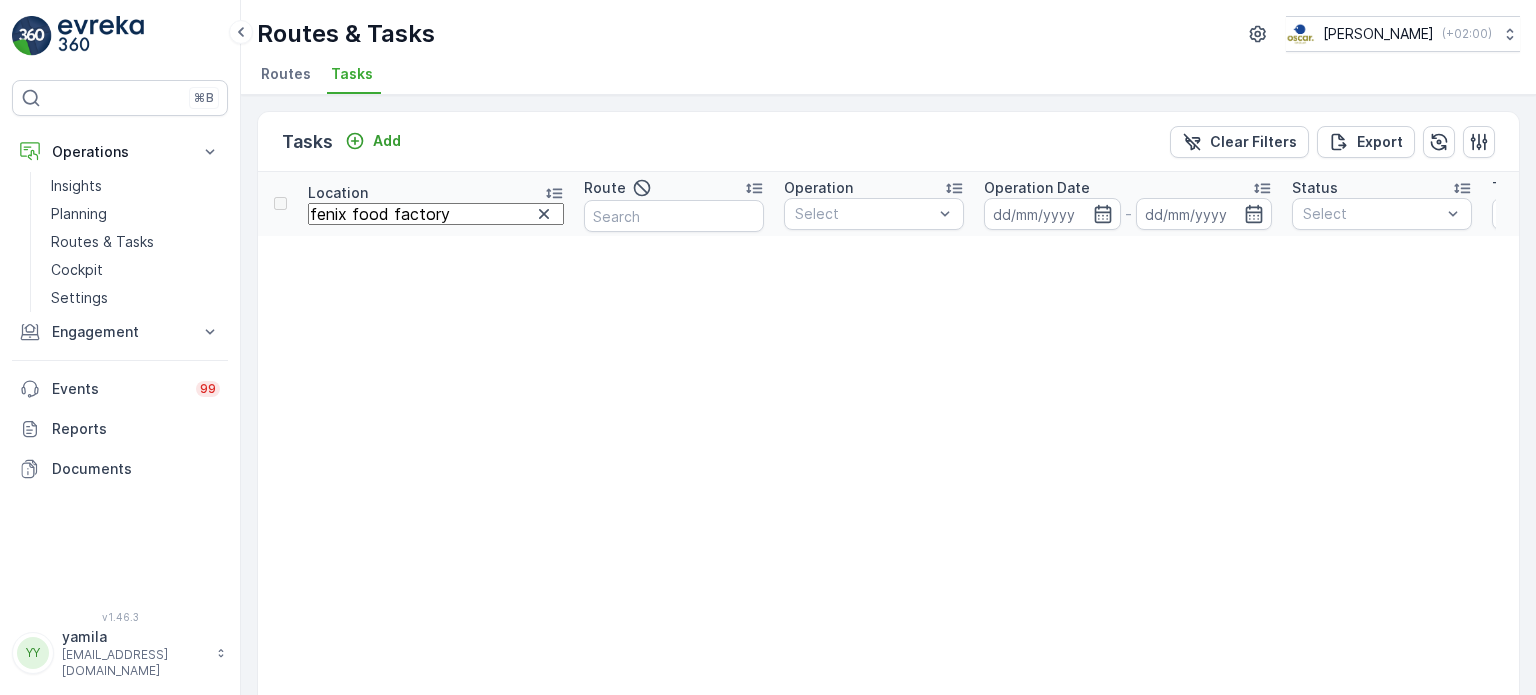 click on "fenix food factory" at bounding box center (436, 214) 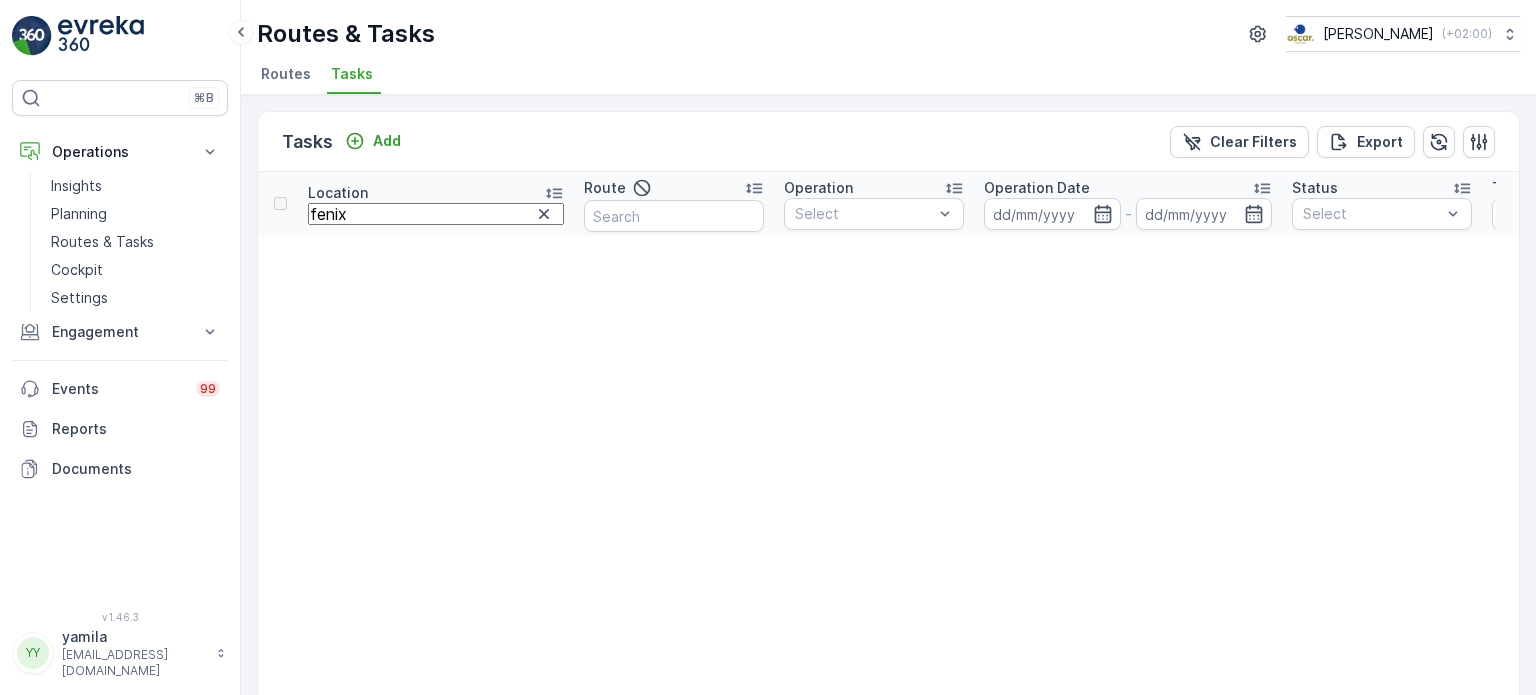 type on "fenix" 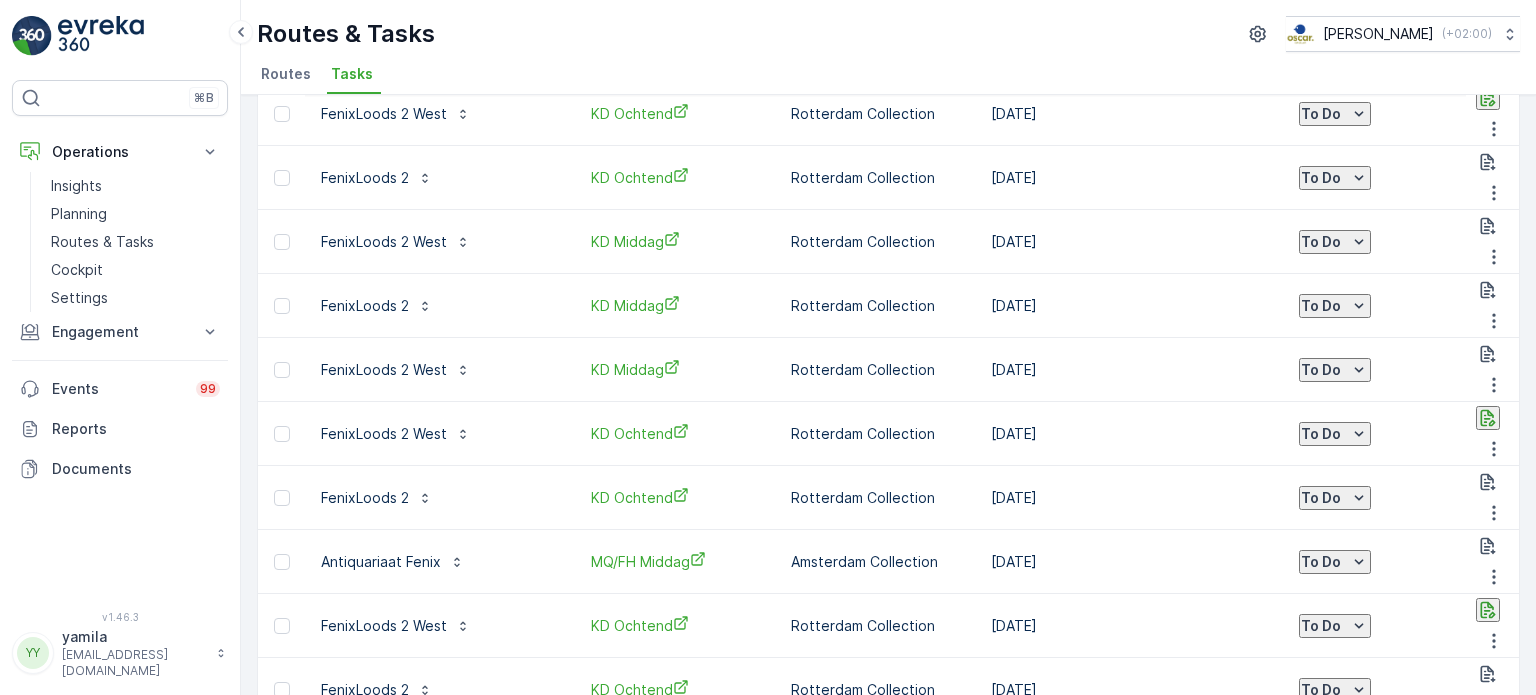scroll, scrollTop: 984, scrollLeft: 0, axis: vertical 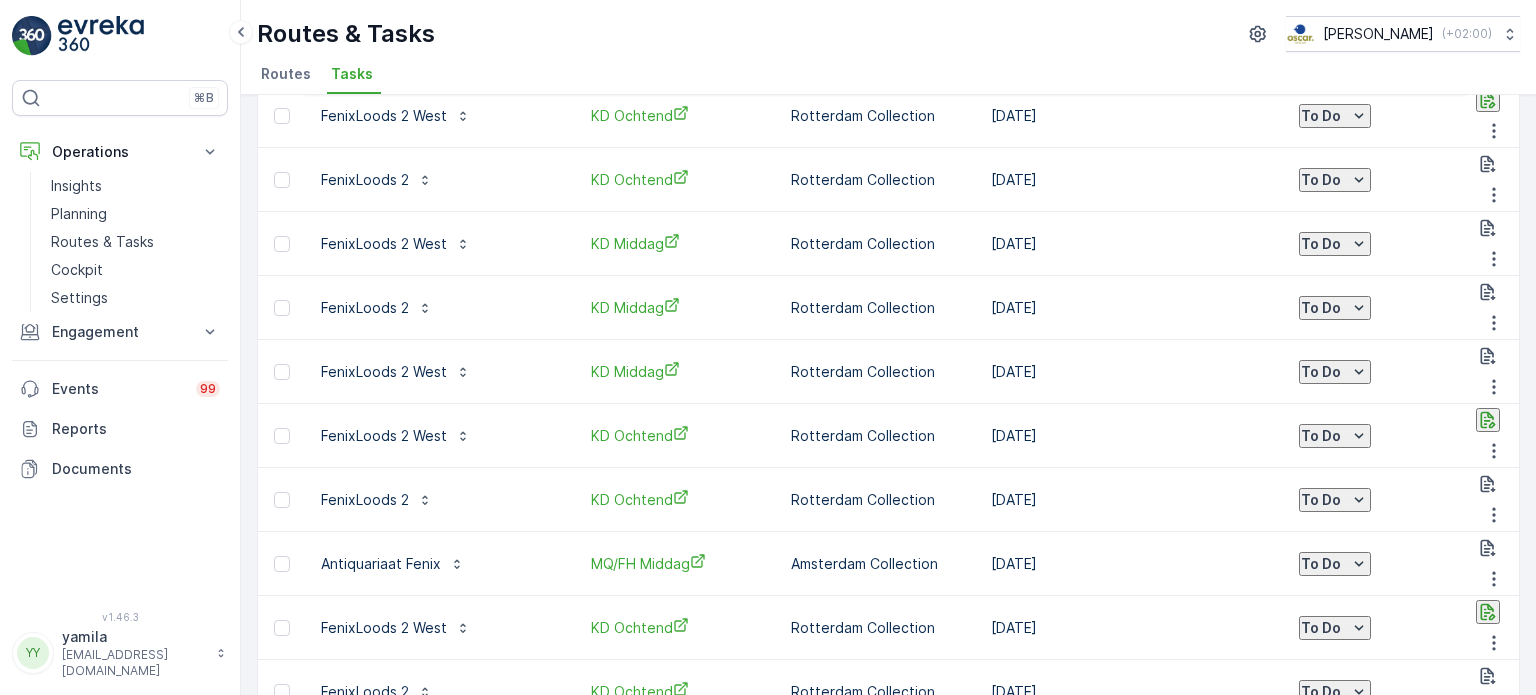 click on "FenixLoods 2" at bounding box center [365, 884] 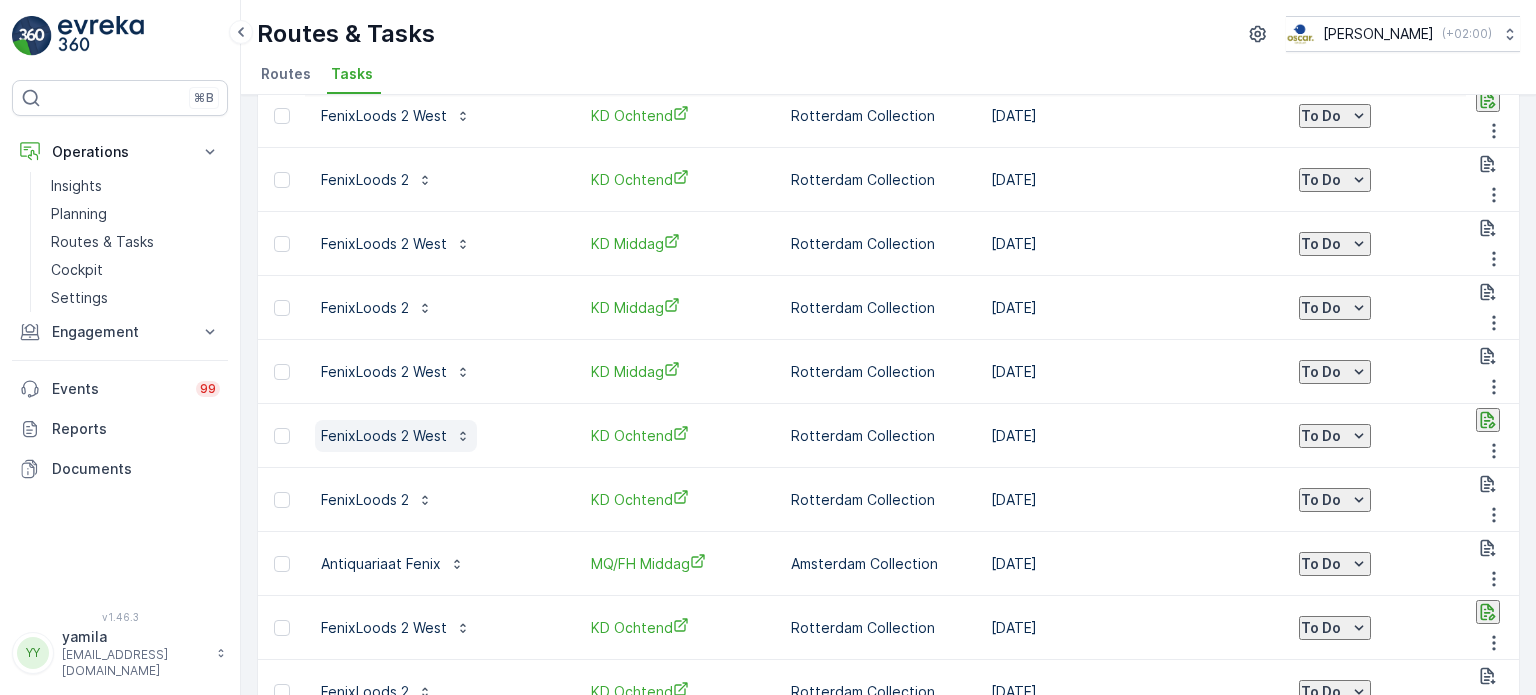 click on "FenixLoods 2 West" at bounding box center [384, 436] 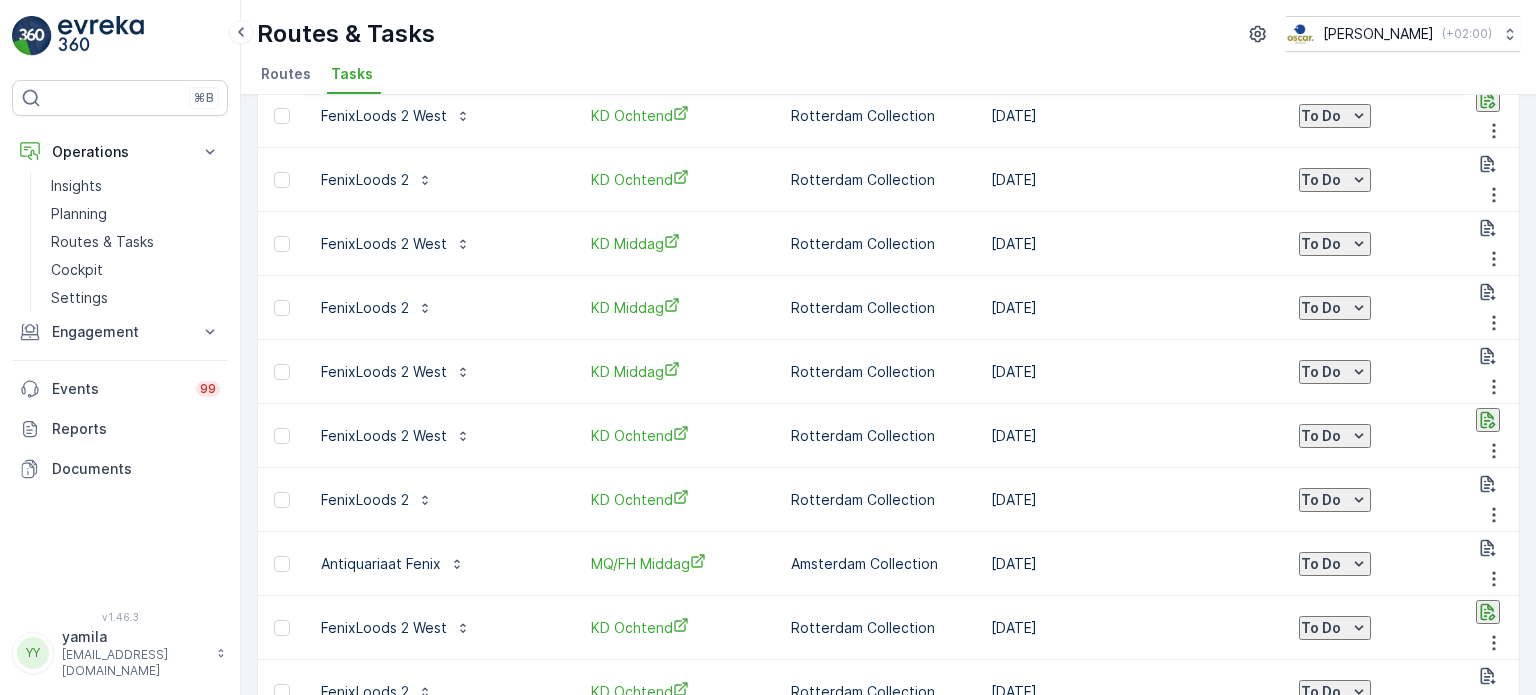 click on "Routes Tasks" at bounding box center (880, 77) 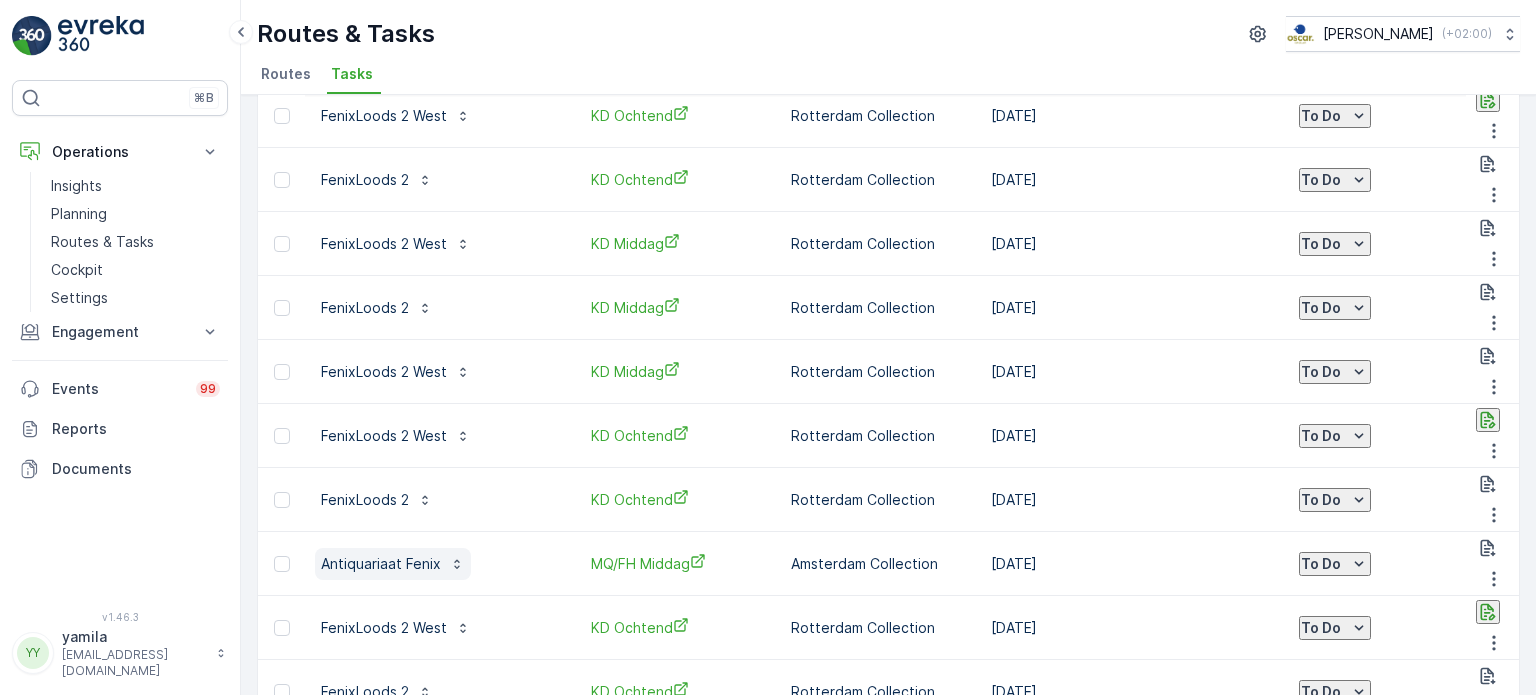 click on "Antiquariaat Fenix" at bounding box center (381, 564) 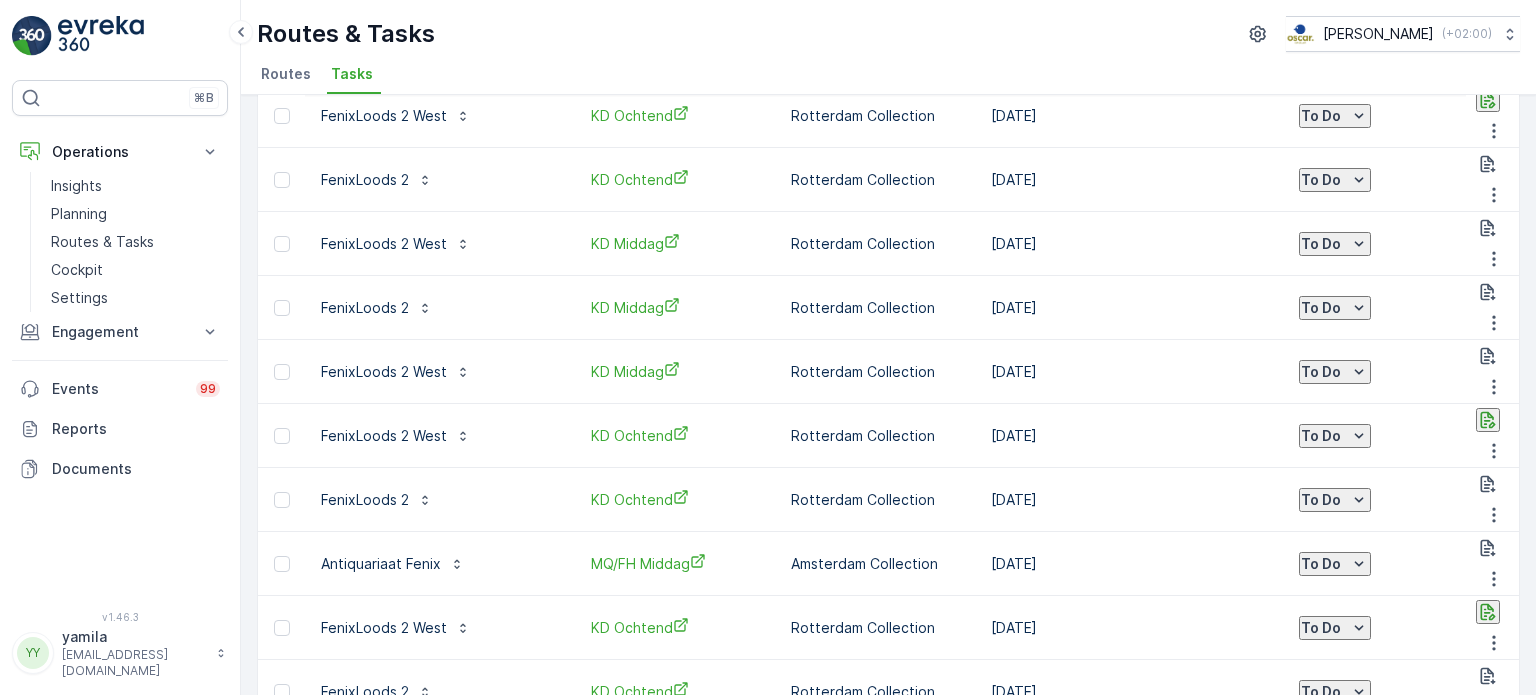click on "Routes & Tasks Oscar Circulair ( +02:00 )" at bounding box center [888, 34] 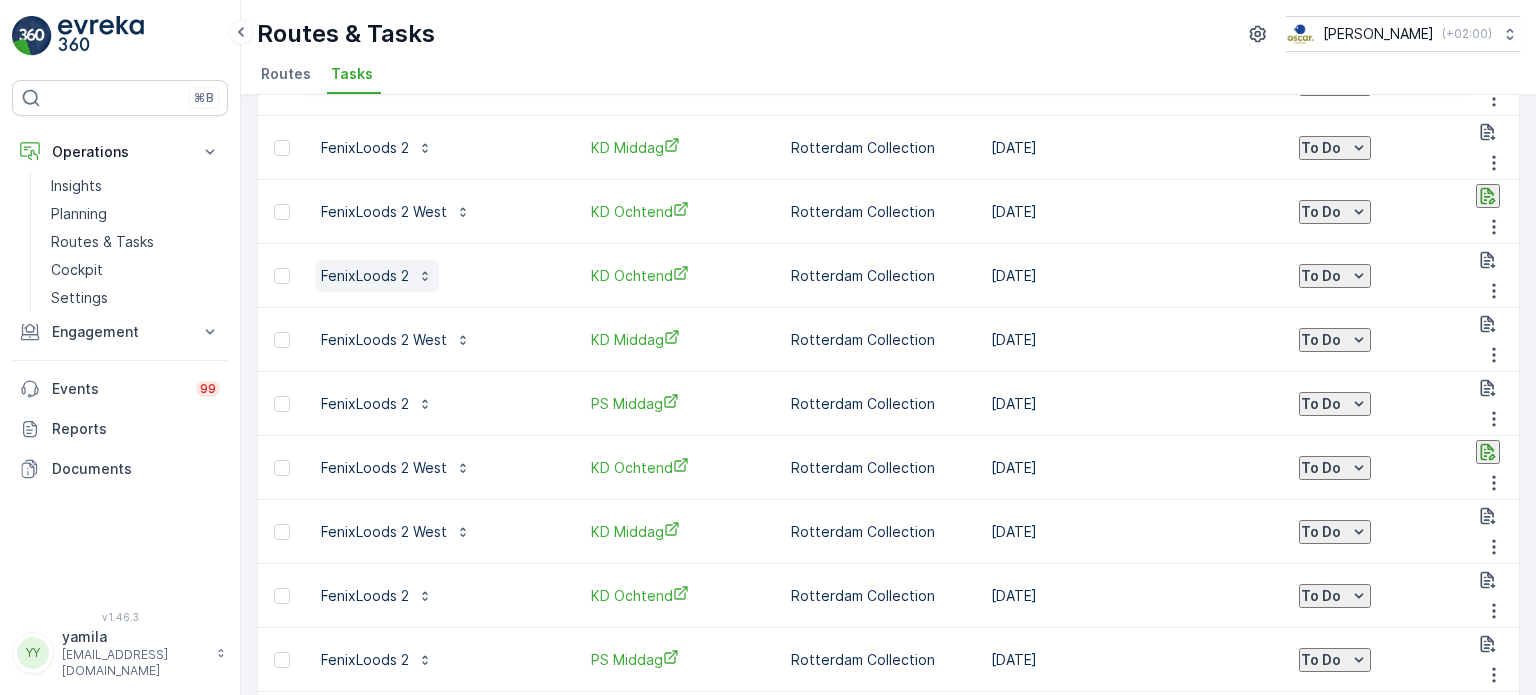 scroll, scrollTop: 0, scrollLeft: 0, axis: both 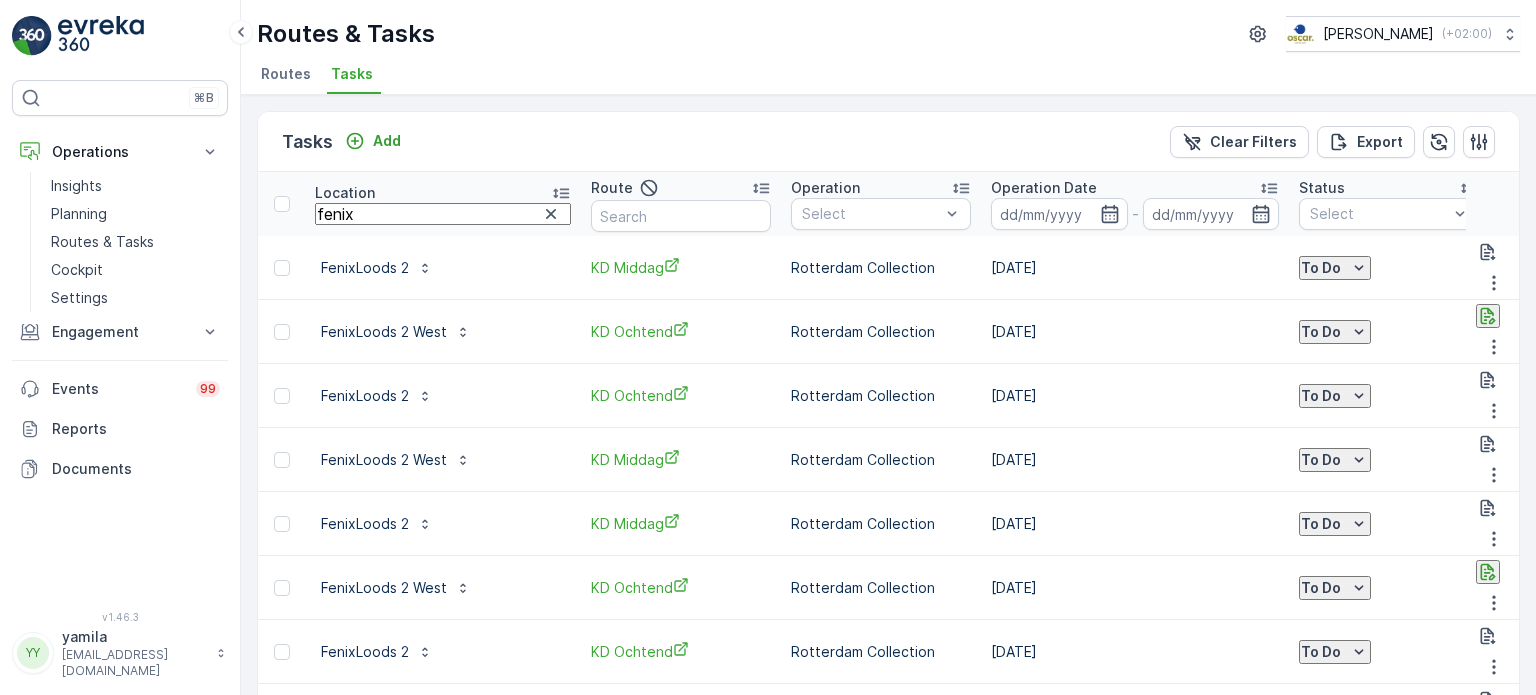 click on "fenix" at bounding box center [443, 214] 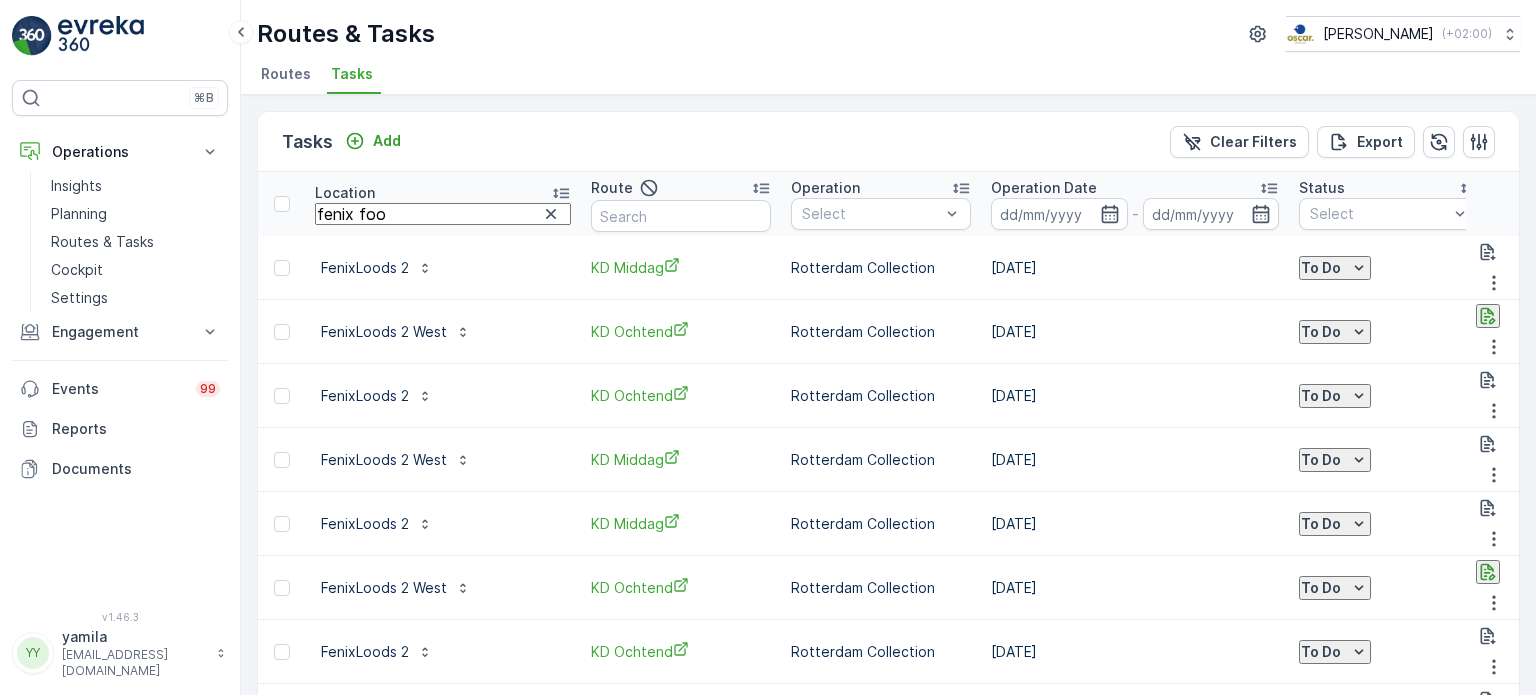 type on "fenix food" 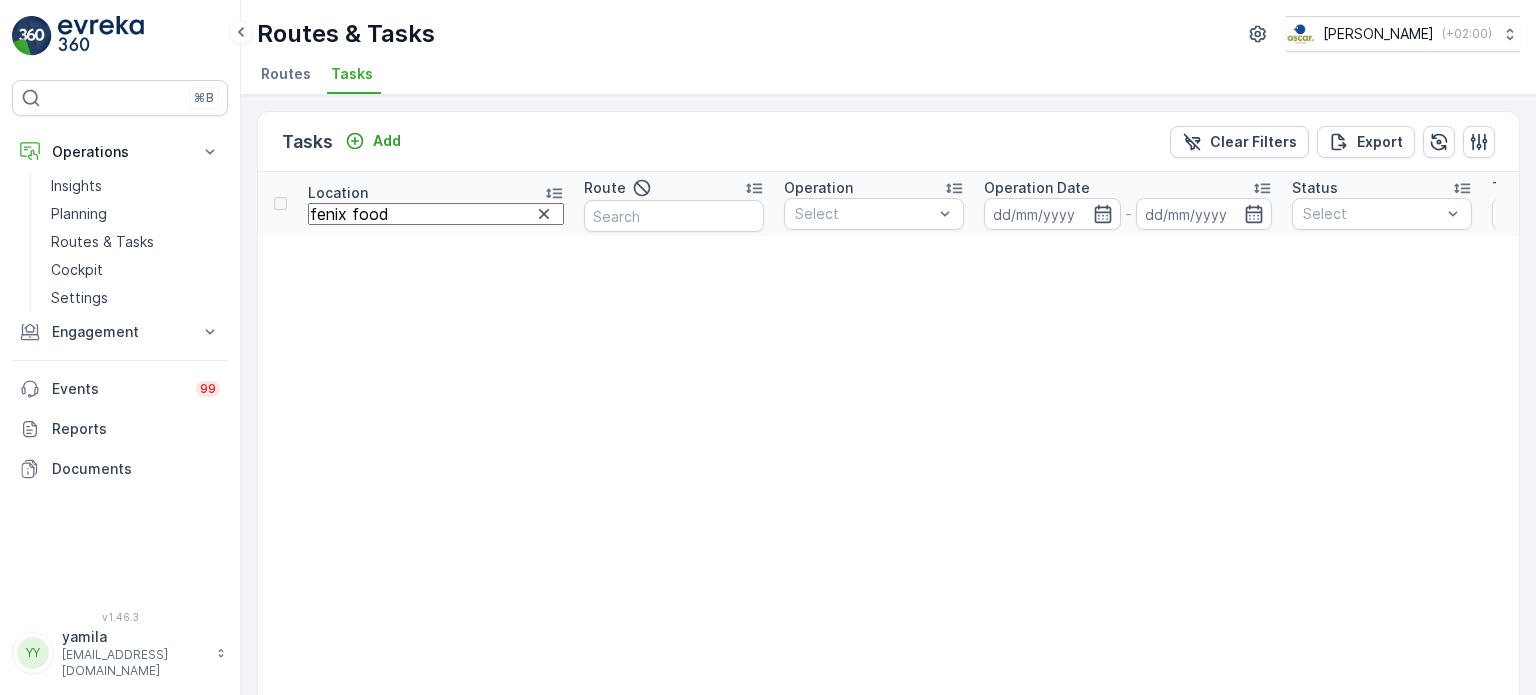 click on "fenix food" at bounding box center [436, 214] 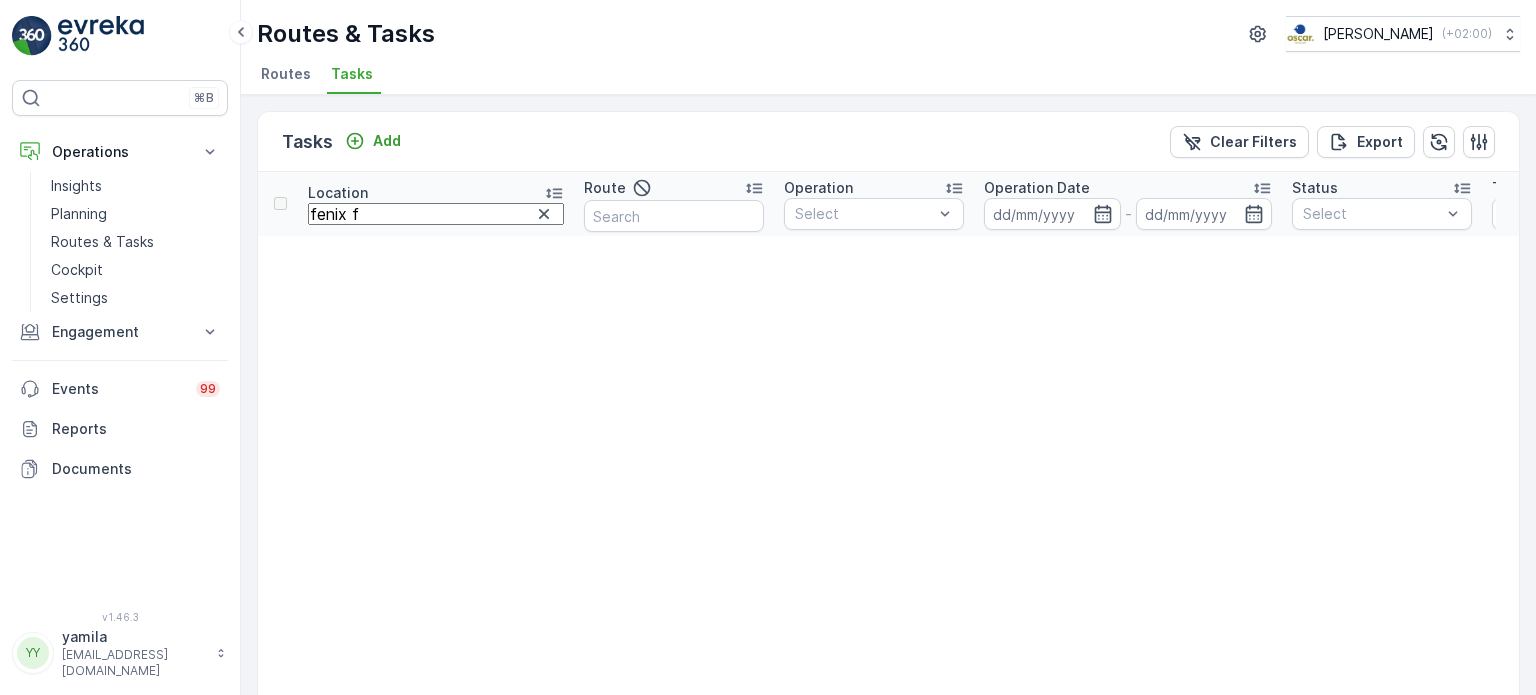 type on "fenix" 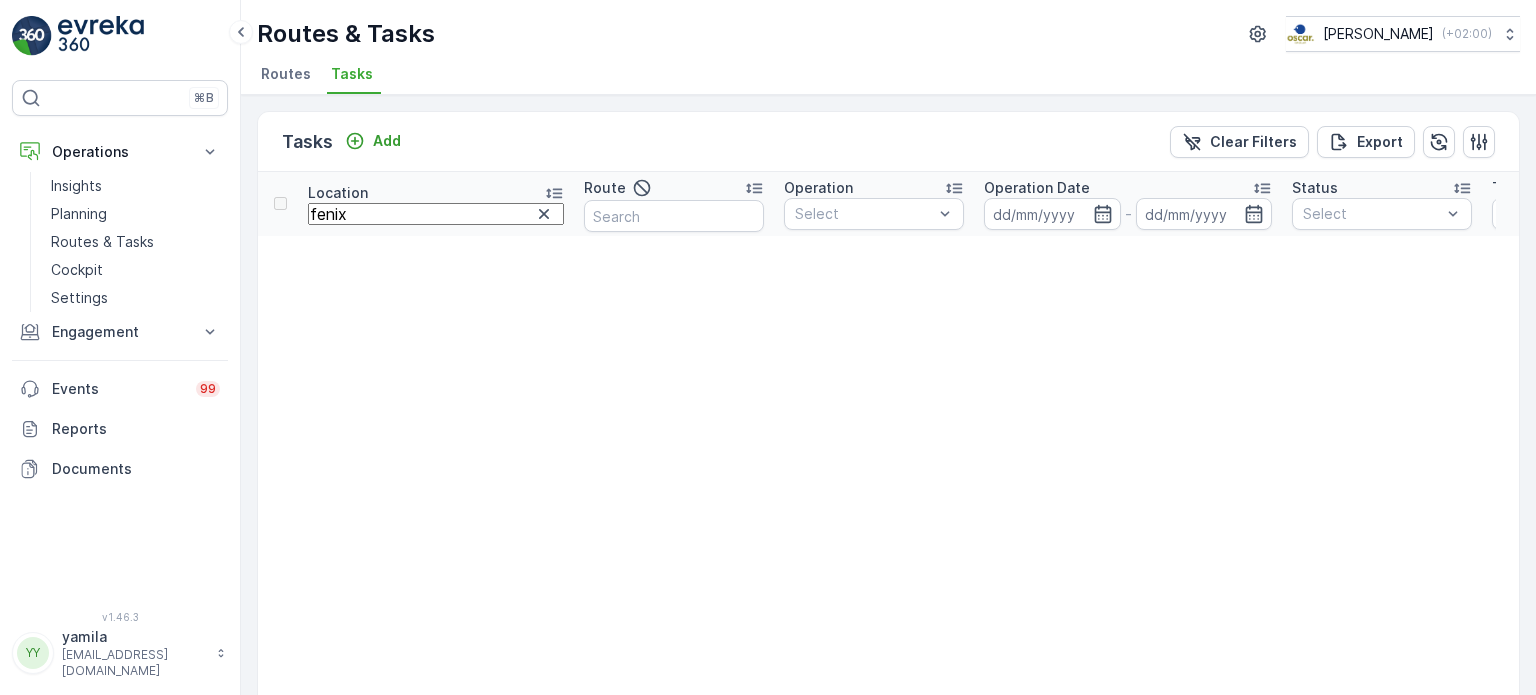 click on "fenix" at bounding box center [436, 214] 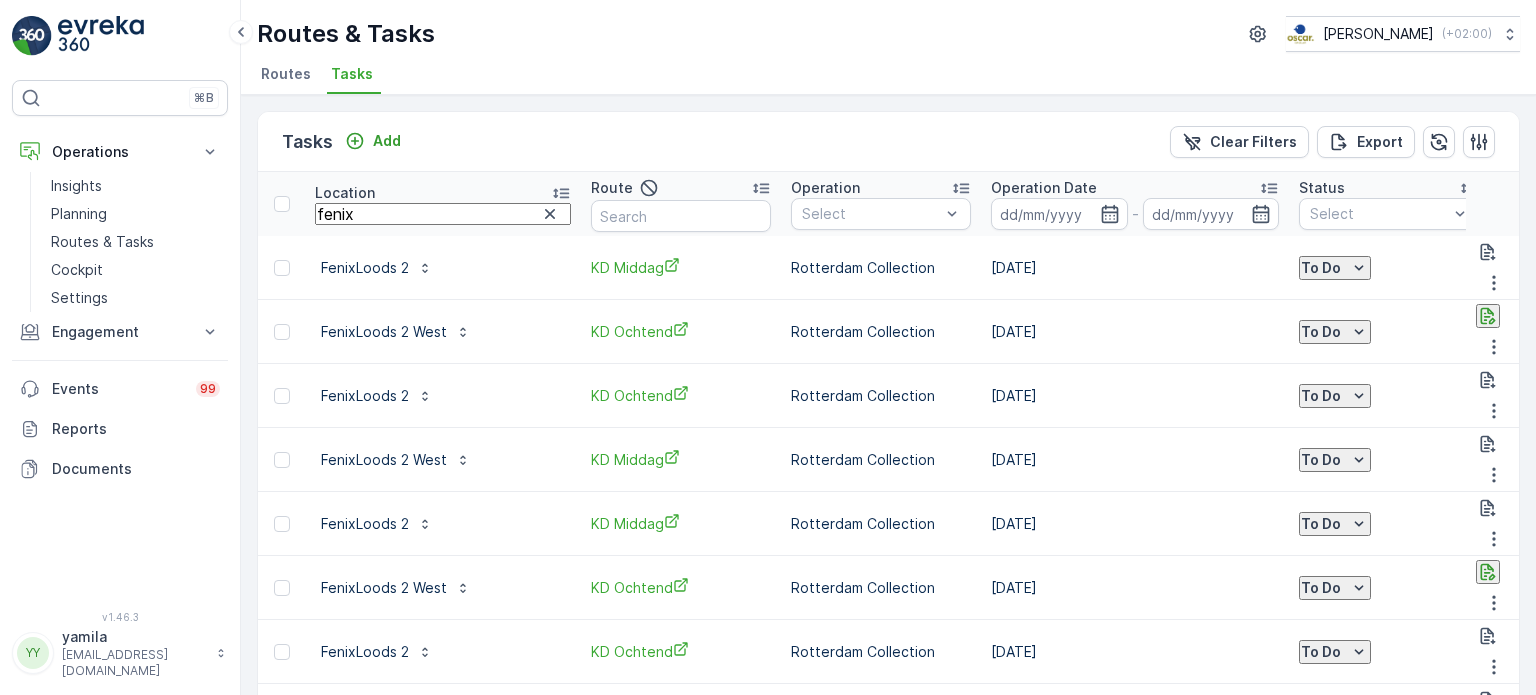 scroll, scrollTop: 48, scrollLeft: 0, axis: vertical 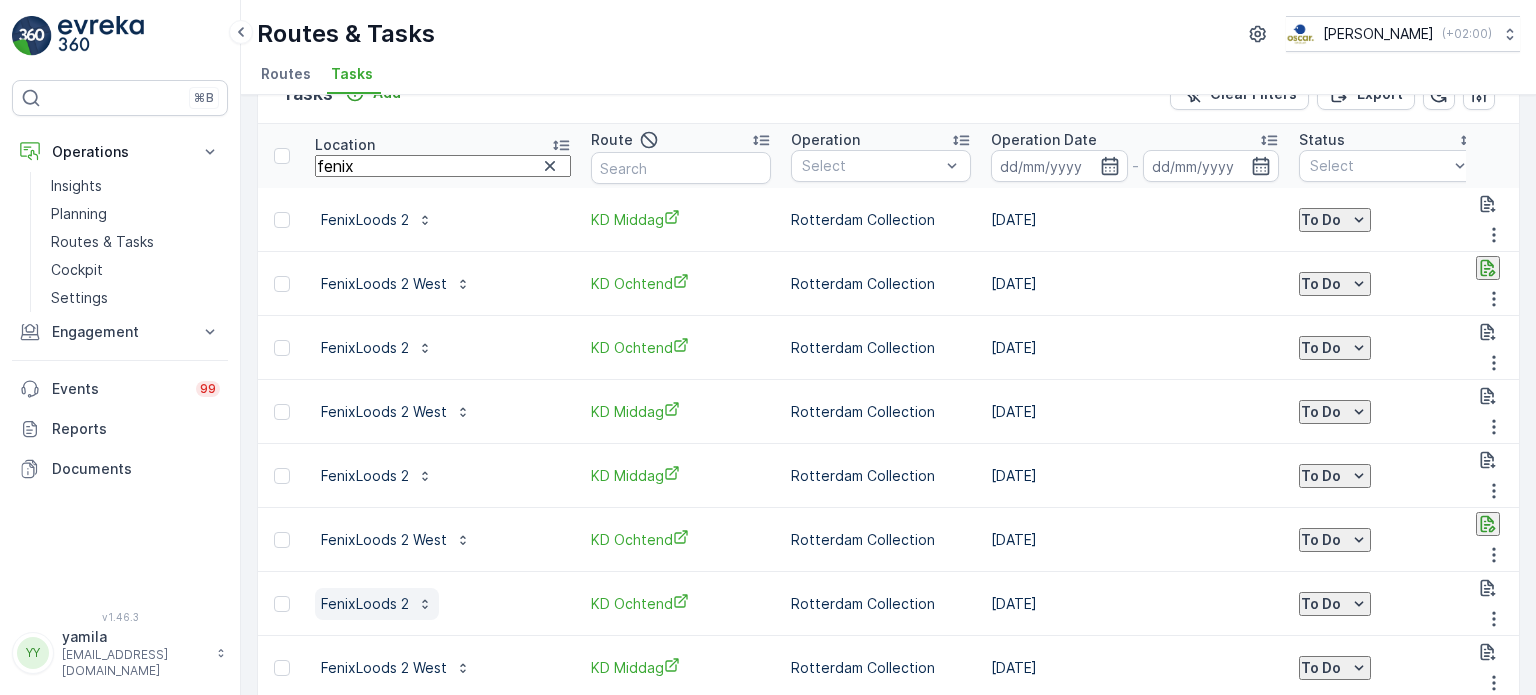 click on "FenixLoods 2" at bounding box center [365, 604] 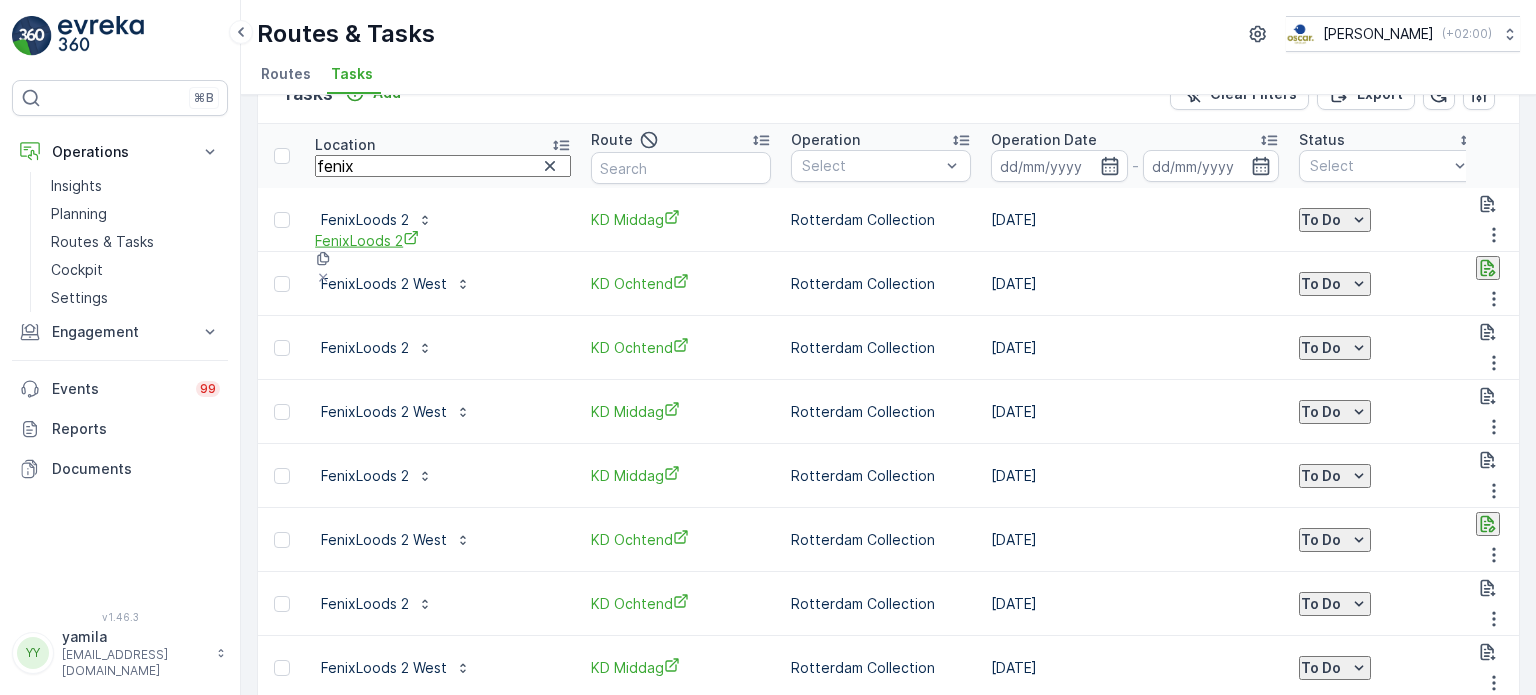 click on "FenixLoods 2" at bounding box center [367, 240] 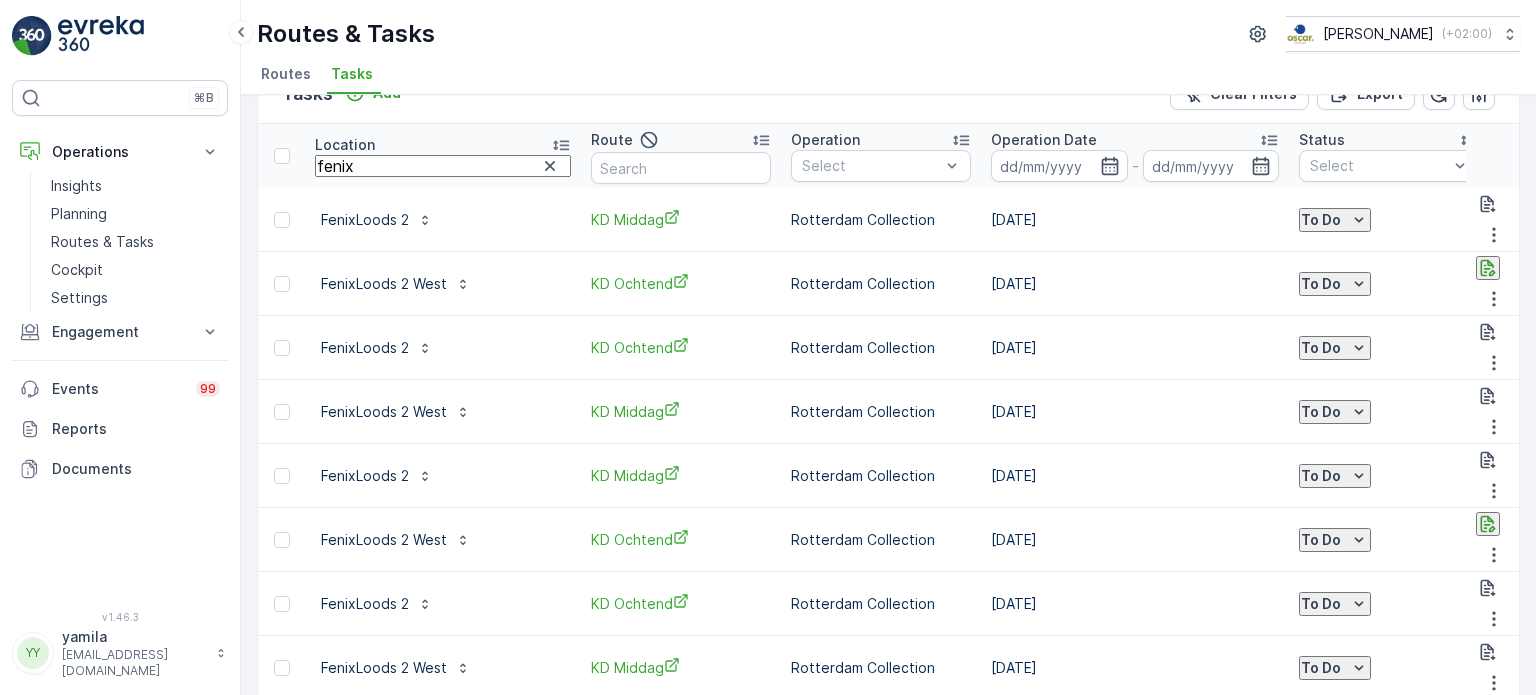 click on "Routes & Tasks Oscar Circulair ( +02:00 )" at bounding box center (888, 34) 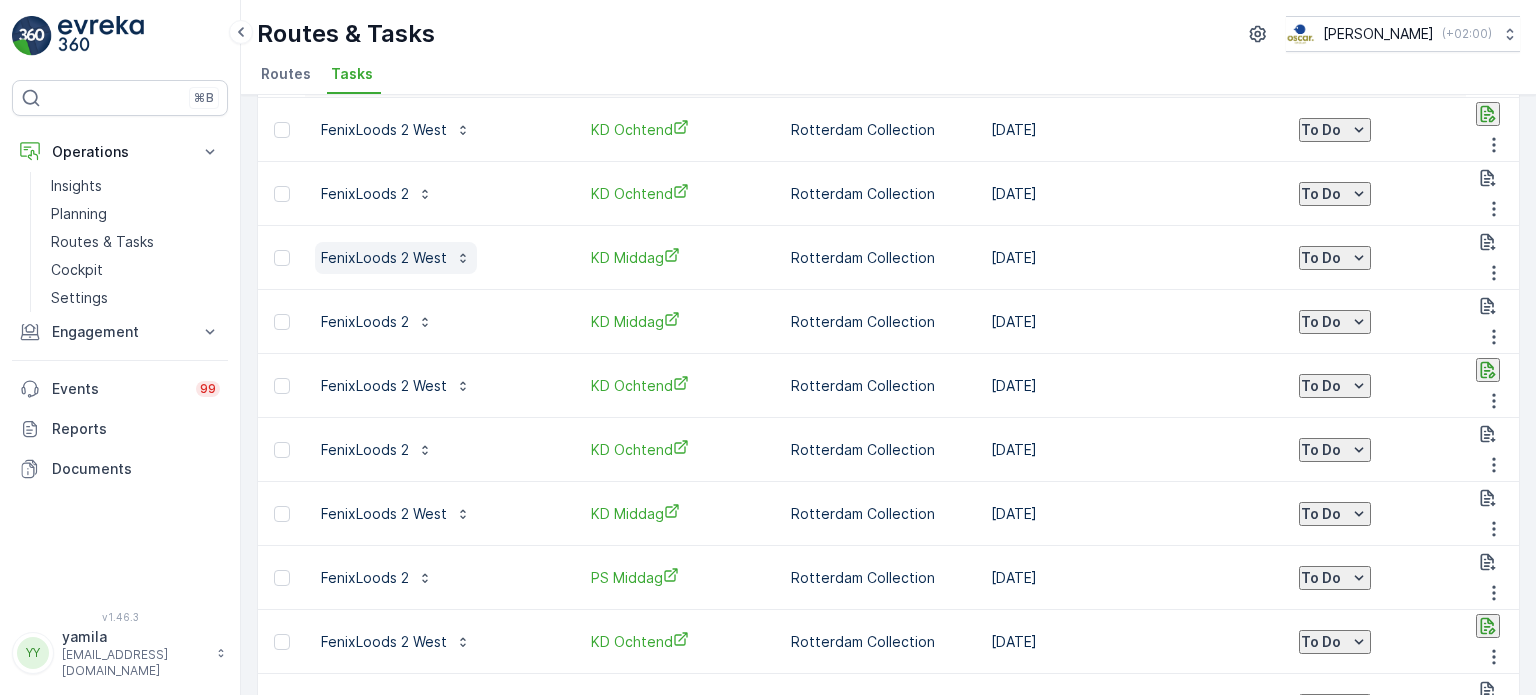 scroll, scrollTop: 0, scrollLeft: 0, axis: both 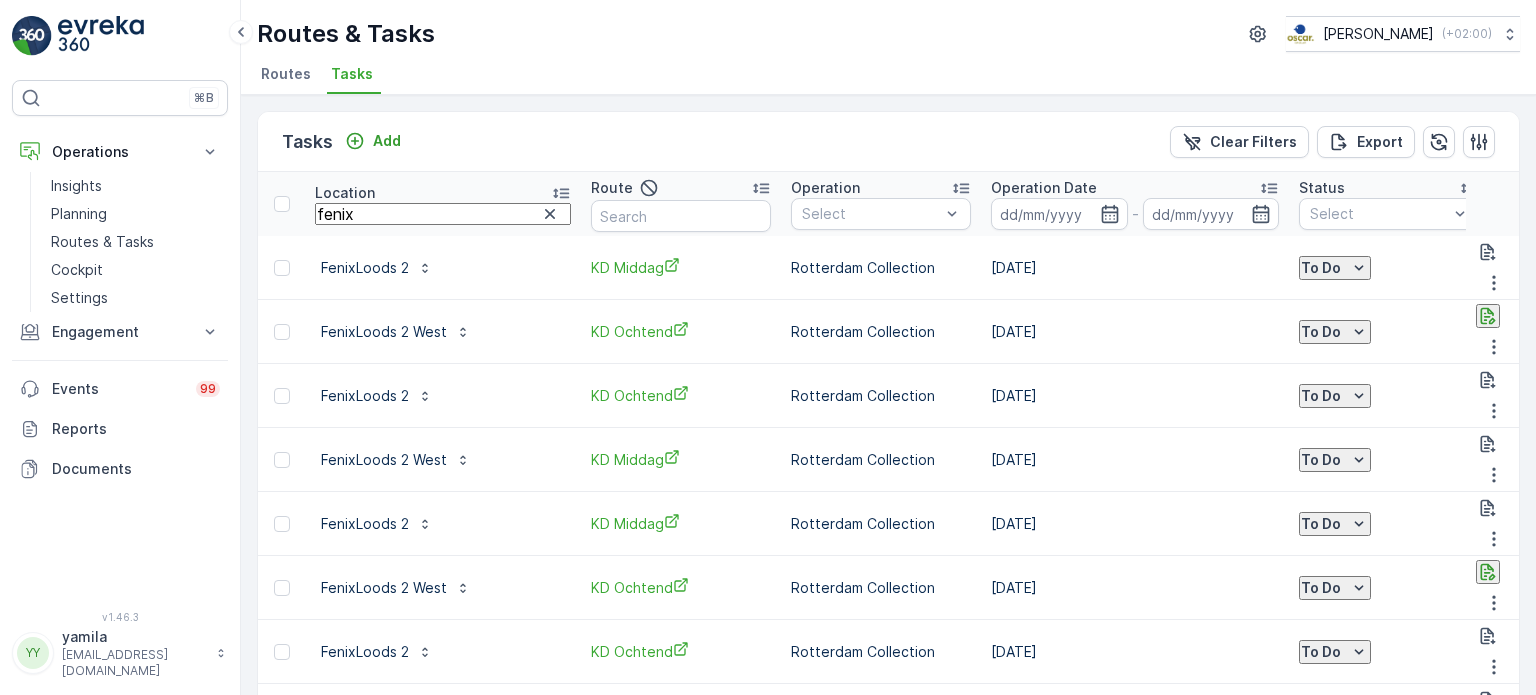 click on "fenix" at bounding box center [443, 214] 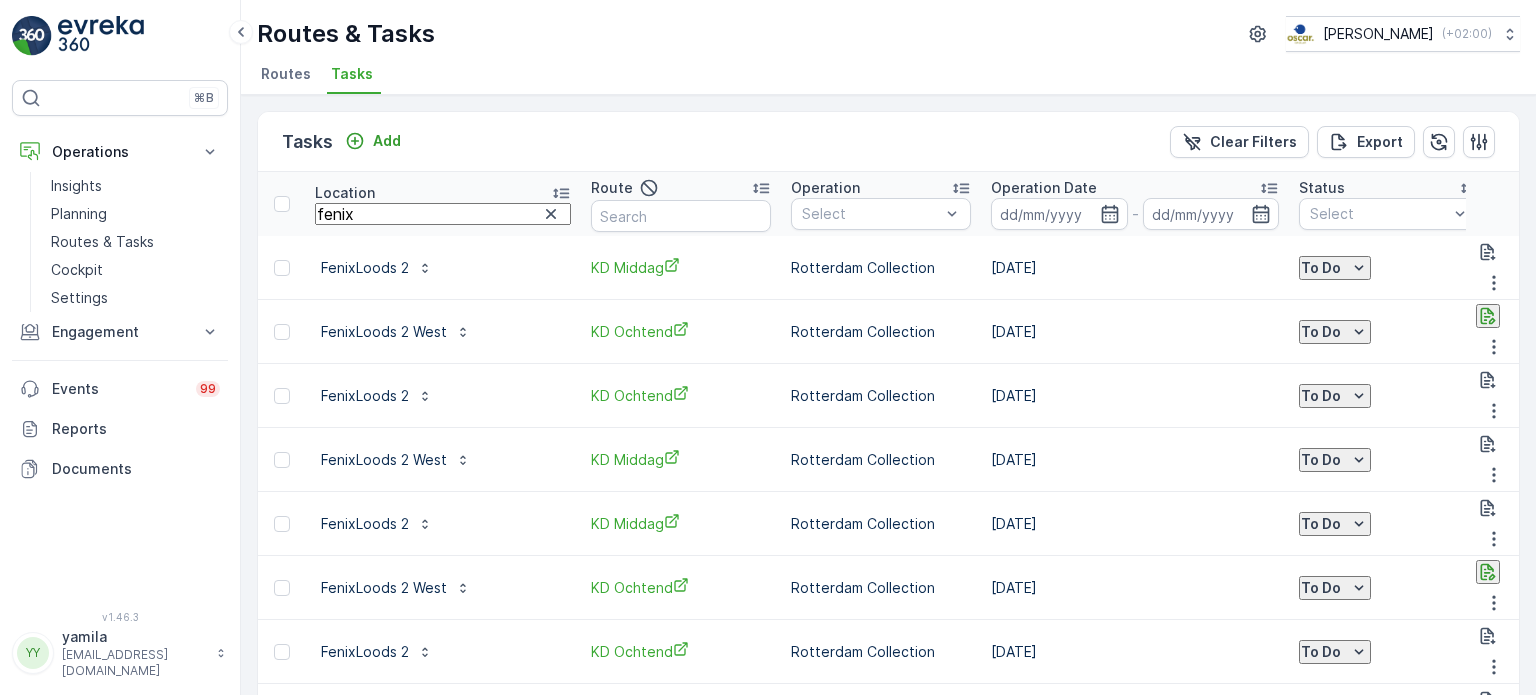 click on "fenix" at bounding box center (443, 214) 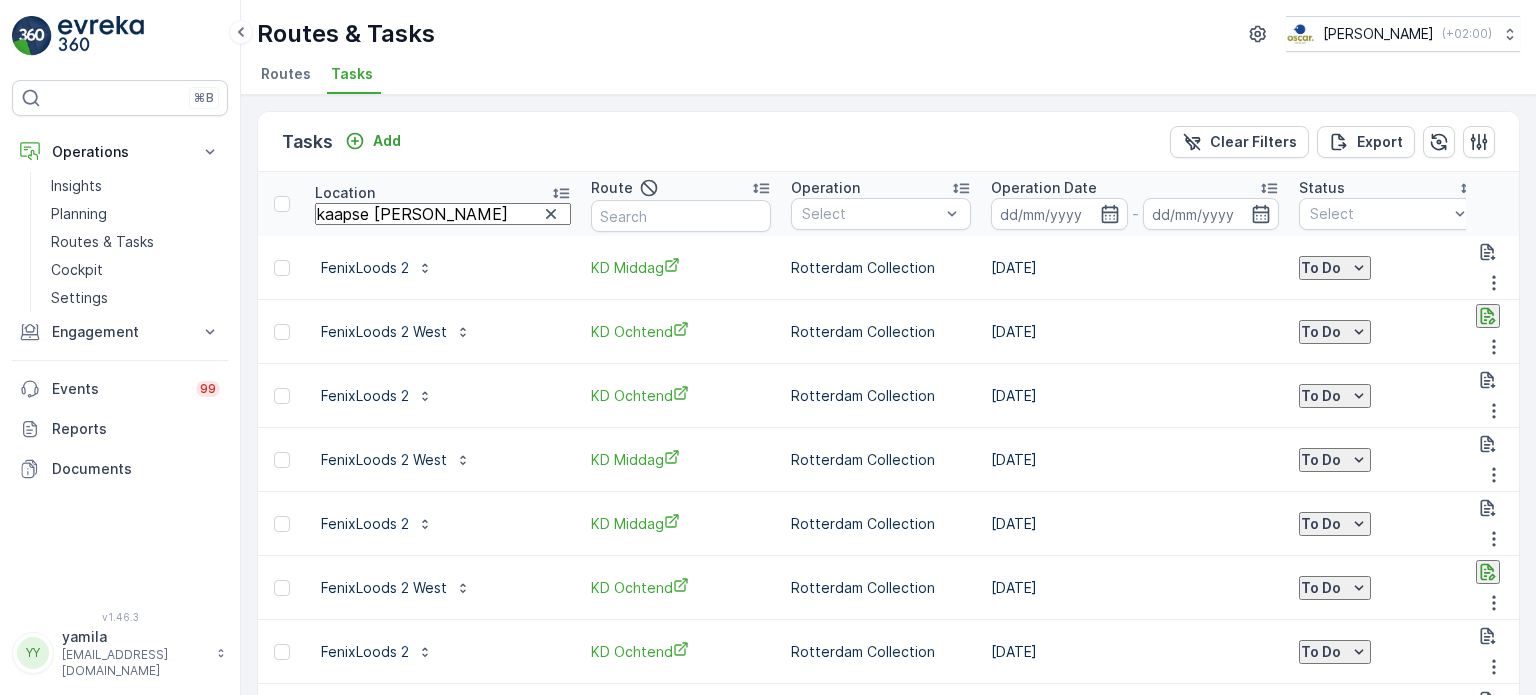 type on "kaapse brouwers" 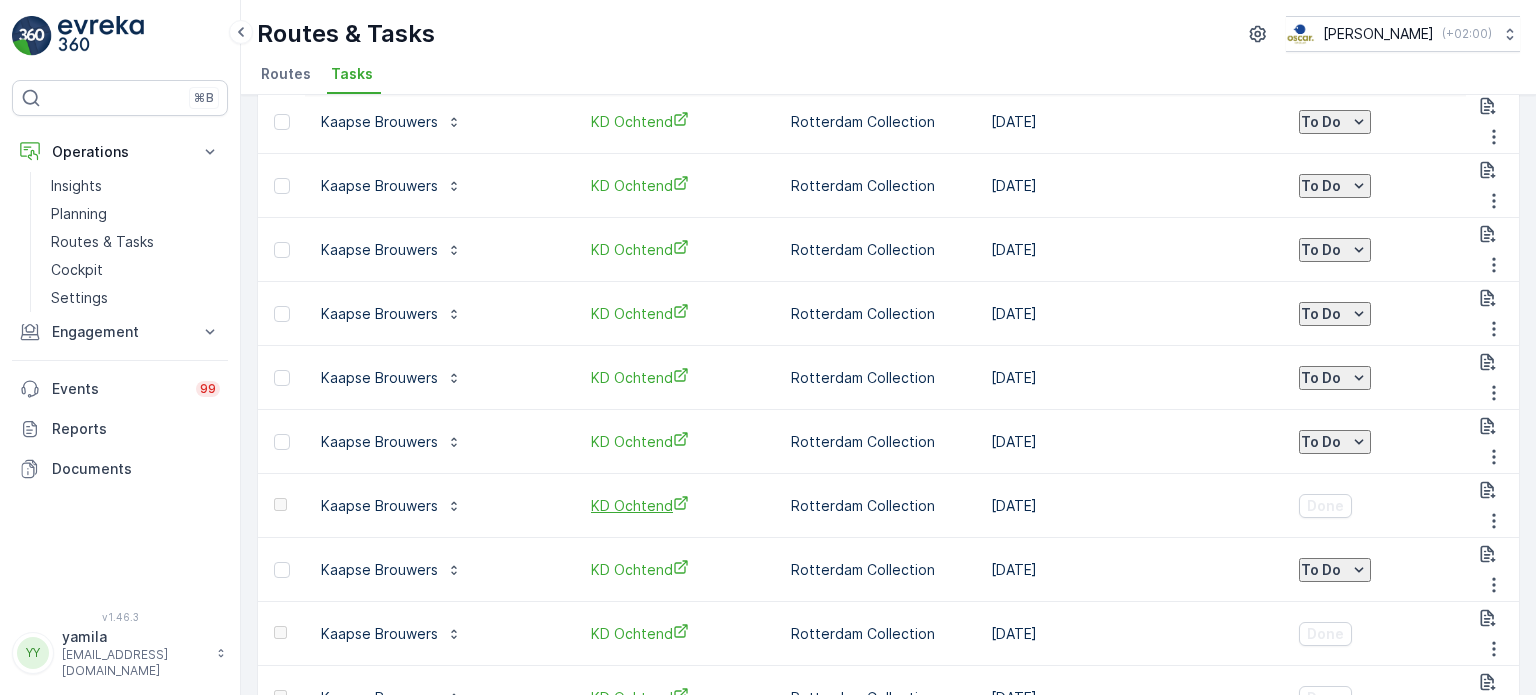 scroll, scrollTop: 0, scrollLeft: 0, axis: both 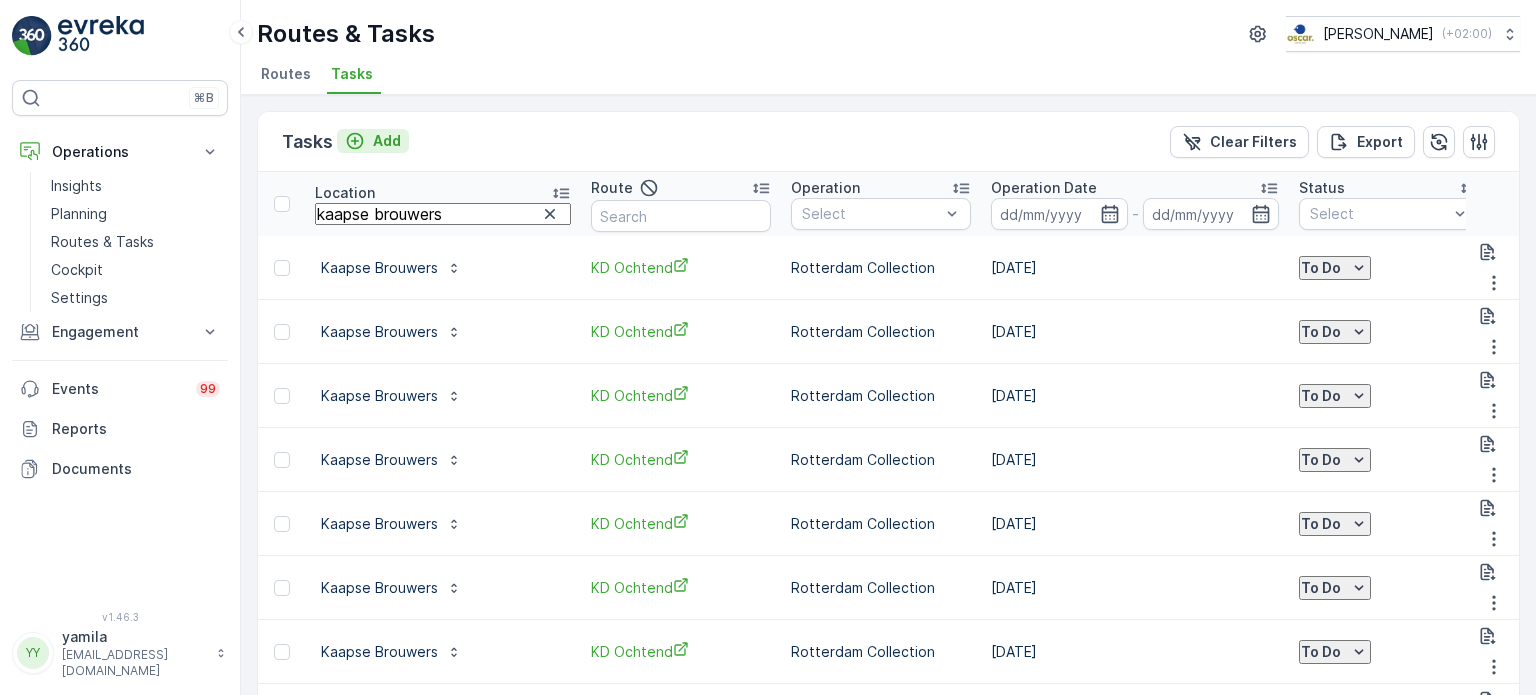 click on "Add" at bounding box center (387, 141) 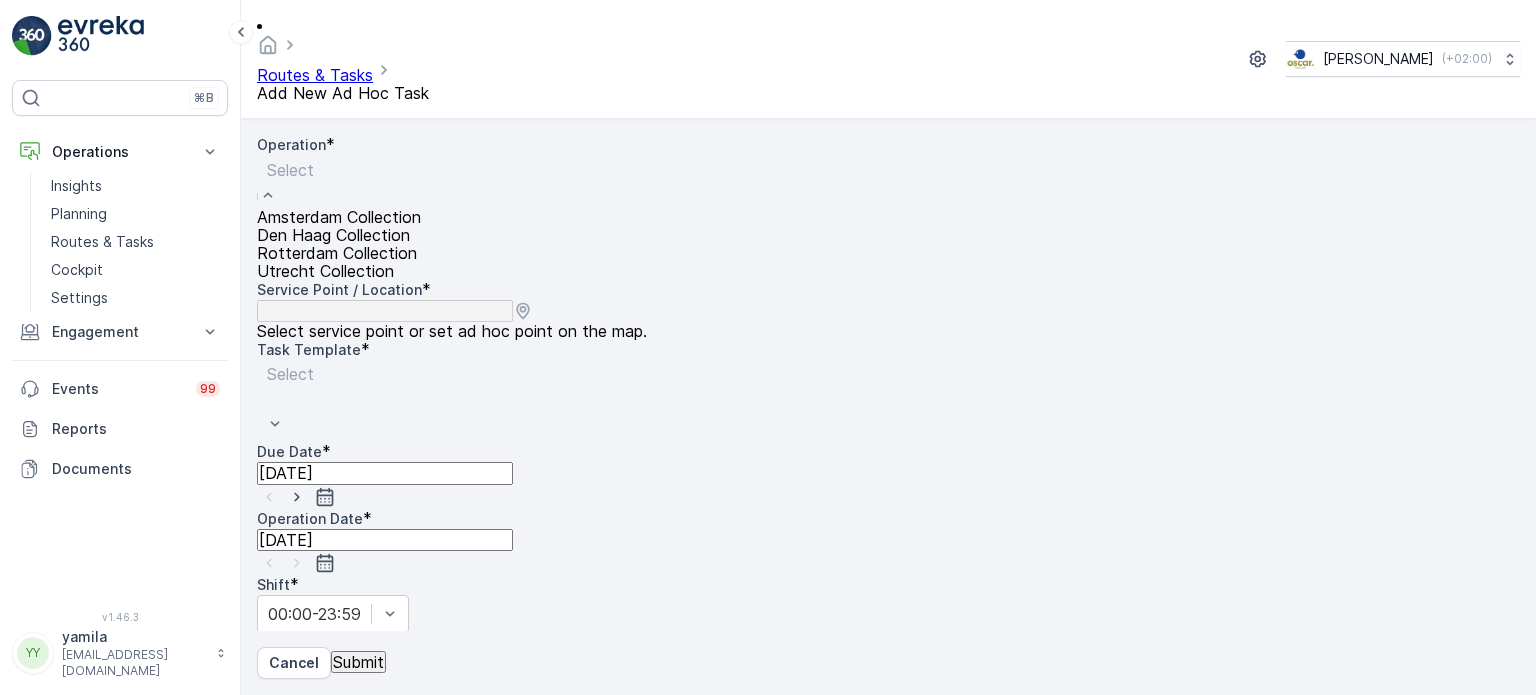 click on "Rotterdam Collection" at bounding box center [337, 253] 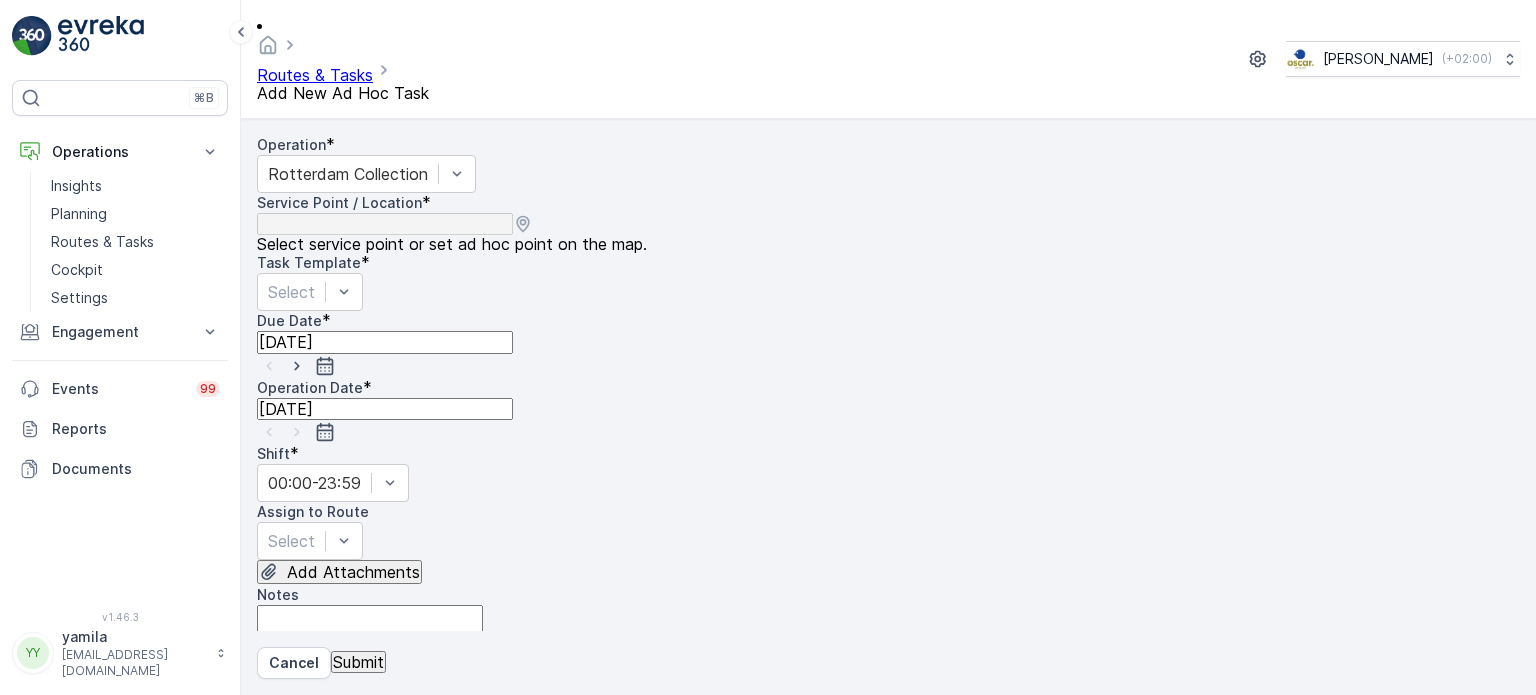 click at bounding box center [355, 692] 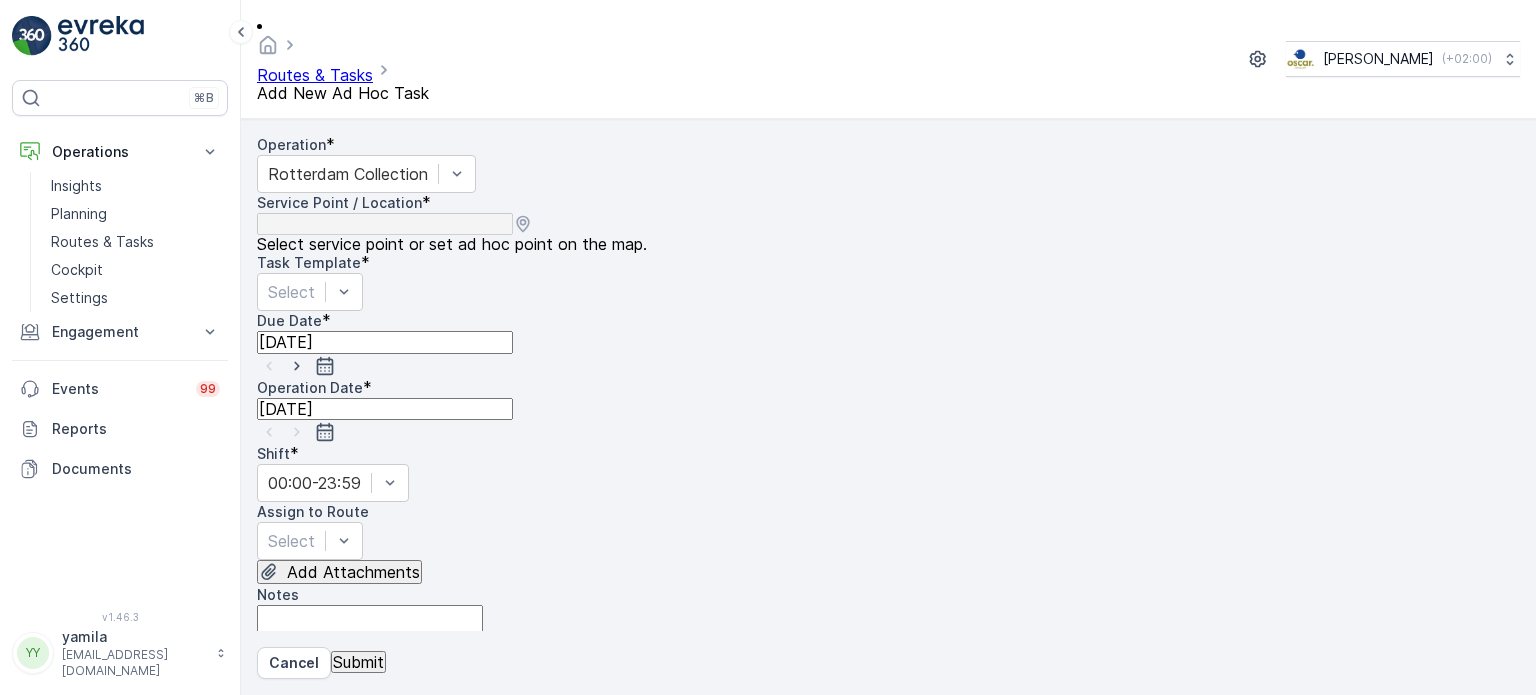 type on "kaapse brouwers" 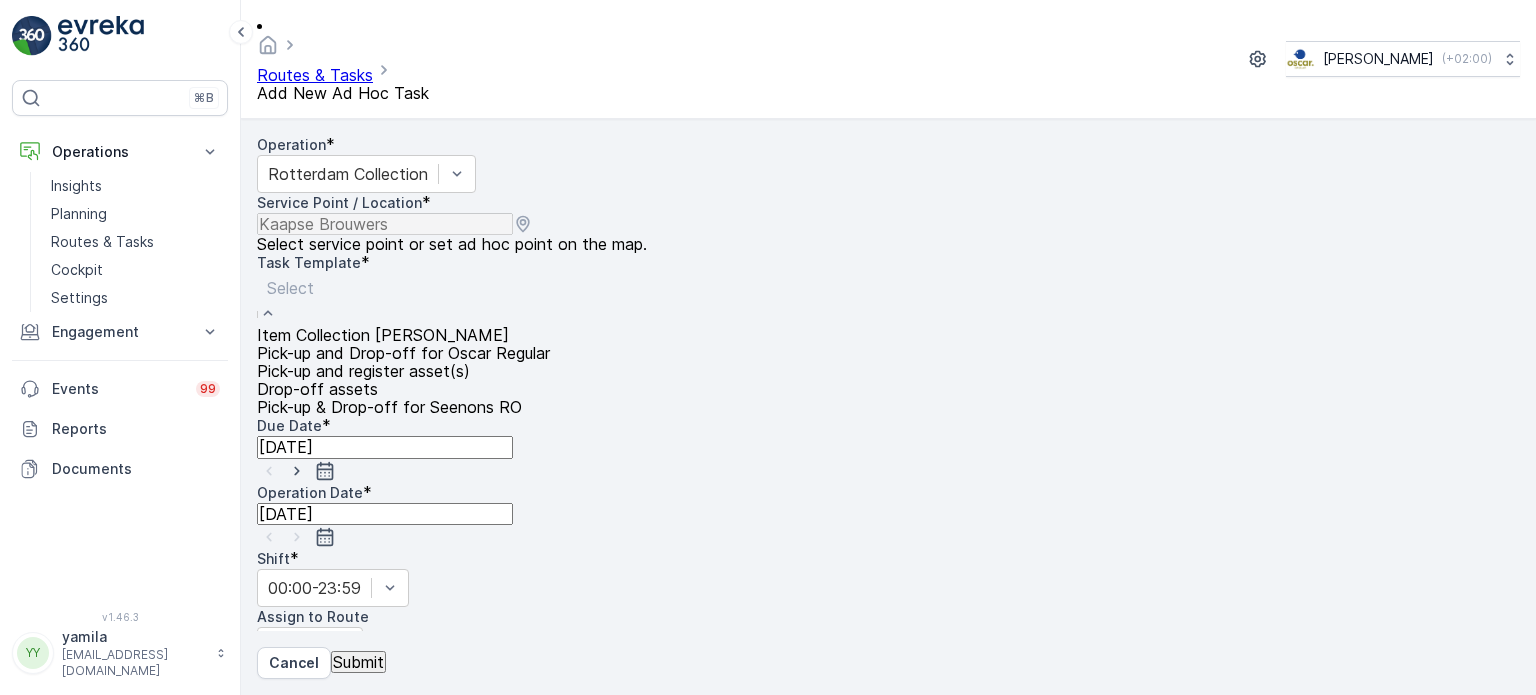 click at bounding box center [403, 288] 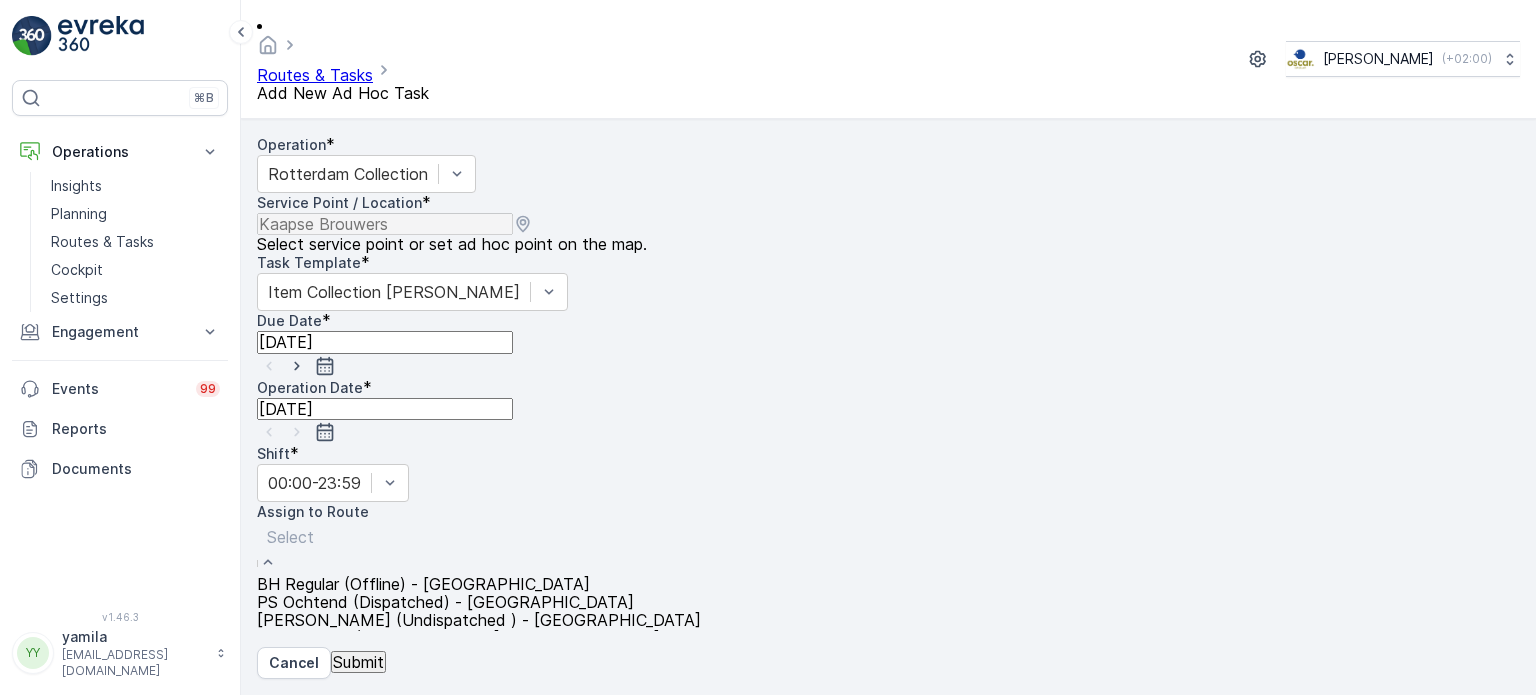 click on "Select" at bounding box center [479, 548] 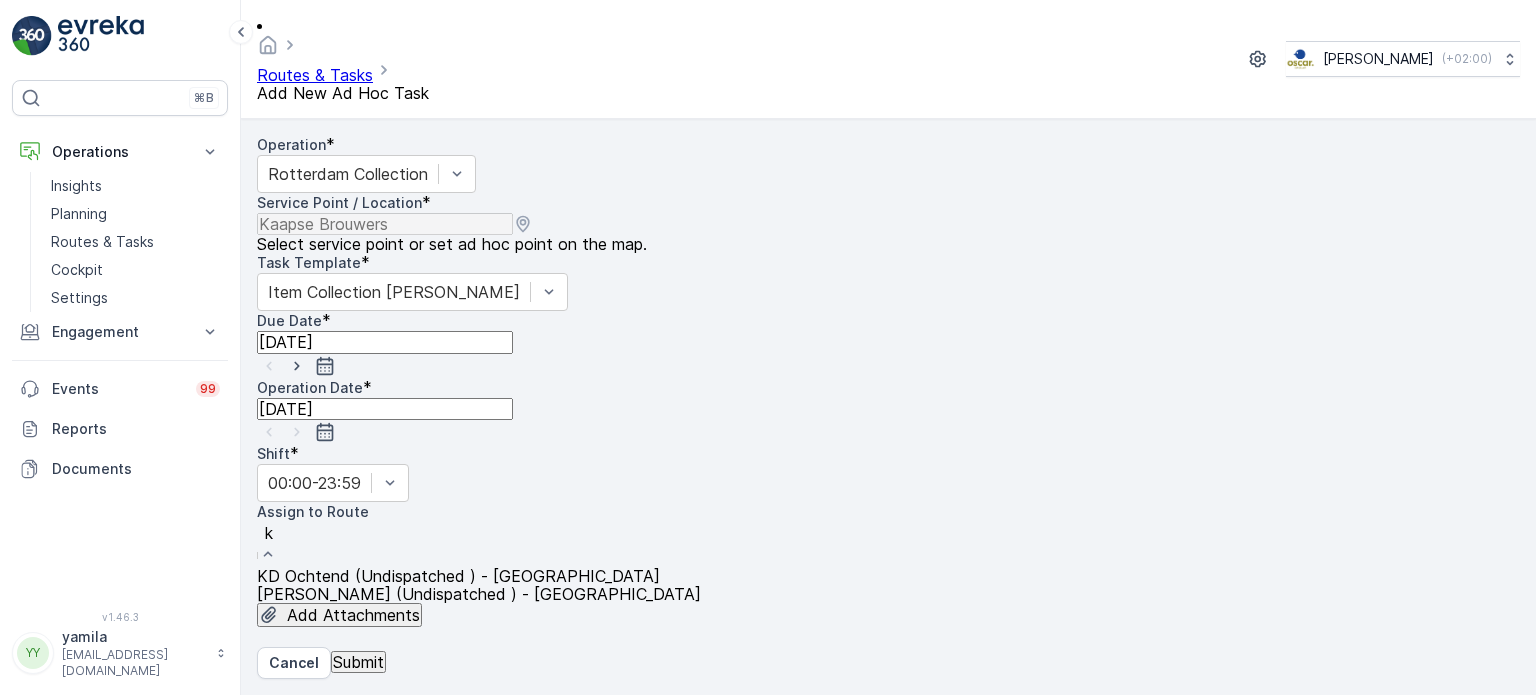 type on "kd" 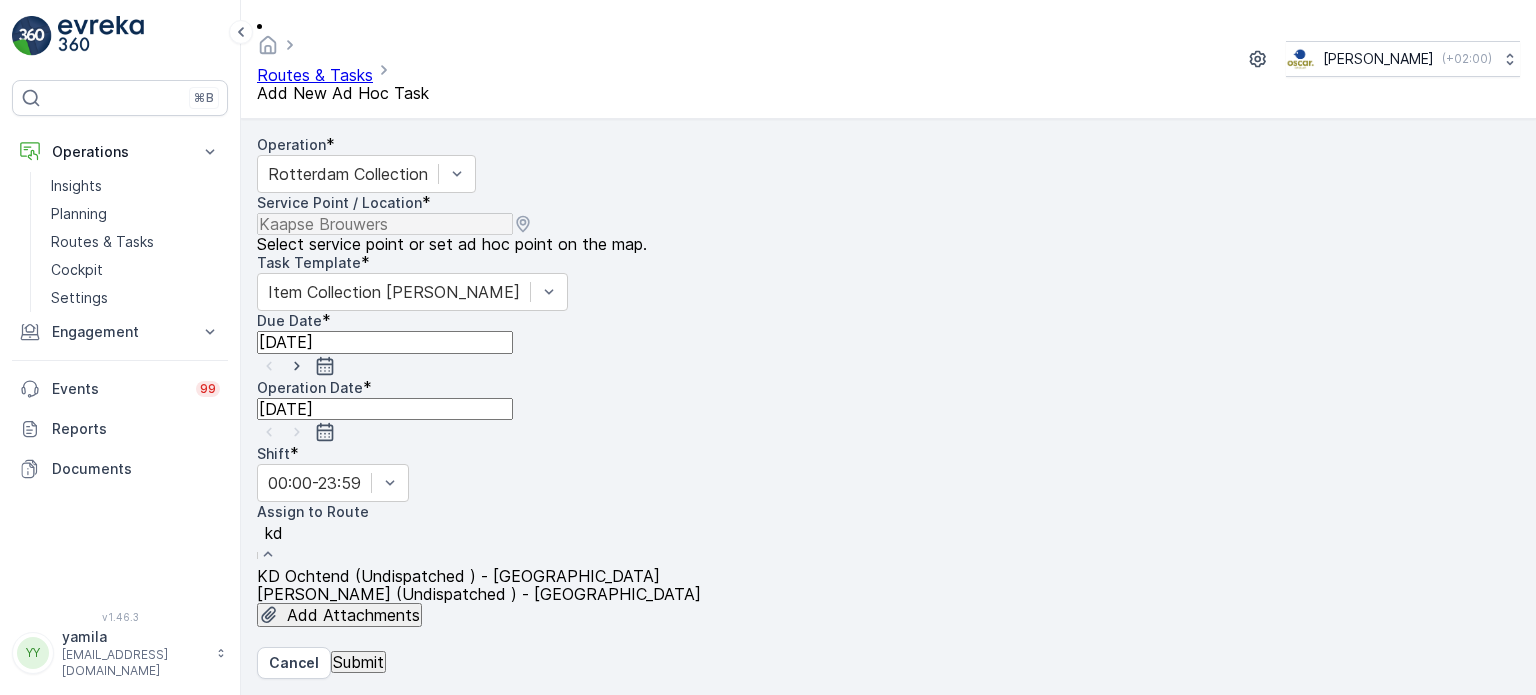 click on "KD Ochtend (Undispatched ) - Rotterdam" at bounding box center (458, 576) 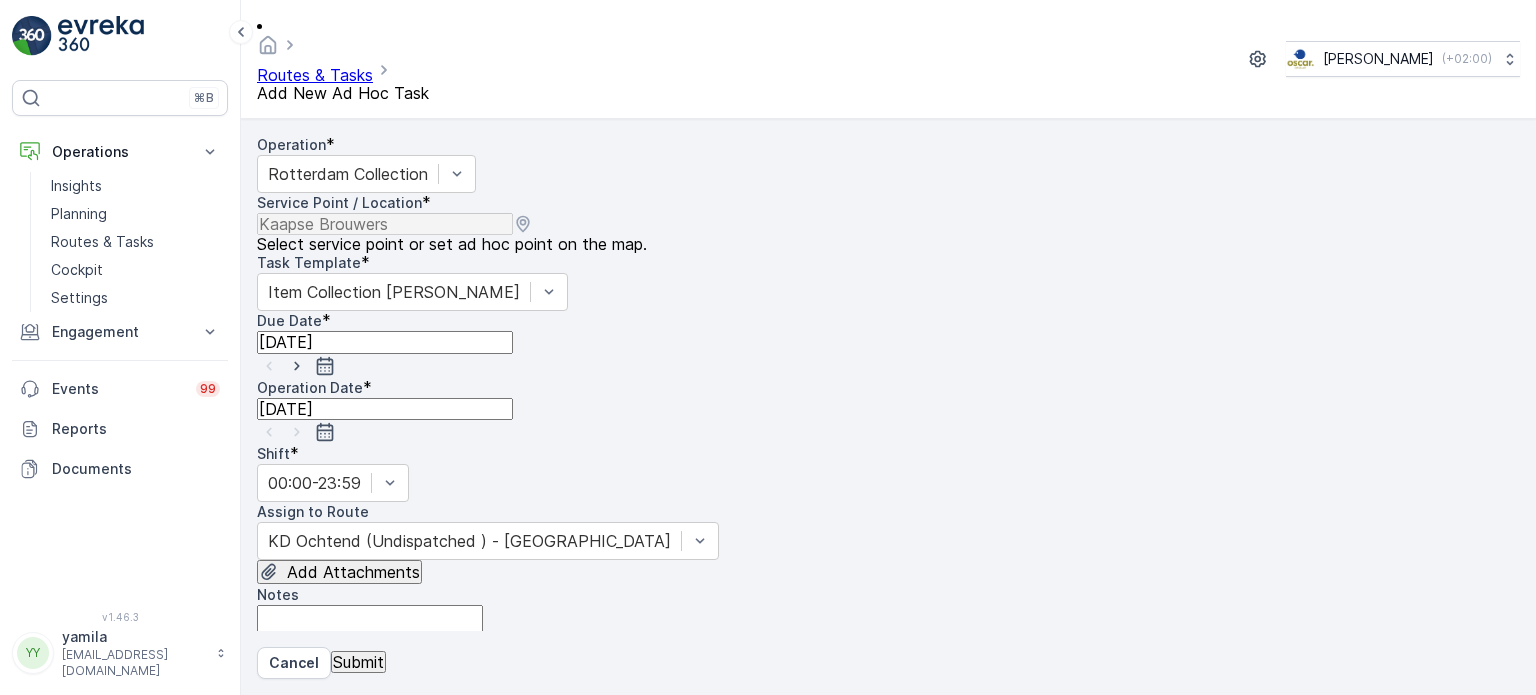 click on "Notes" at bounding box center (370, 633) 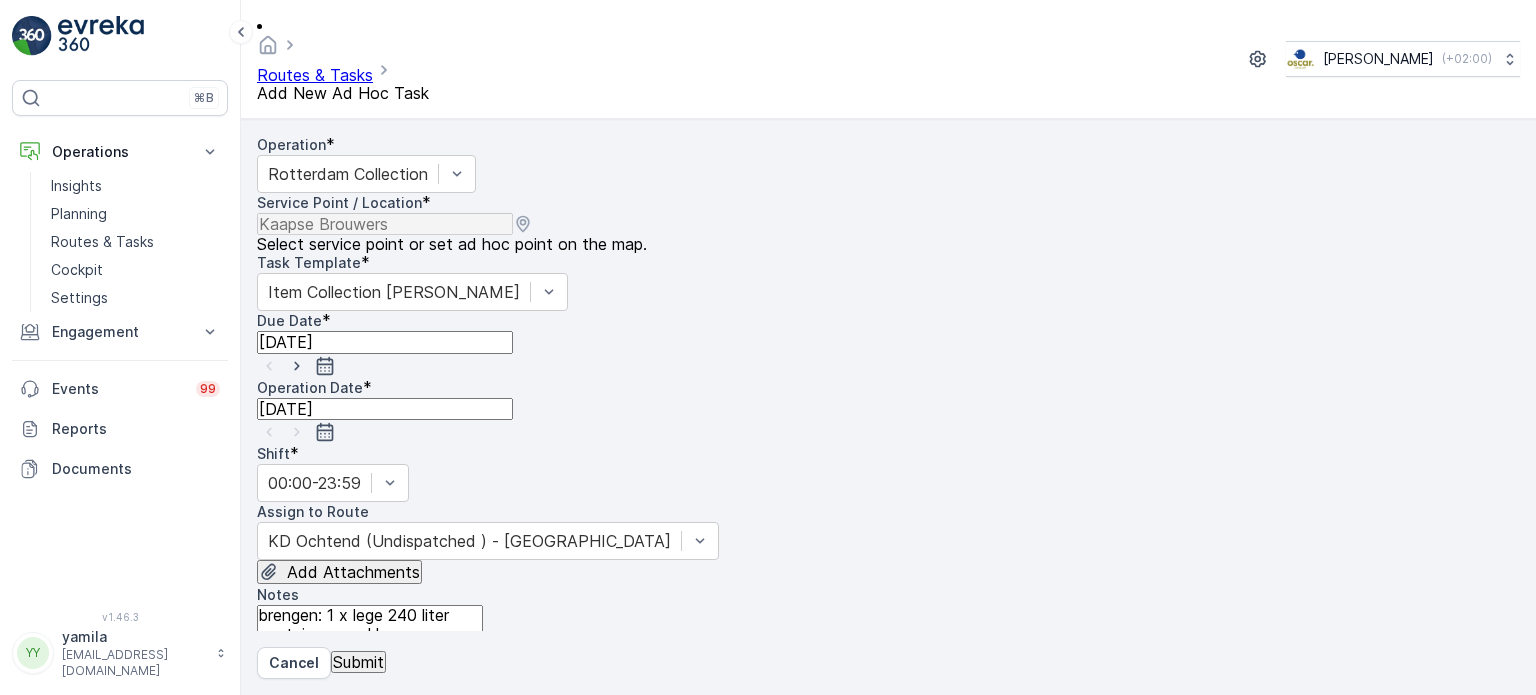 type on "brengen: 1 x lege 240 liter container + zakken" 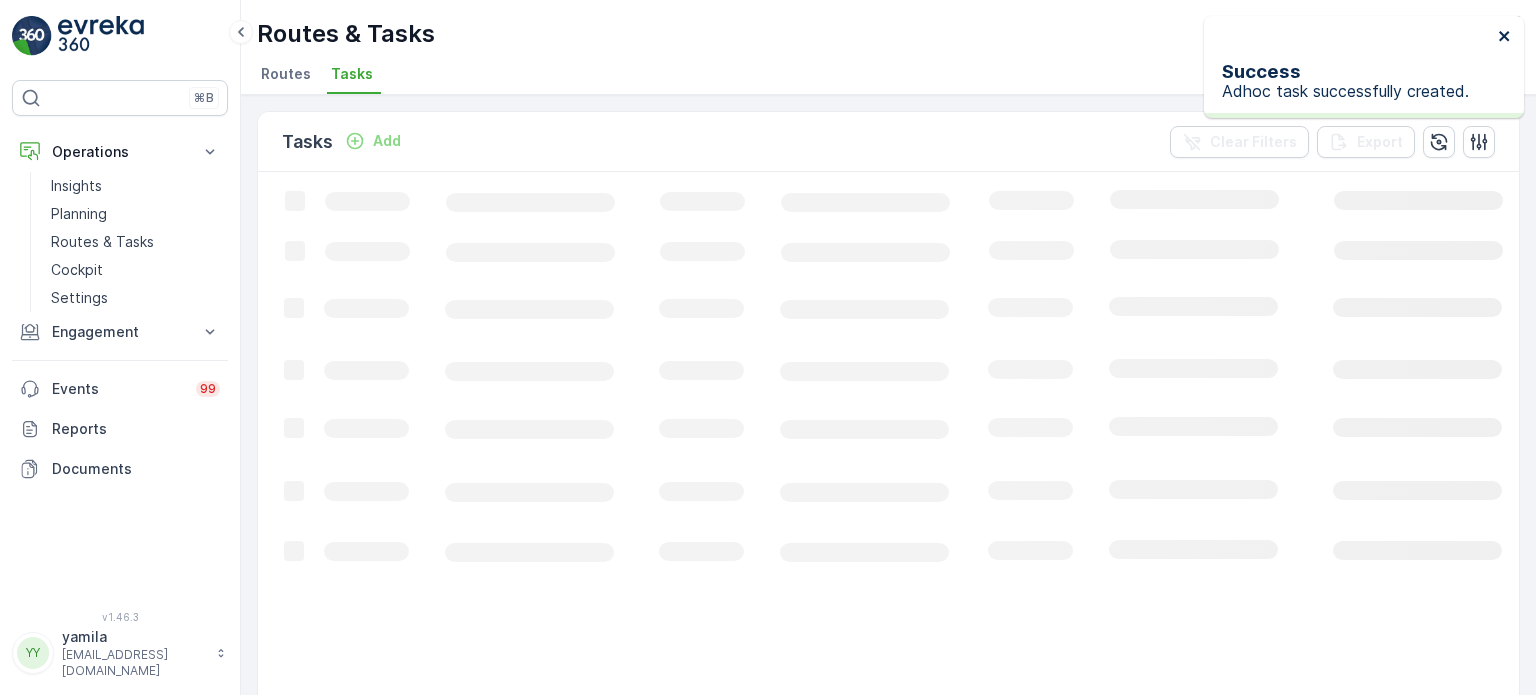 click 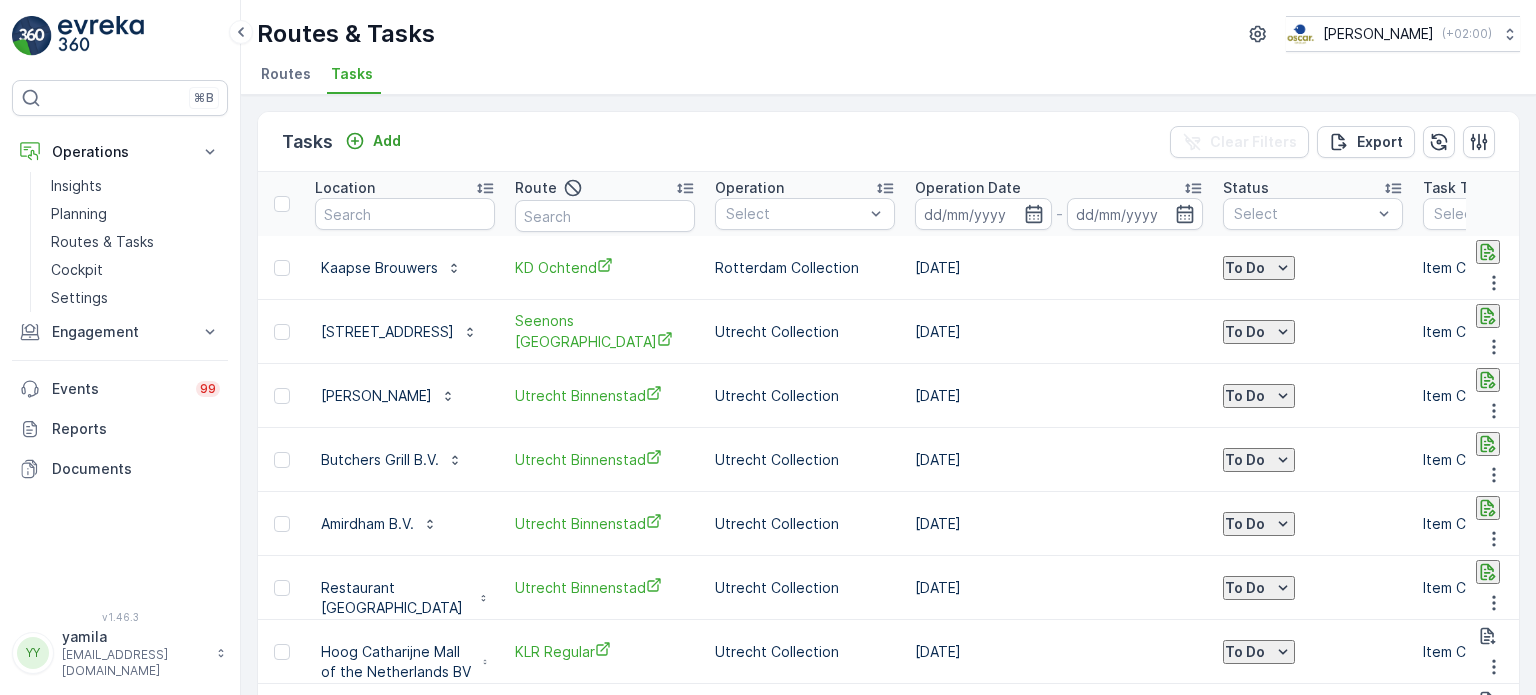 click on "To Do" at bounding box center [1259, 268] 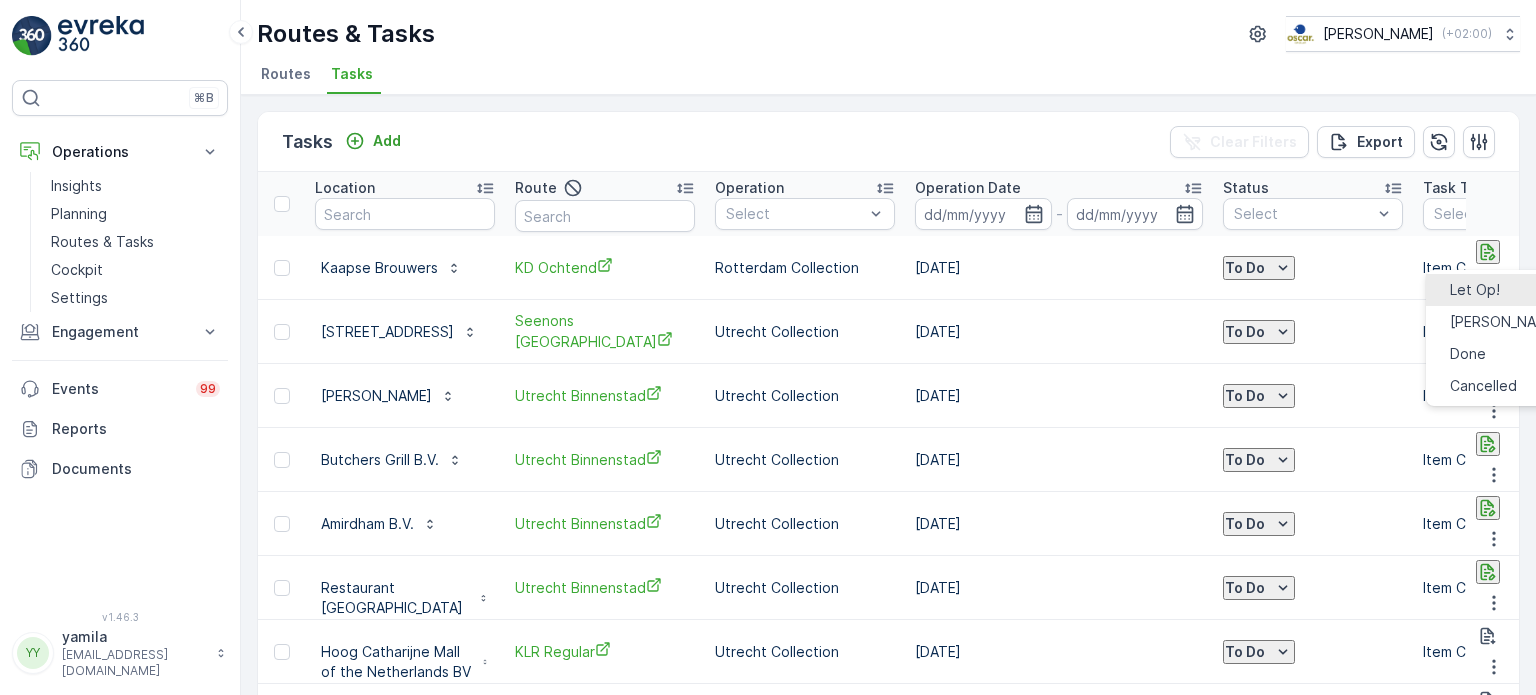 click on "Let Op!" at bounding box center (1475, 290) 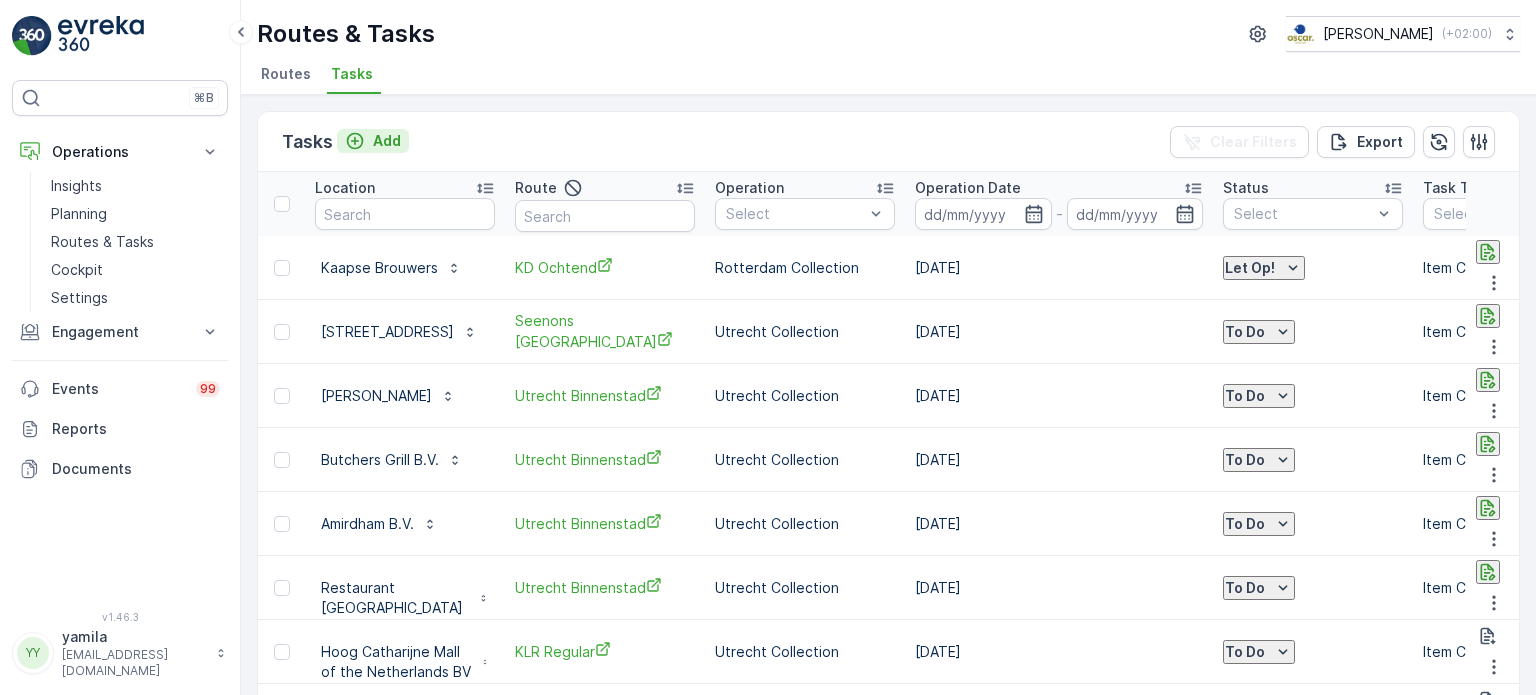 click on "Add" at bounding box center (387, 141) 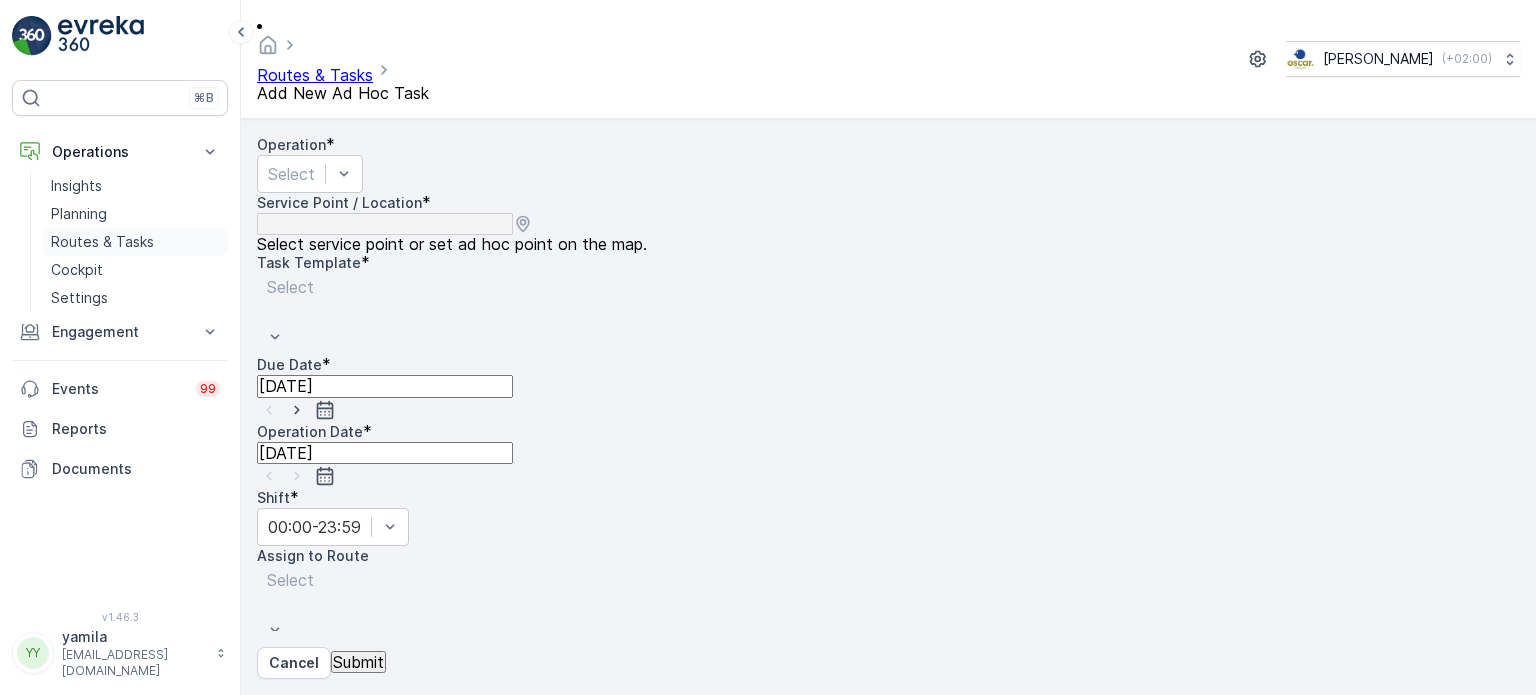 click on "Routes & Tasks" at bounding box center [102, 242] 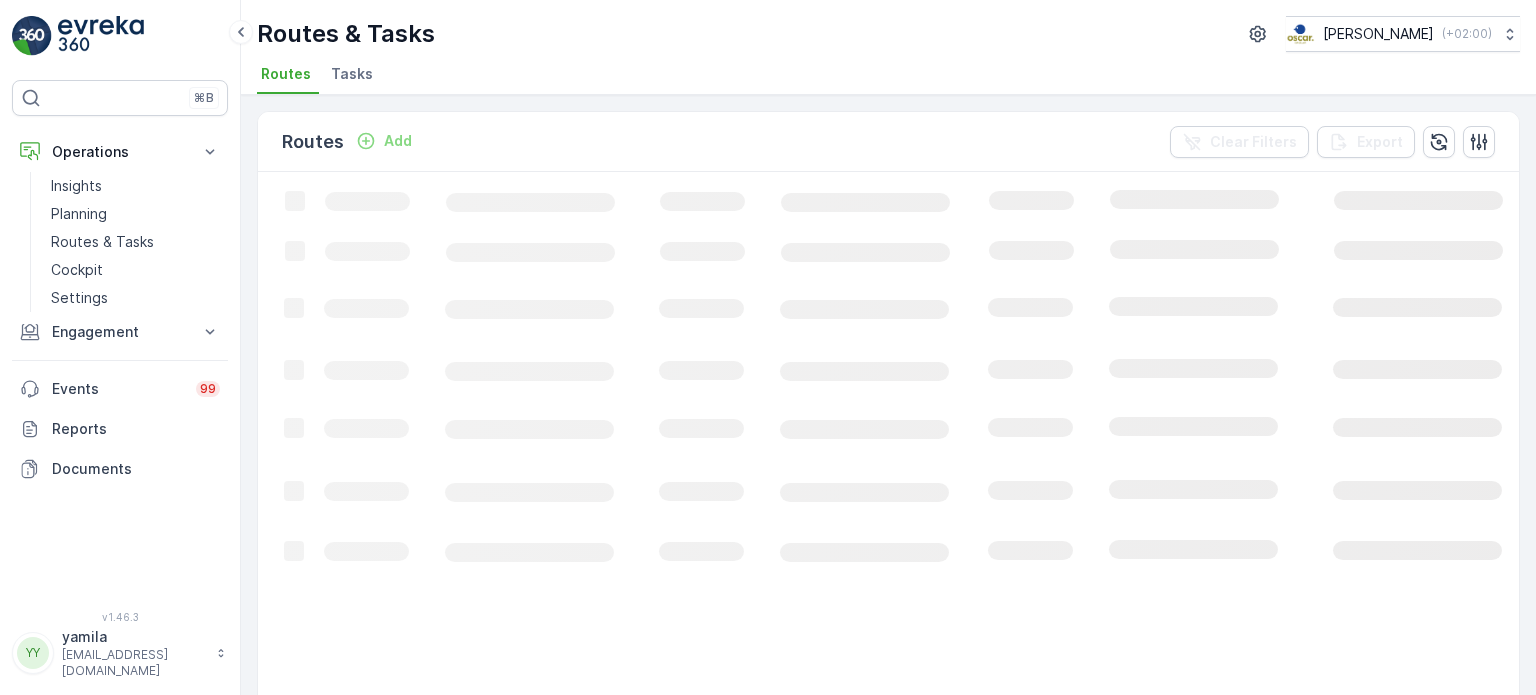 click on "Tasks" at bounding box center (352, 74) 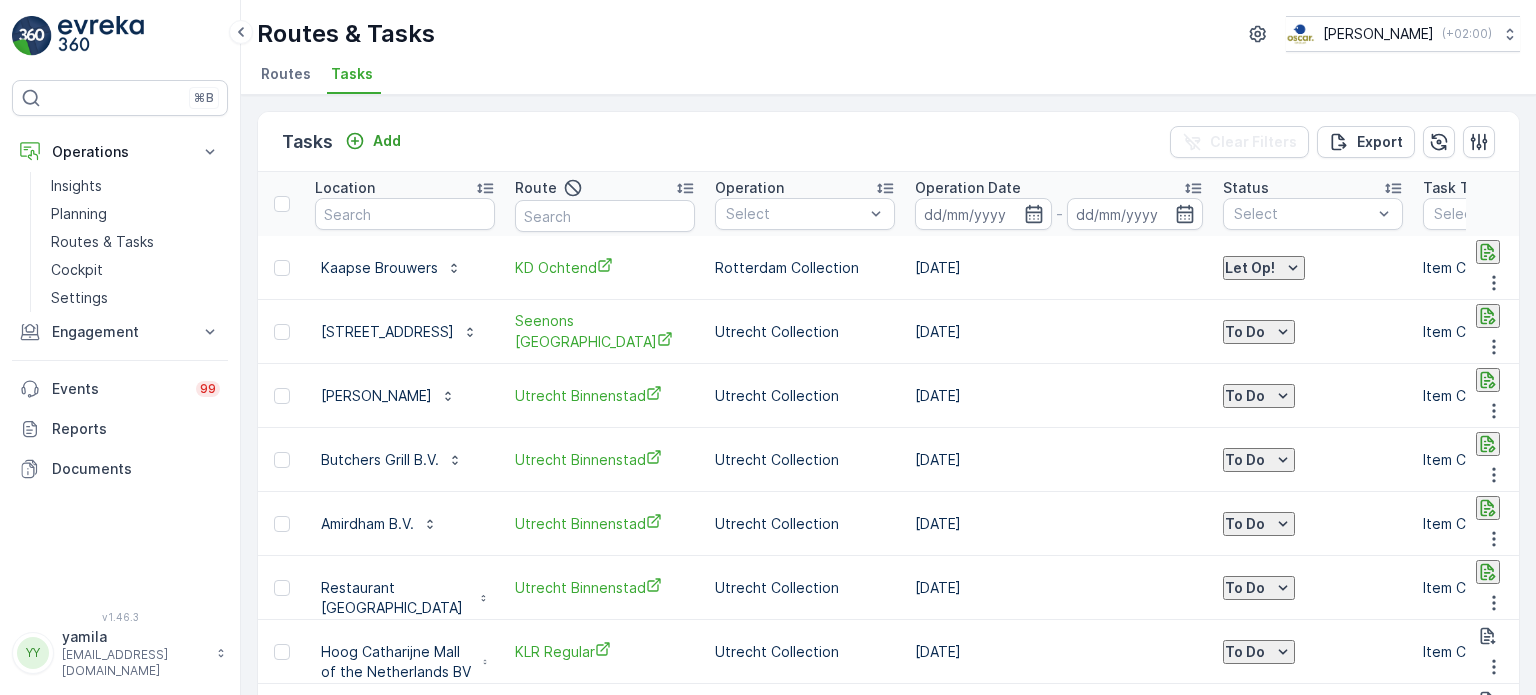 scroll, scrollTop: 0, scrollLeft: 168, axis: horizontal 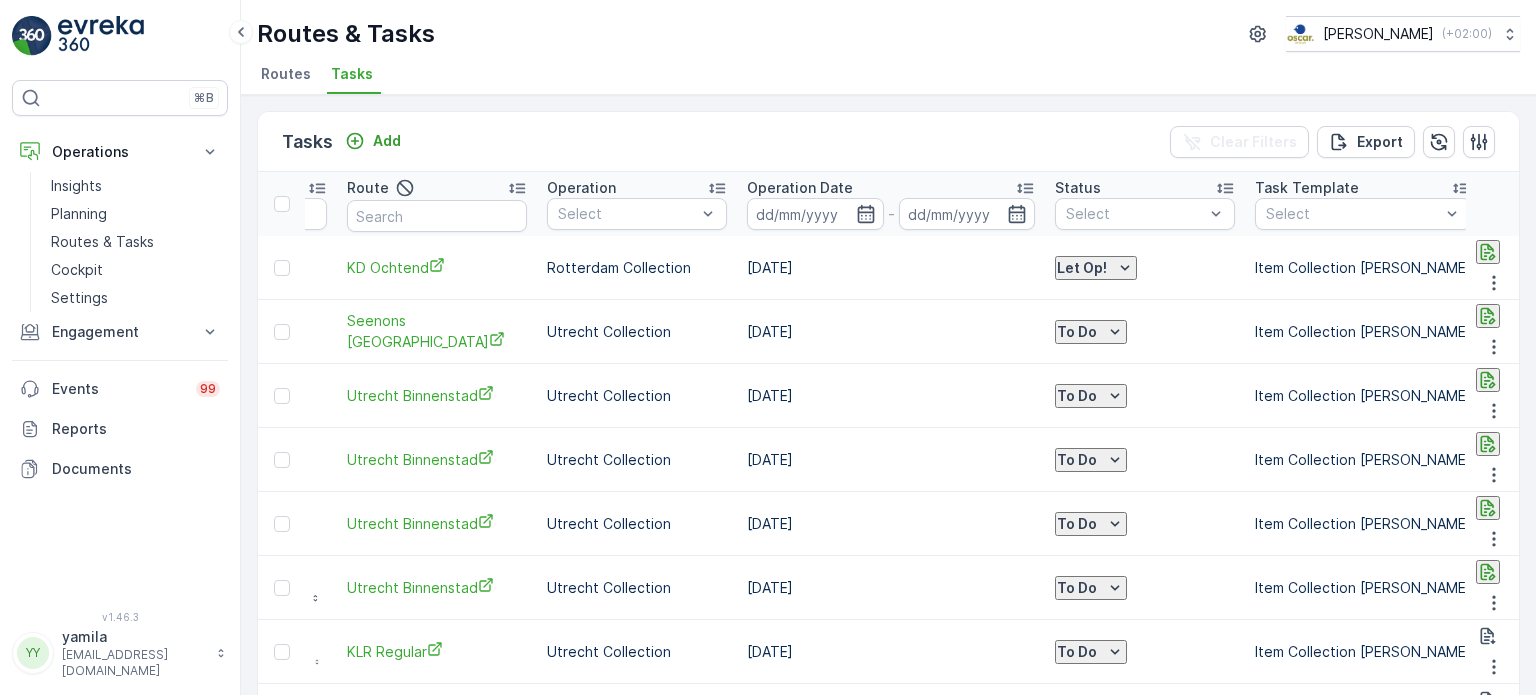 click 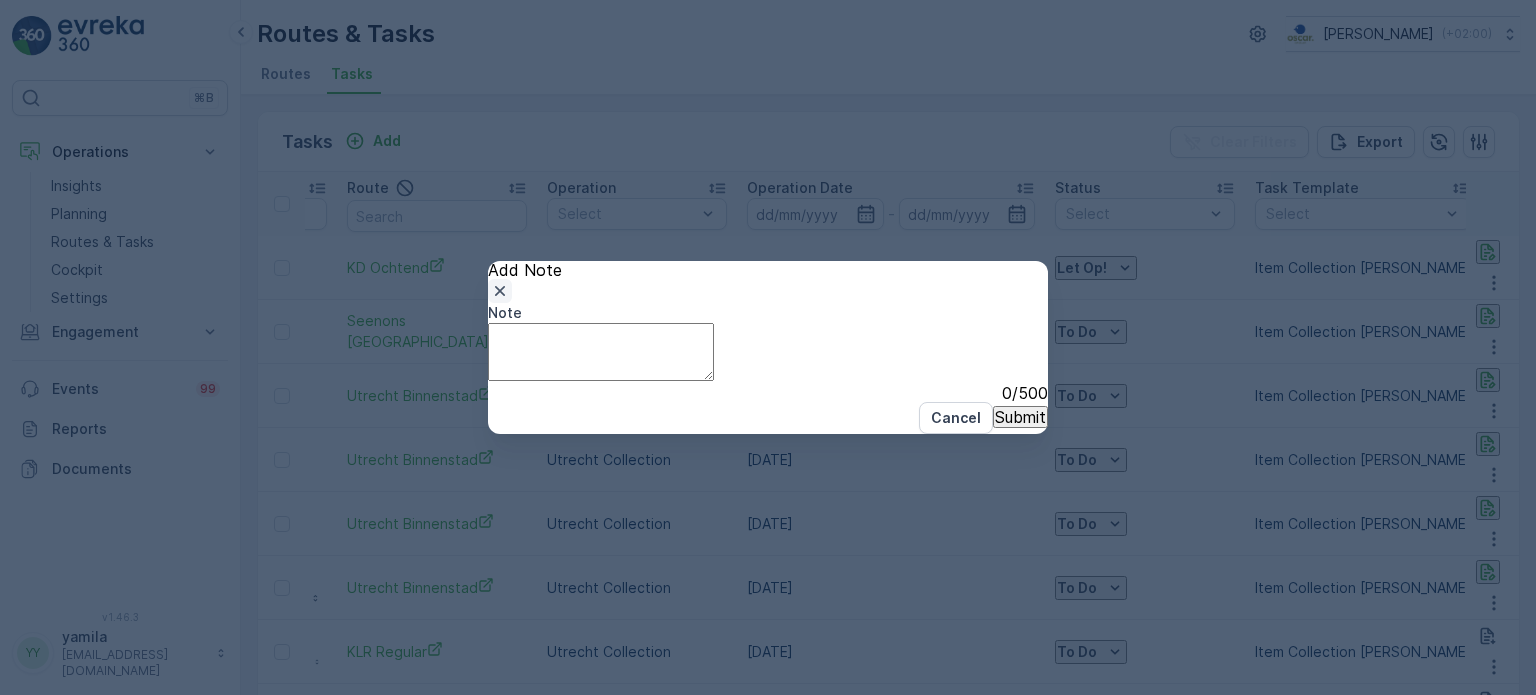 click 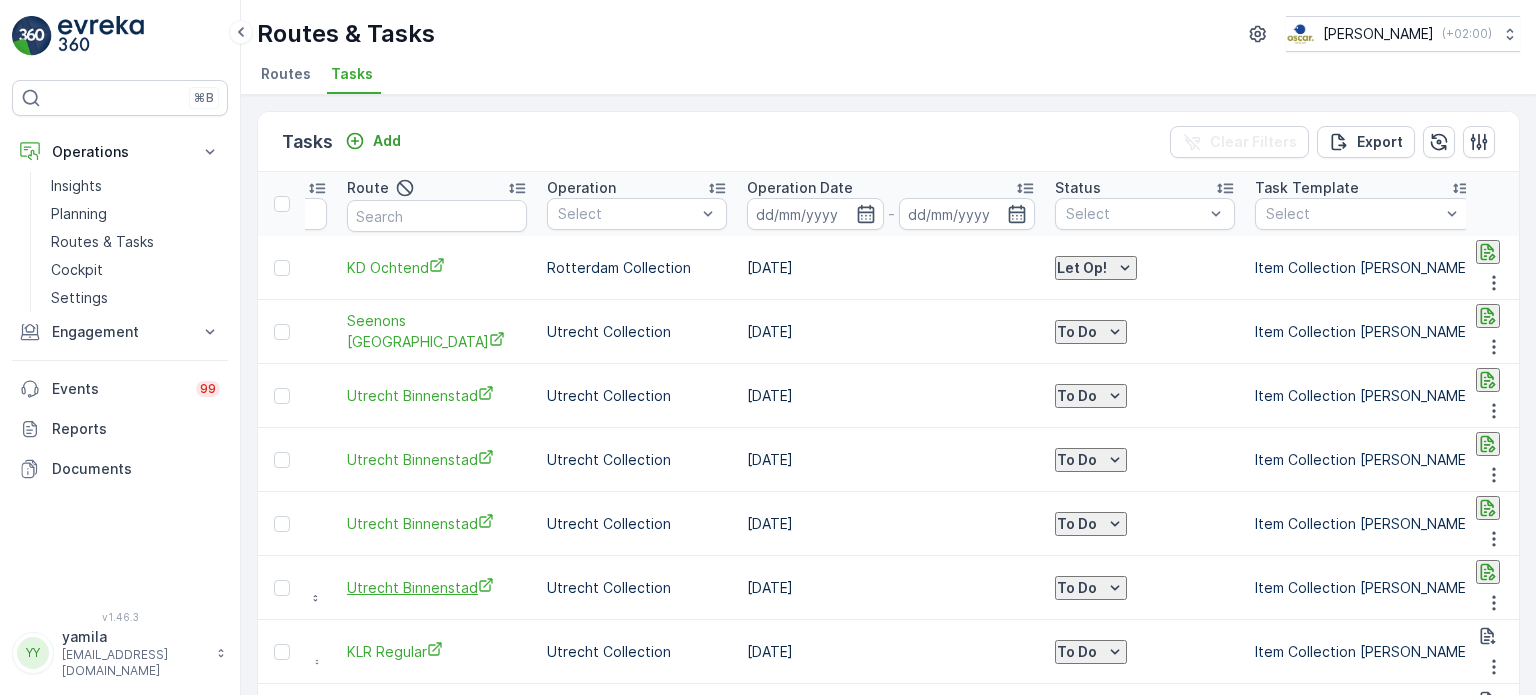 scroll, scrollTop: 0, scrollLeft: 0, axis: both 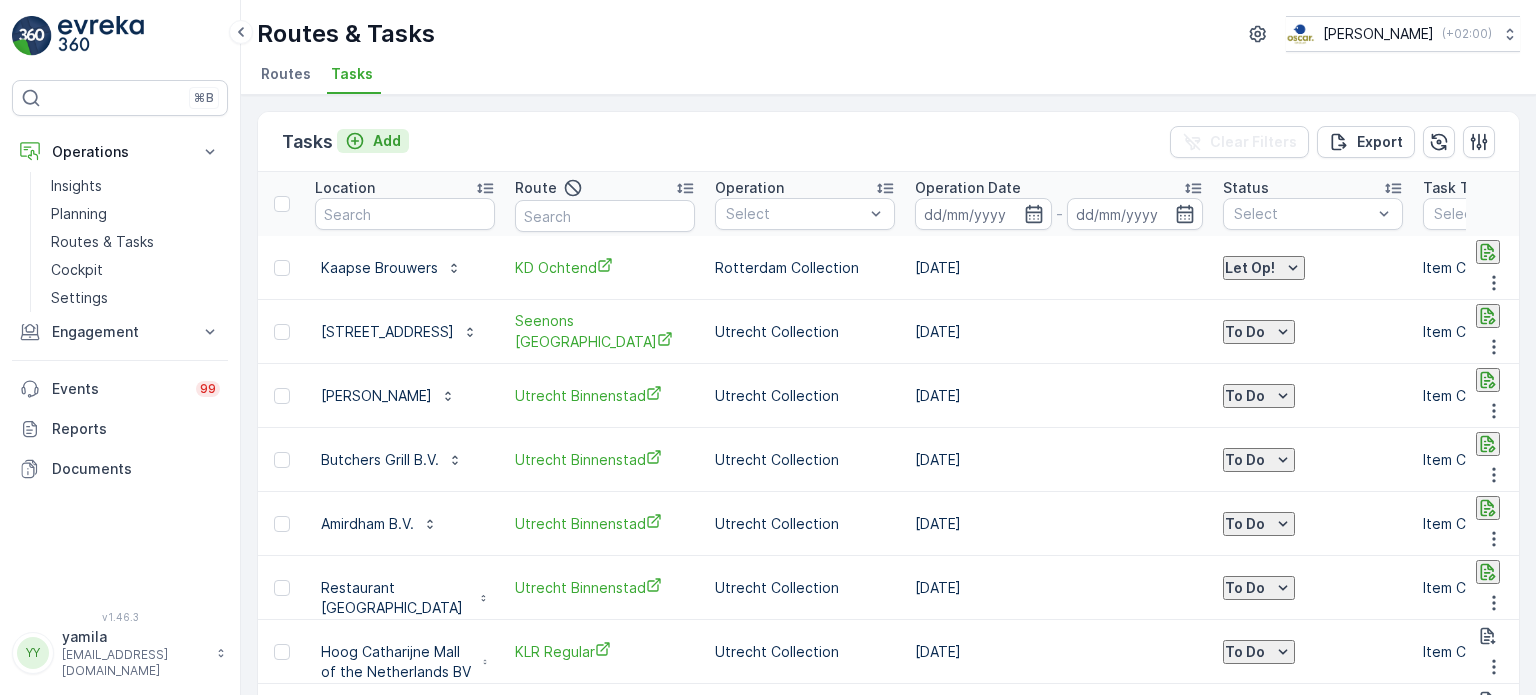 click on "Add" at bounding box center [387, 141] 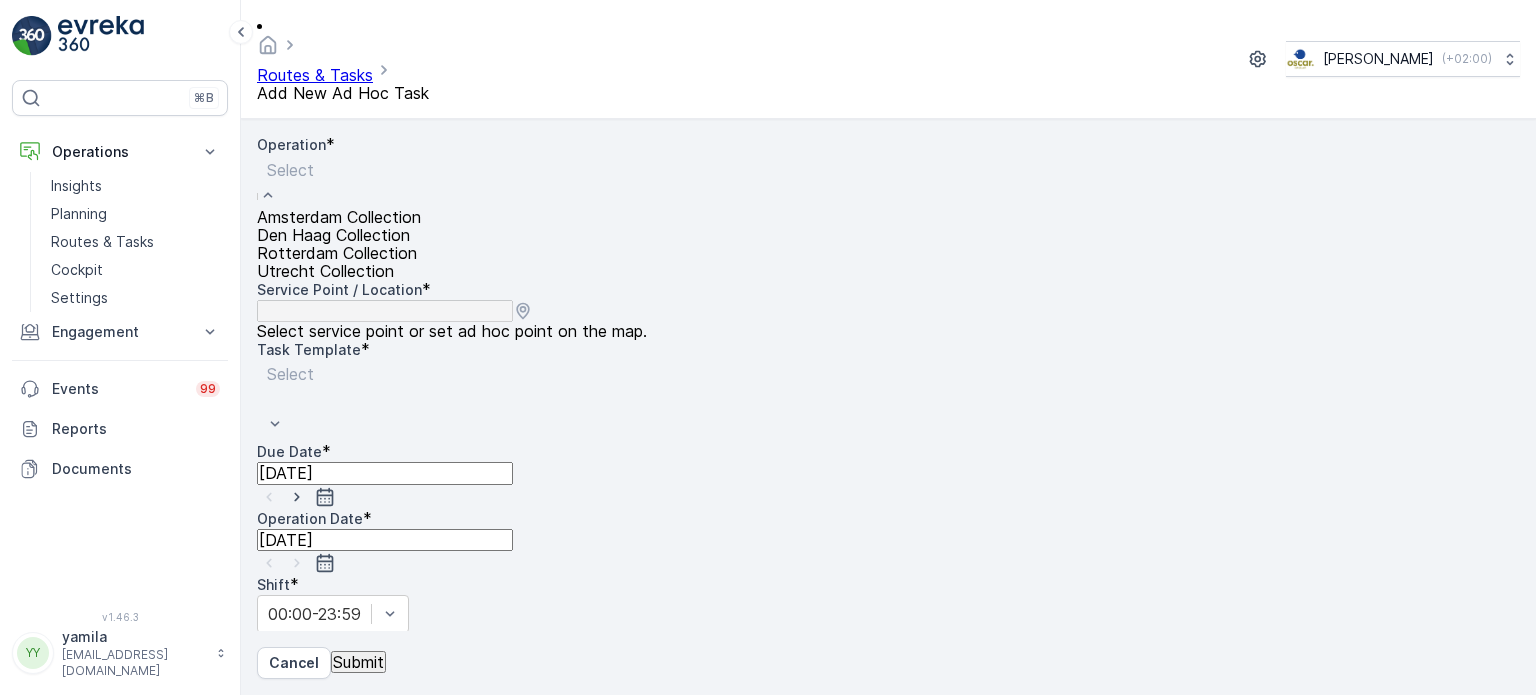 click at bounding box center (339, 170) 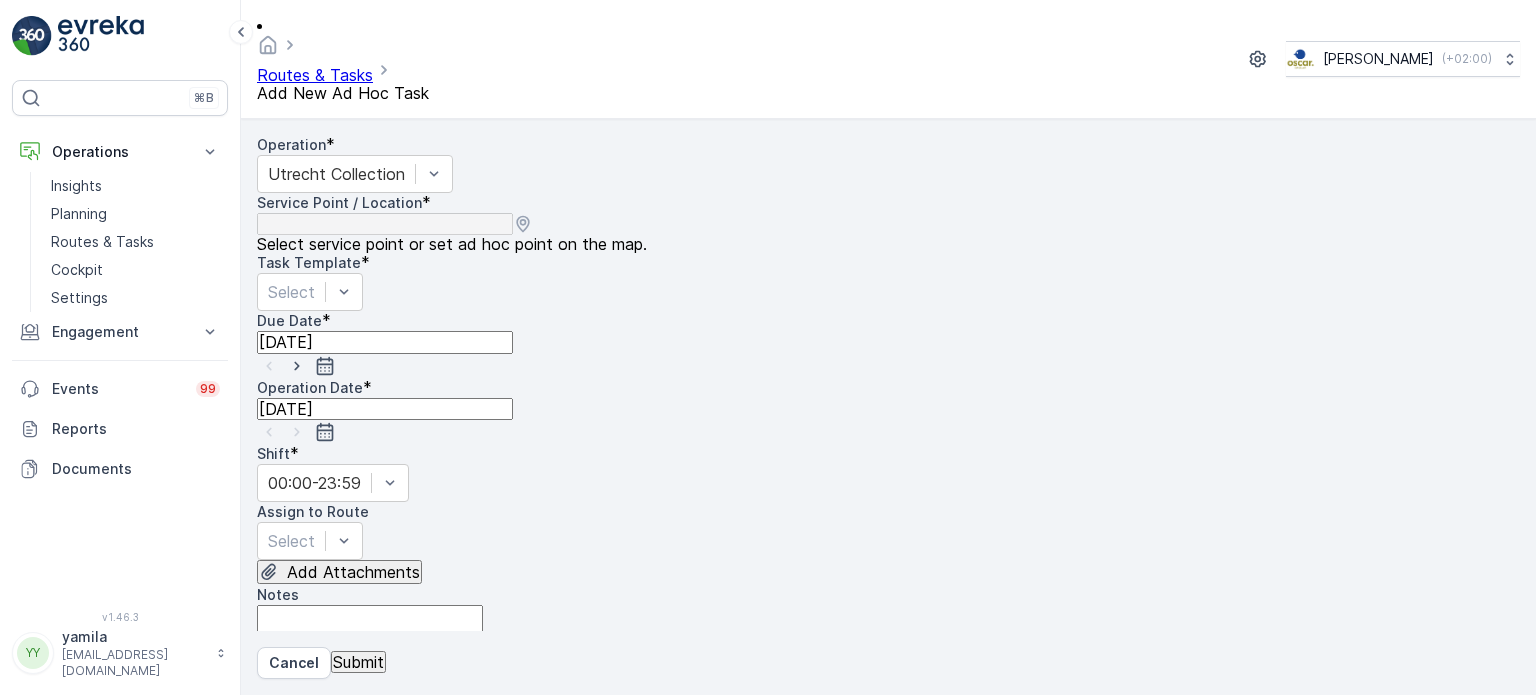 click at bounding box center [355, 692] 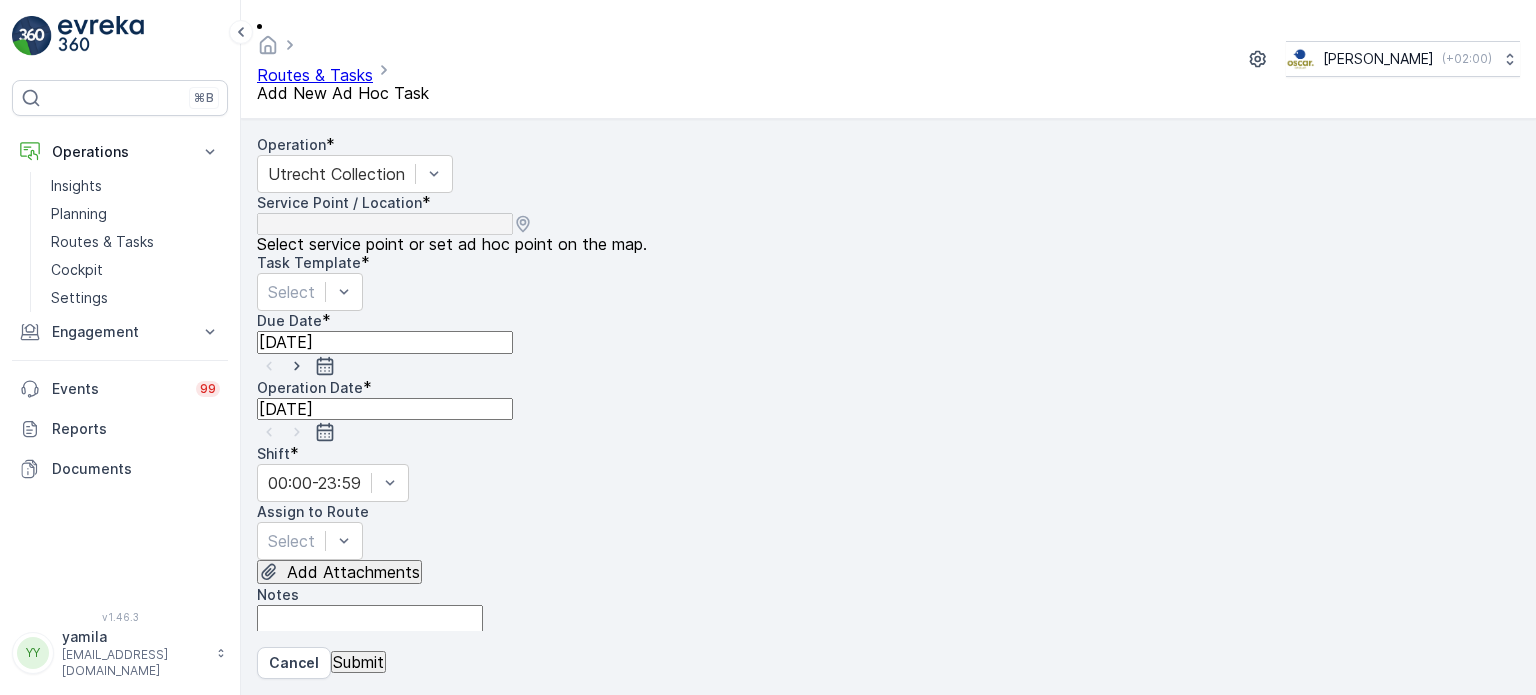 type on "bar cava" 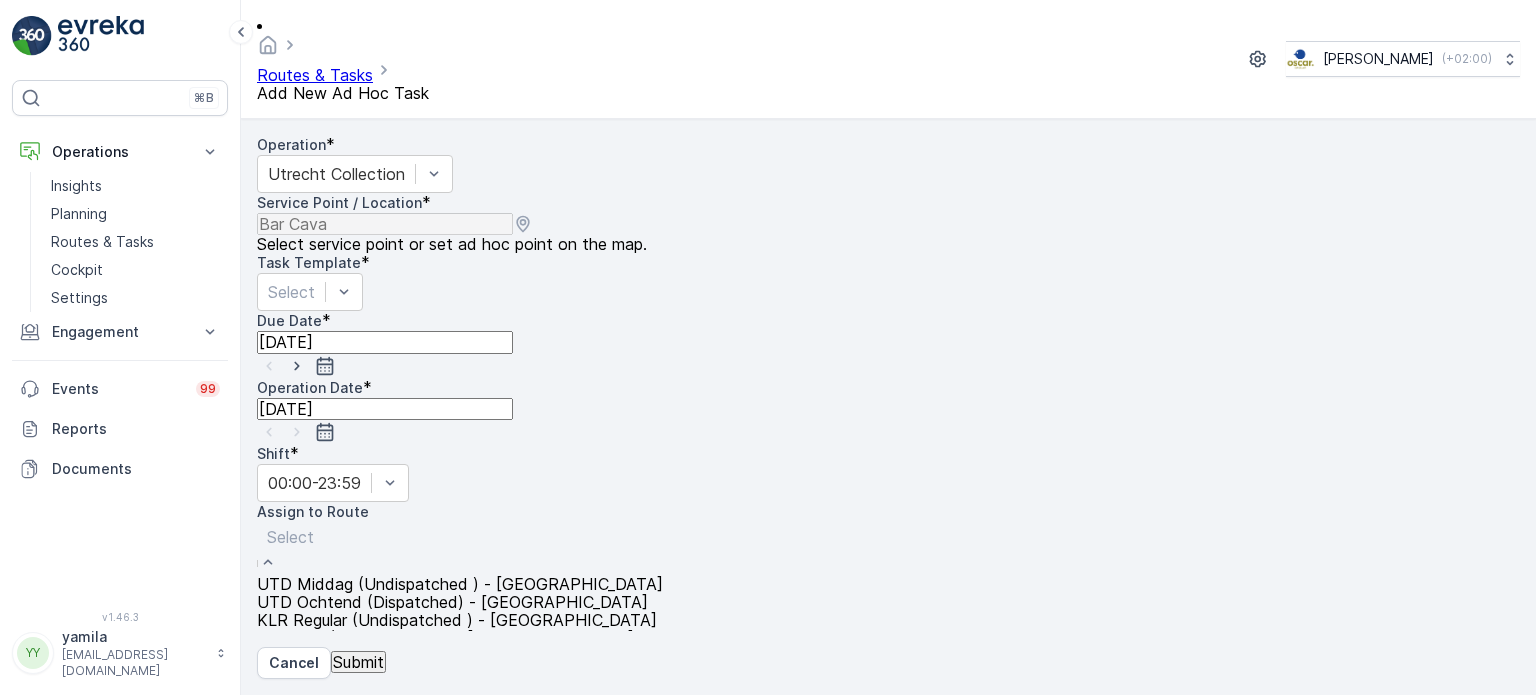 click at bounding box center (460, 537) 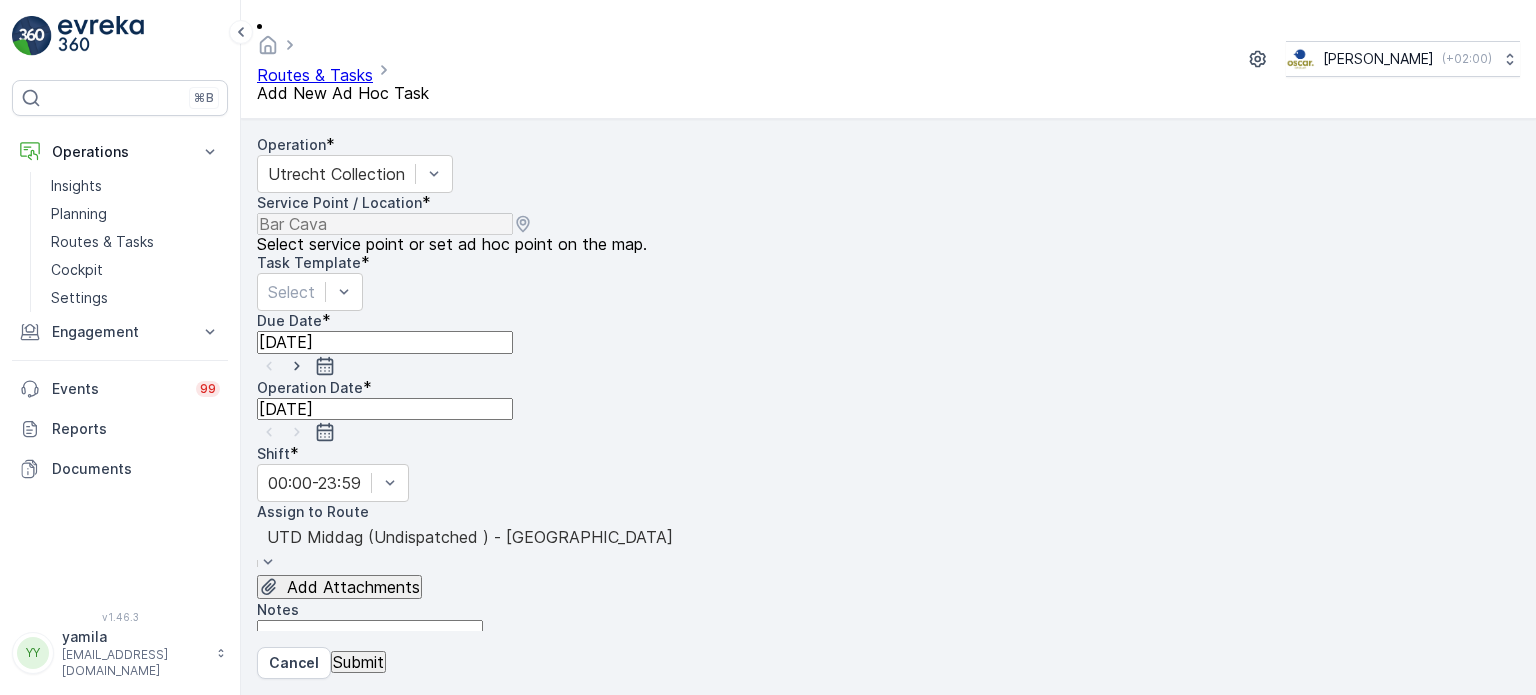 click on "Notes" at bounding box center (370, 648) 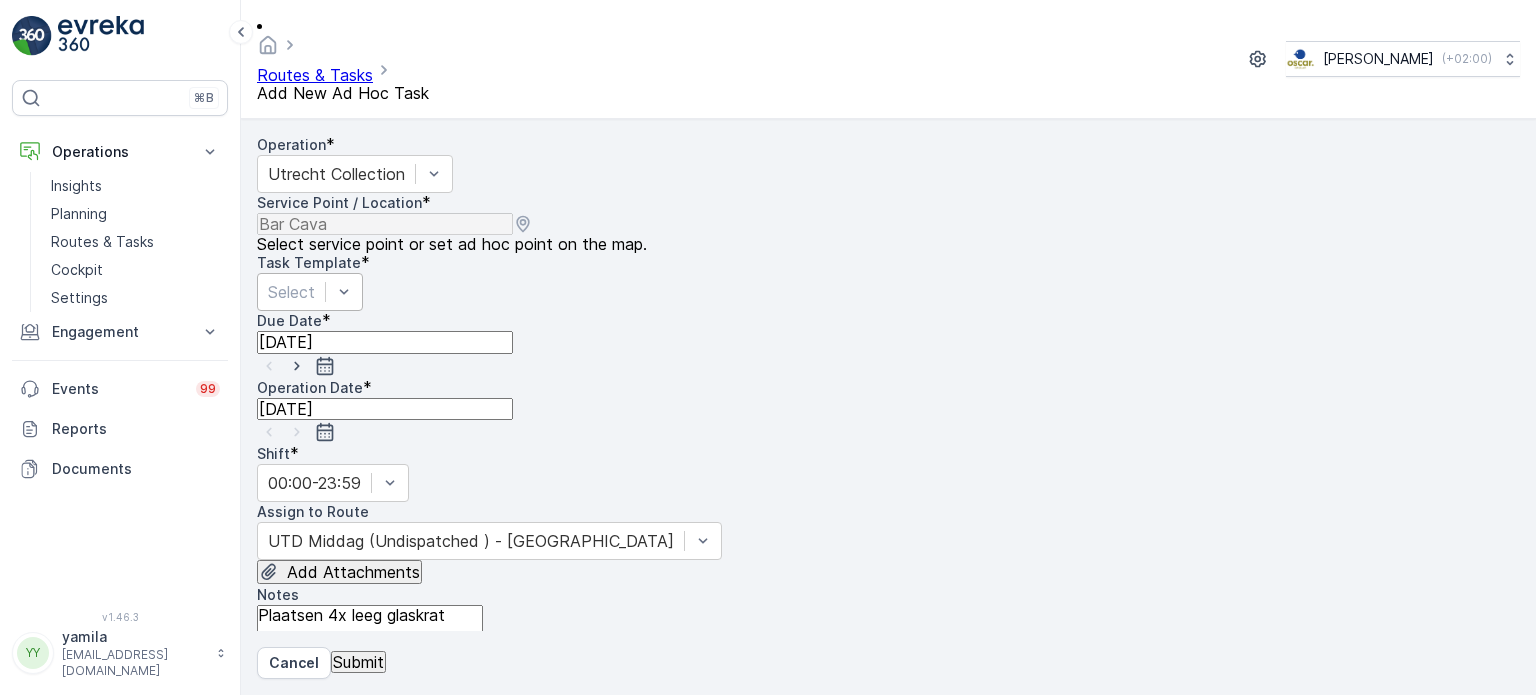 type on "Plaatsen 4x leeg glaskrat" 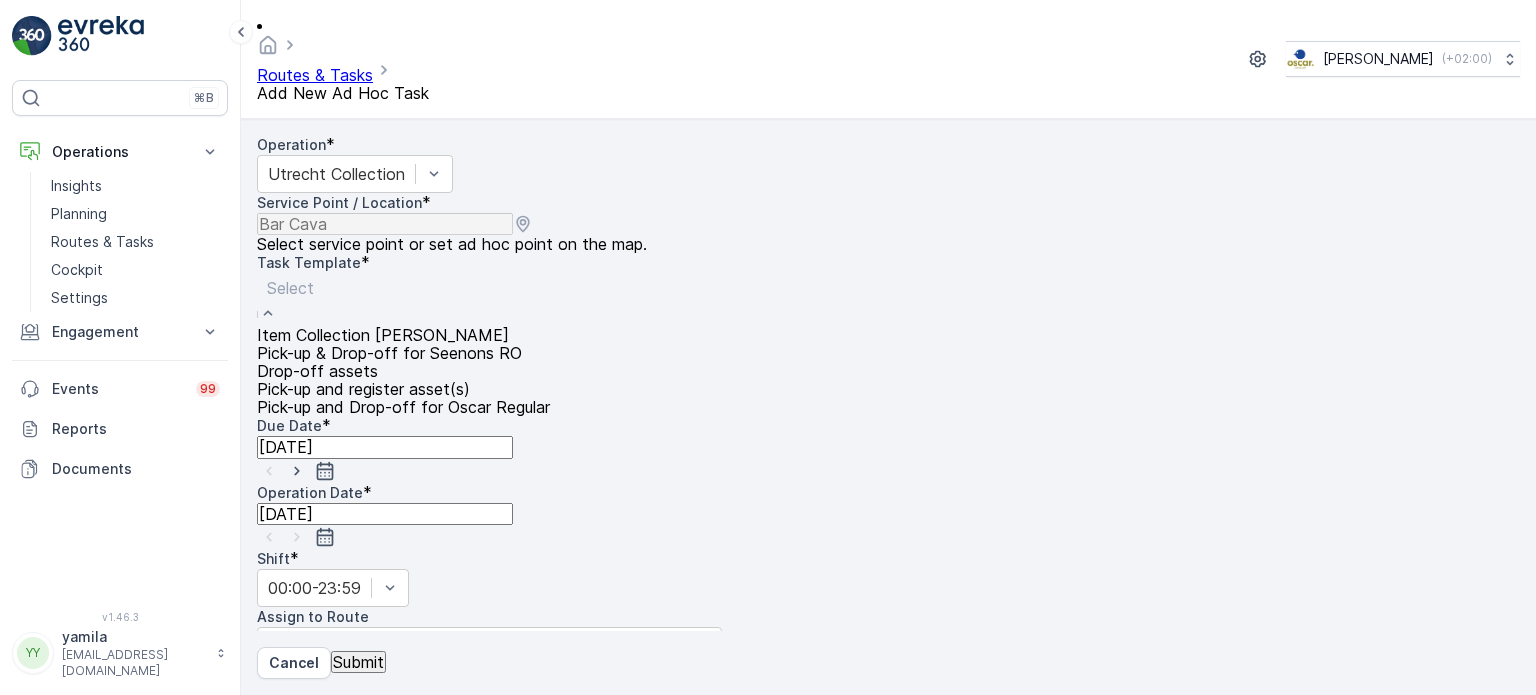 click at bounding box center (403, 288) 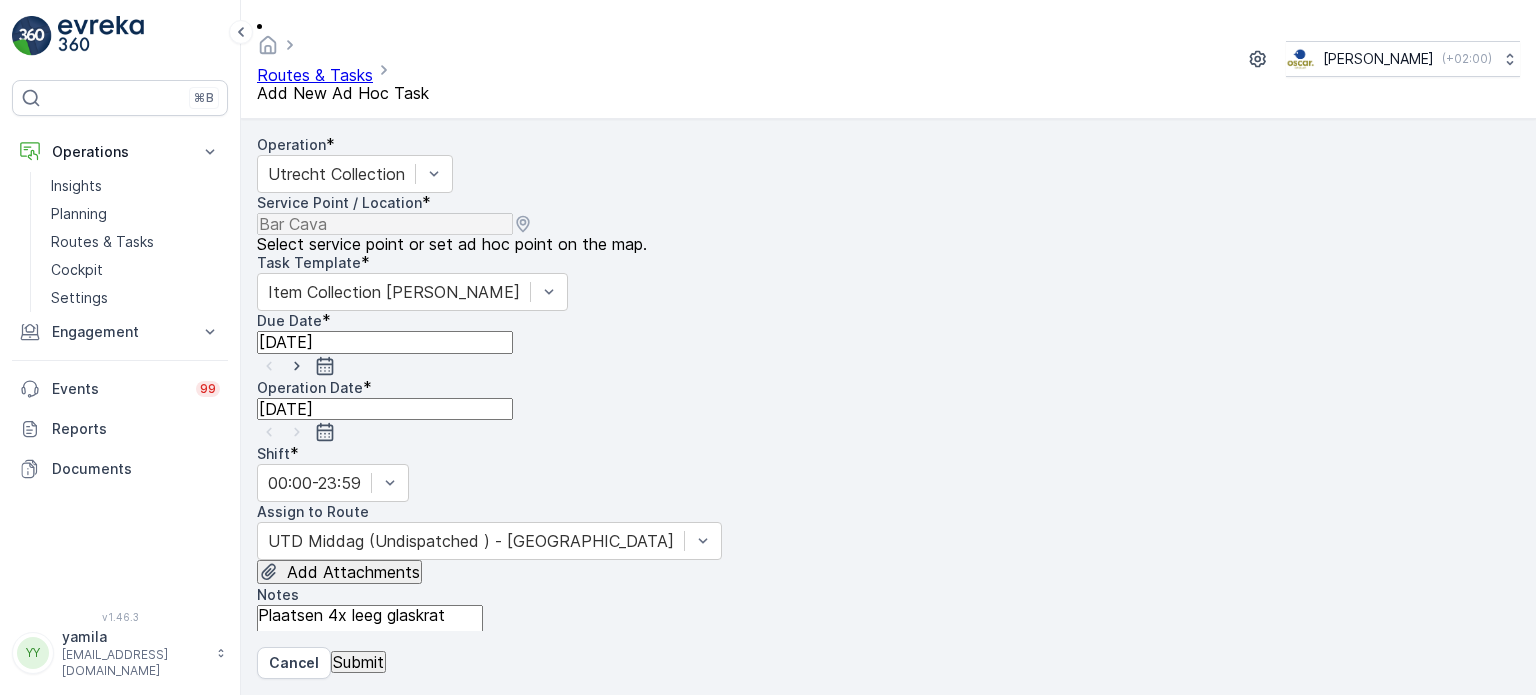 click on "Submit" at bounding box center [358, 662] 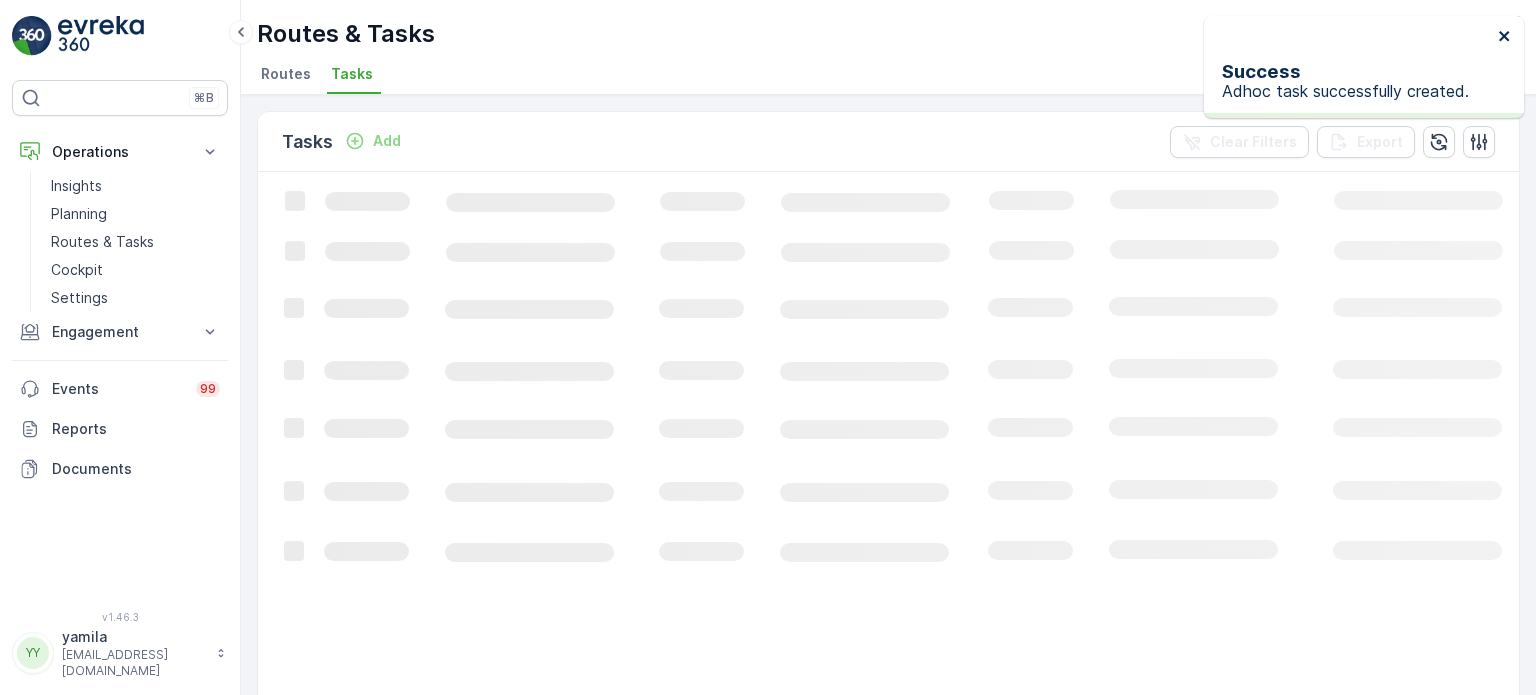 click 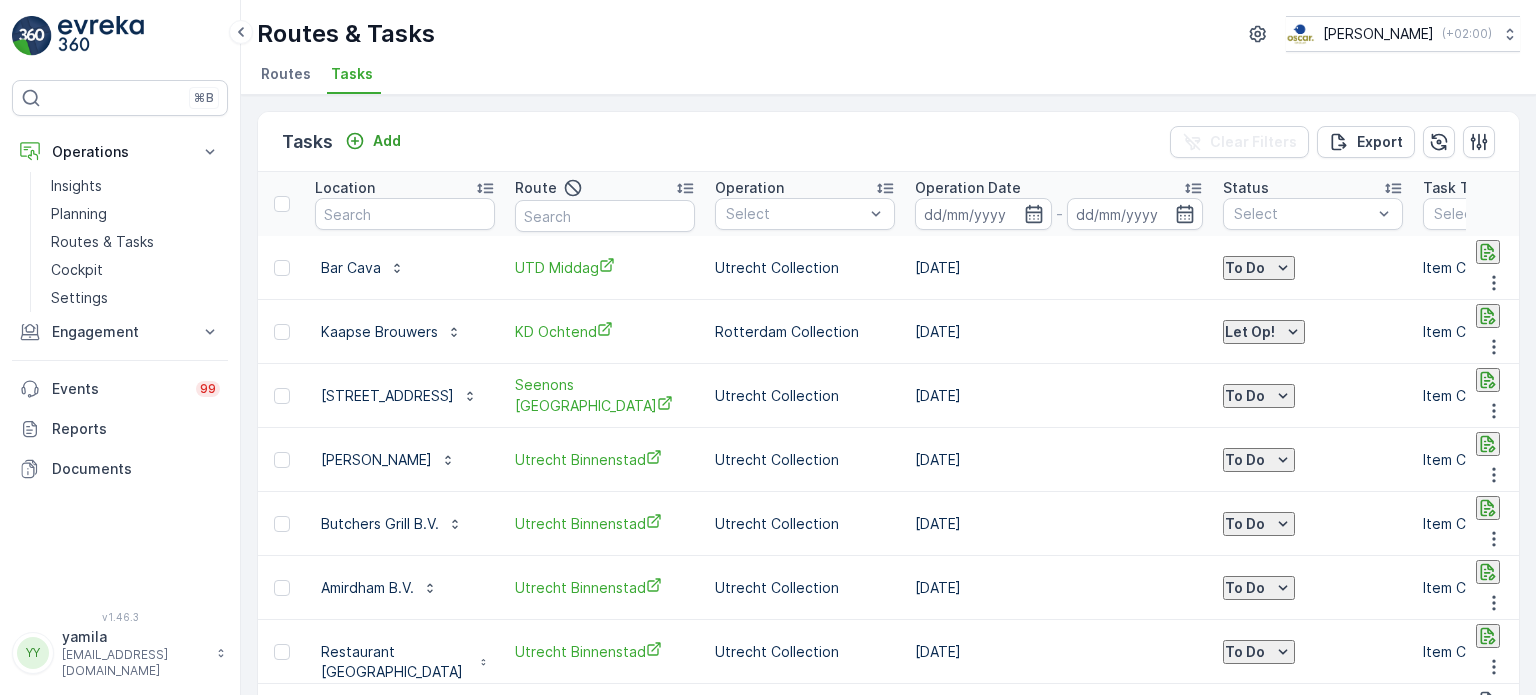 click on "To Do" at bounding box center [1259, 268] 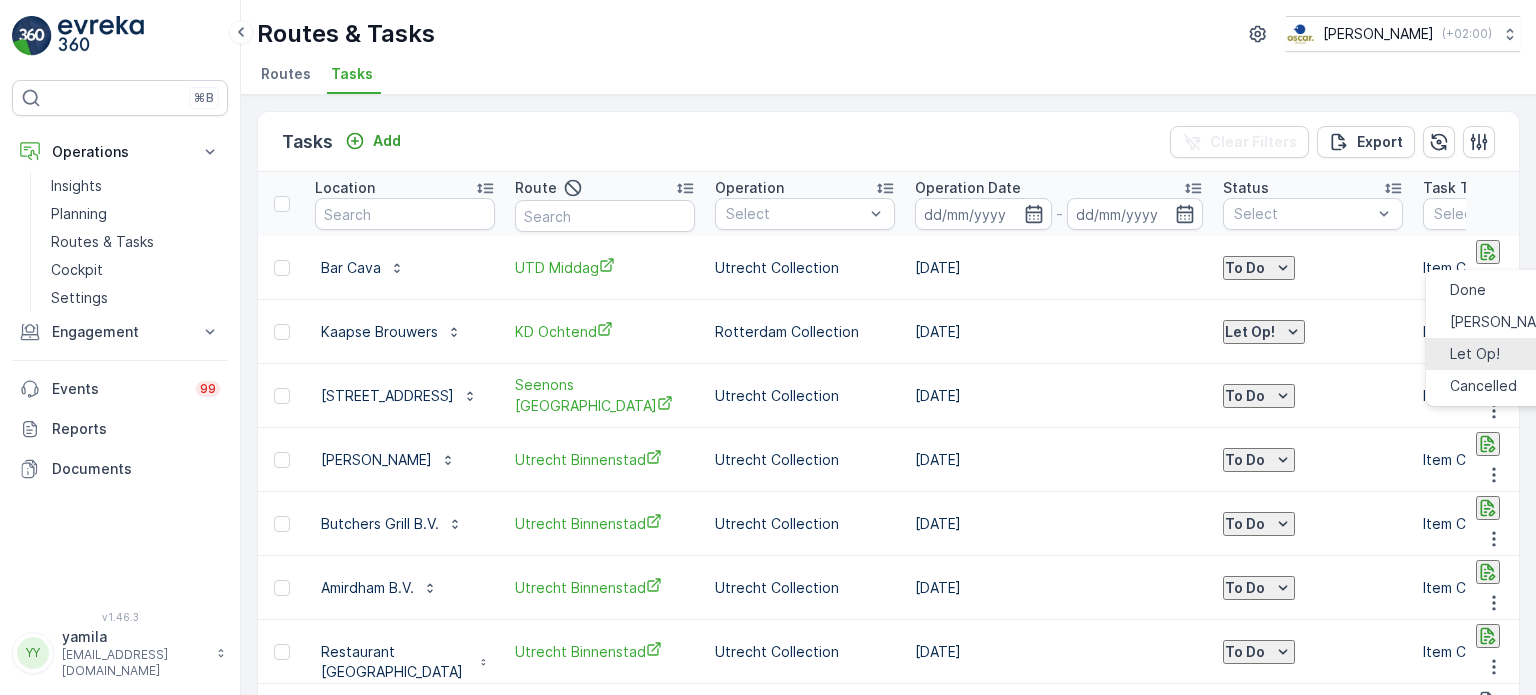 click on "Let Op!" at bounding box center (1475, 354) 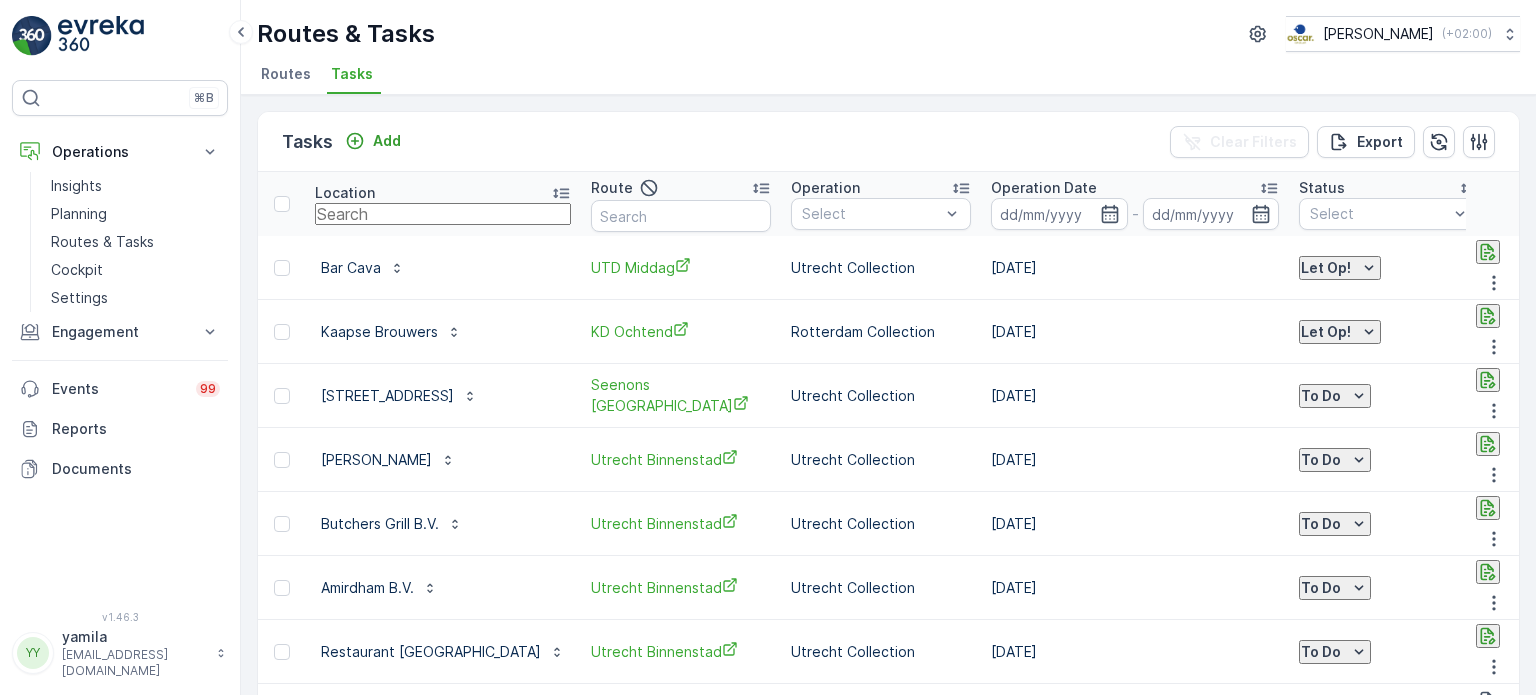 click at bounding box center [443, 214] 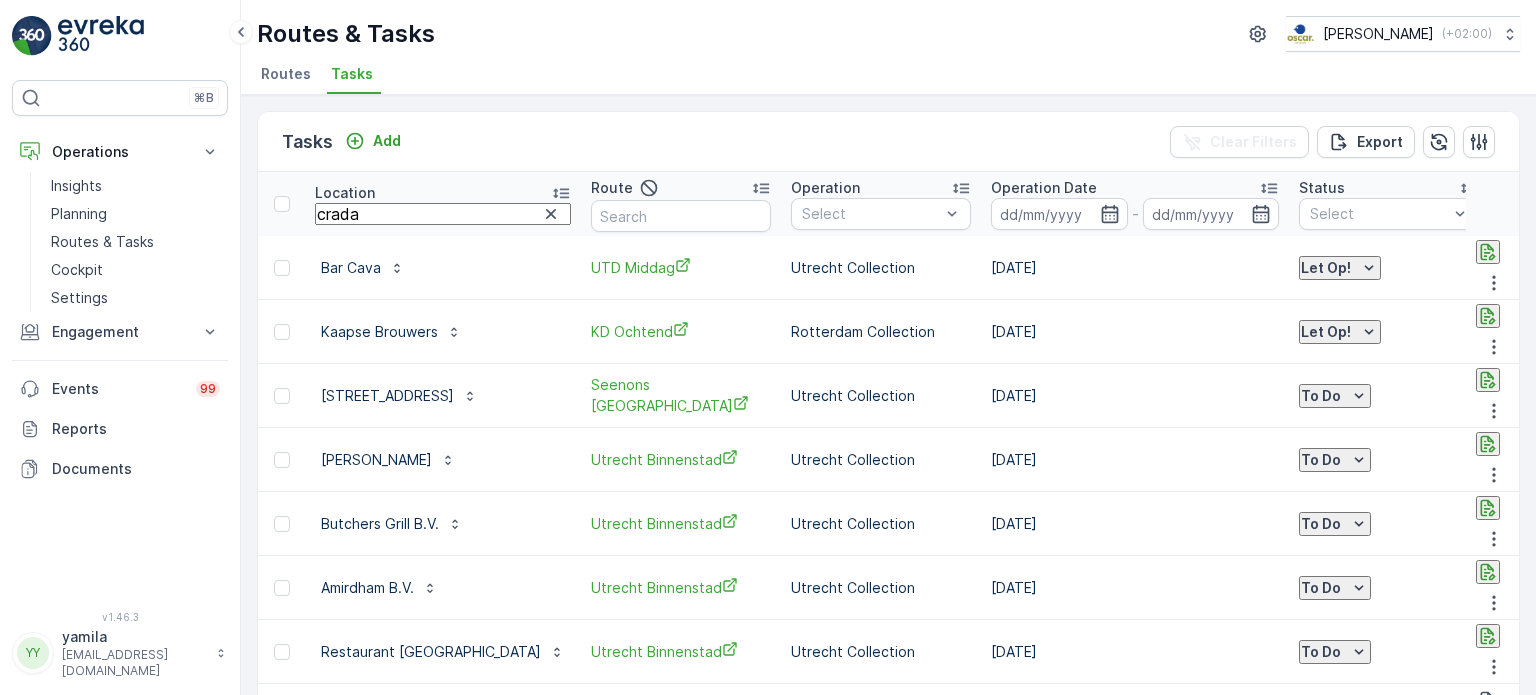 type on "cradam" 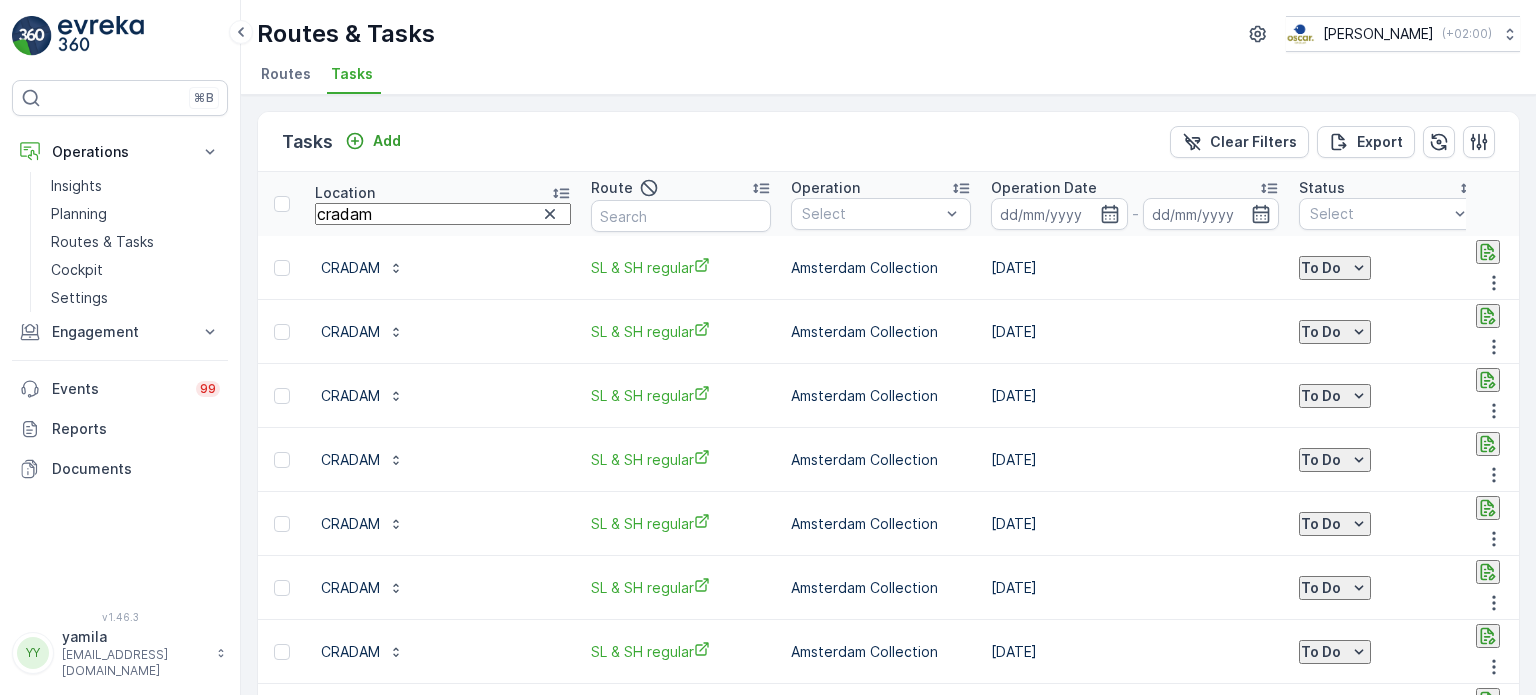 click on "Routes" at bounding box center [288, 77] 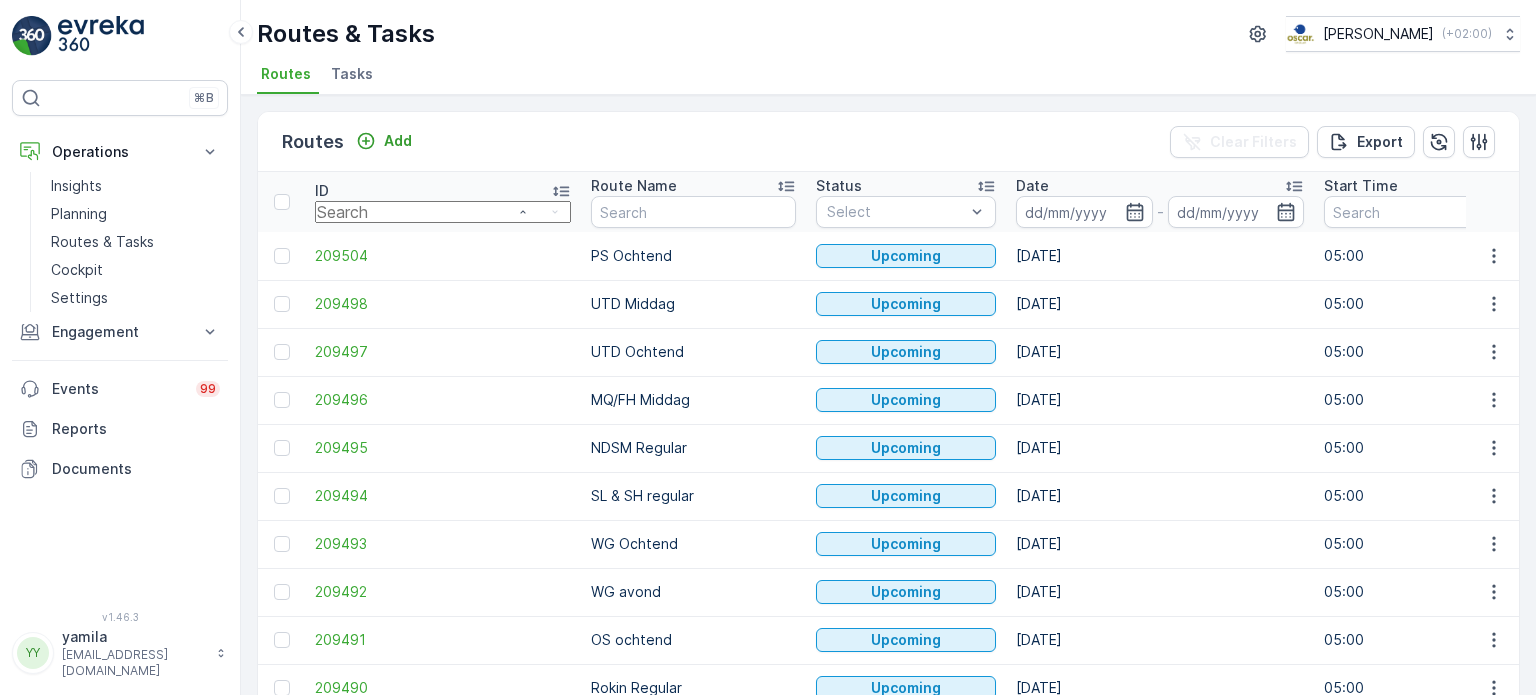 click at bounding box center (443, 212) 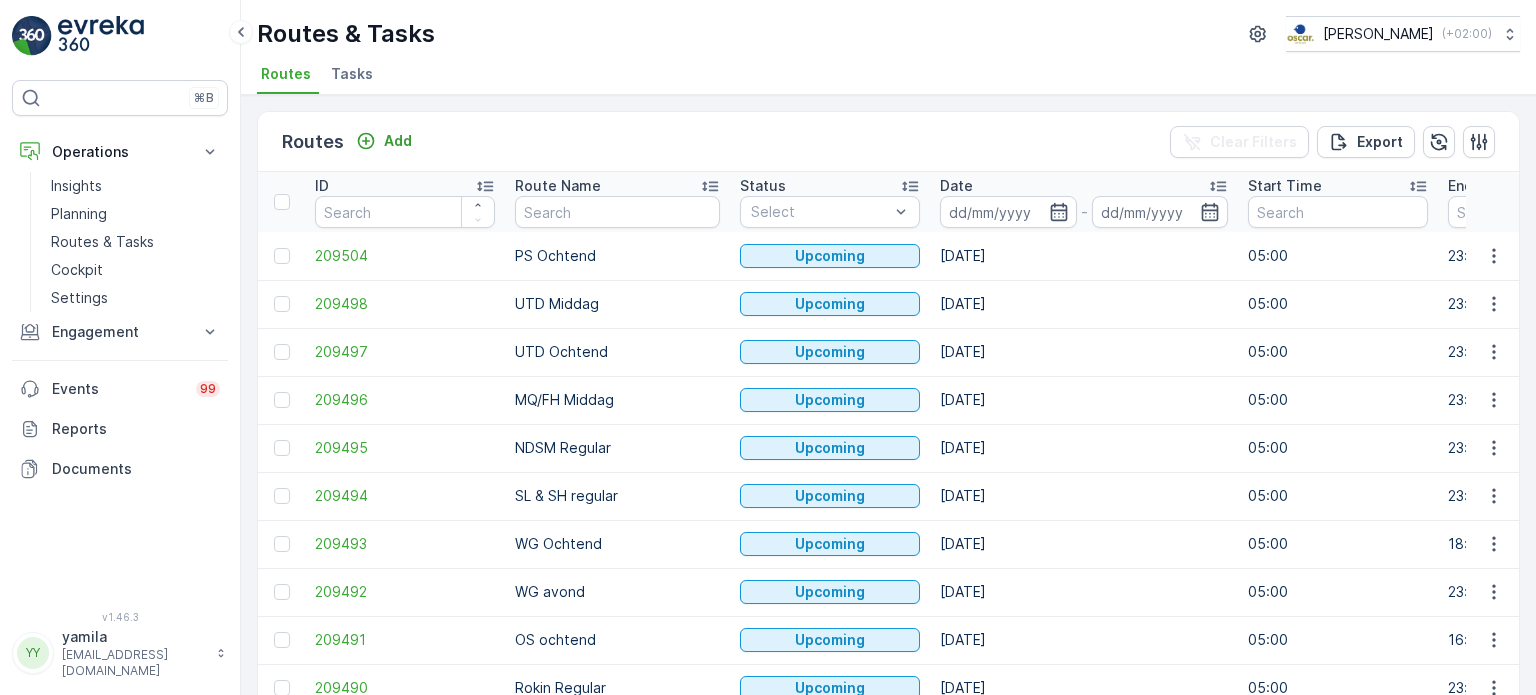 click on "Tasks" at bounding box center (354, 77) 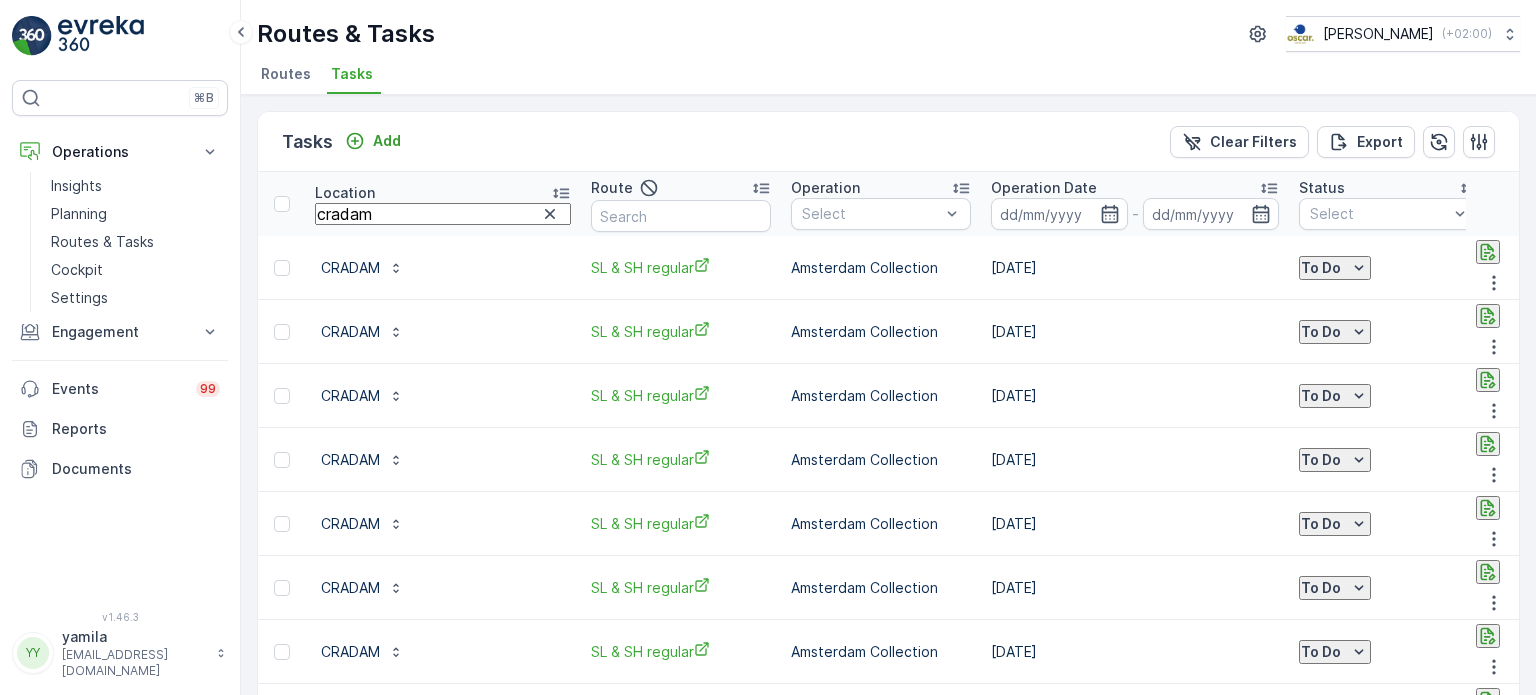 click on "cradam" at bounding box center [443, 214] 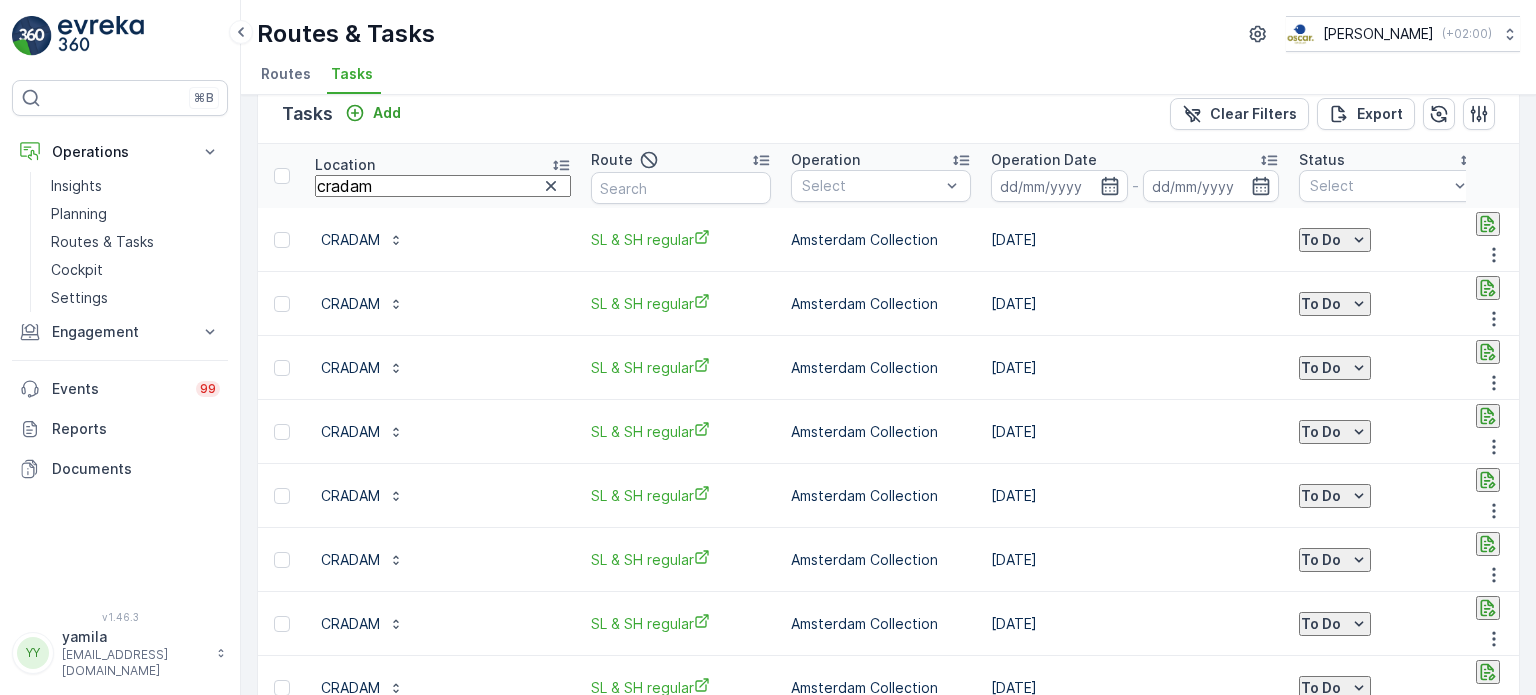 scroll, scrollTop: 30, scrollLeft: 0, axis: vertical 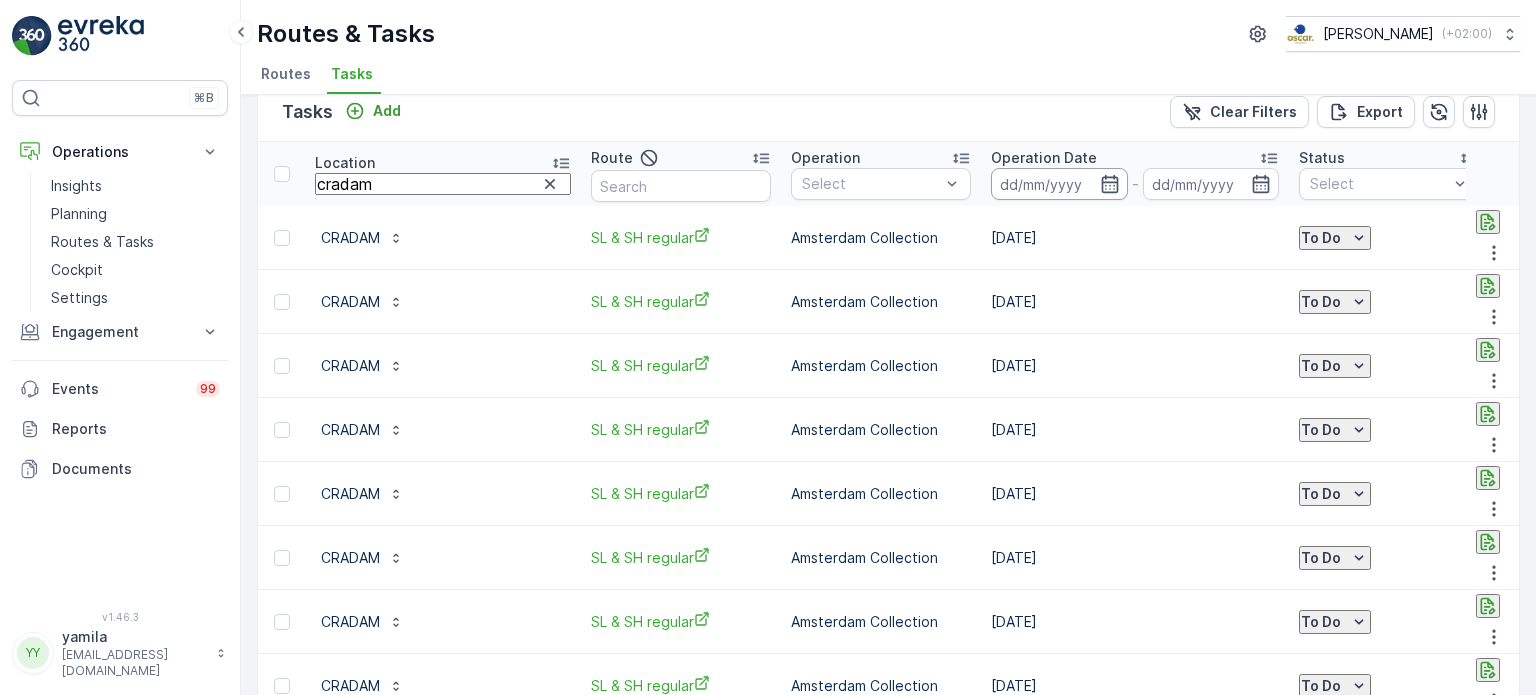 click at bounding box center [1059, 184] 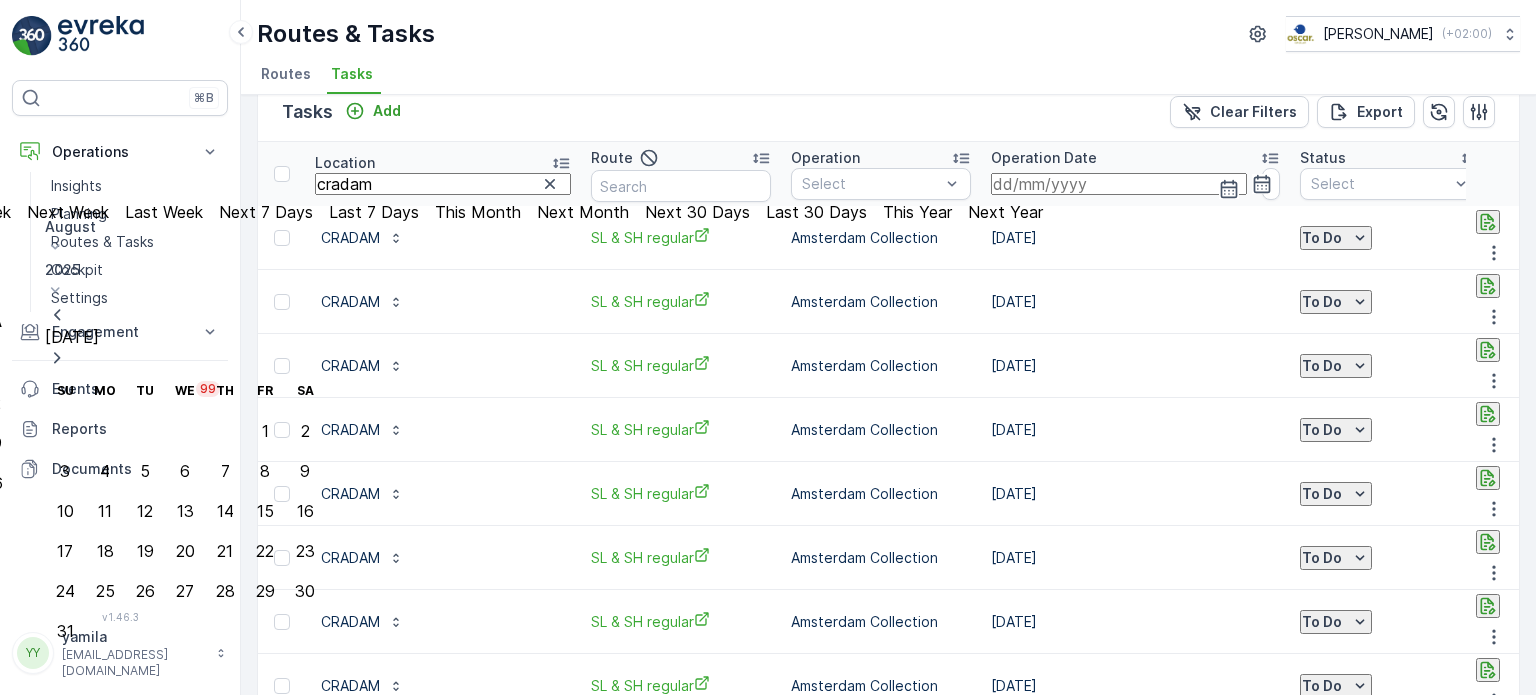 click on "2" at bounding box center (-127, 363) 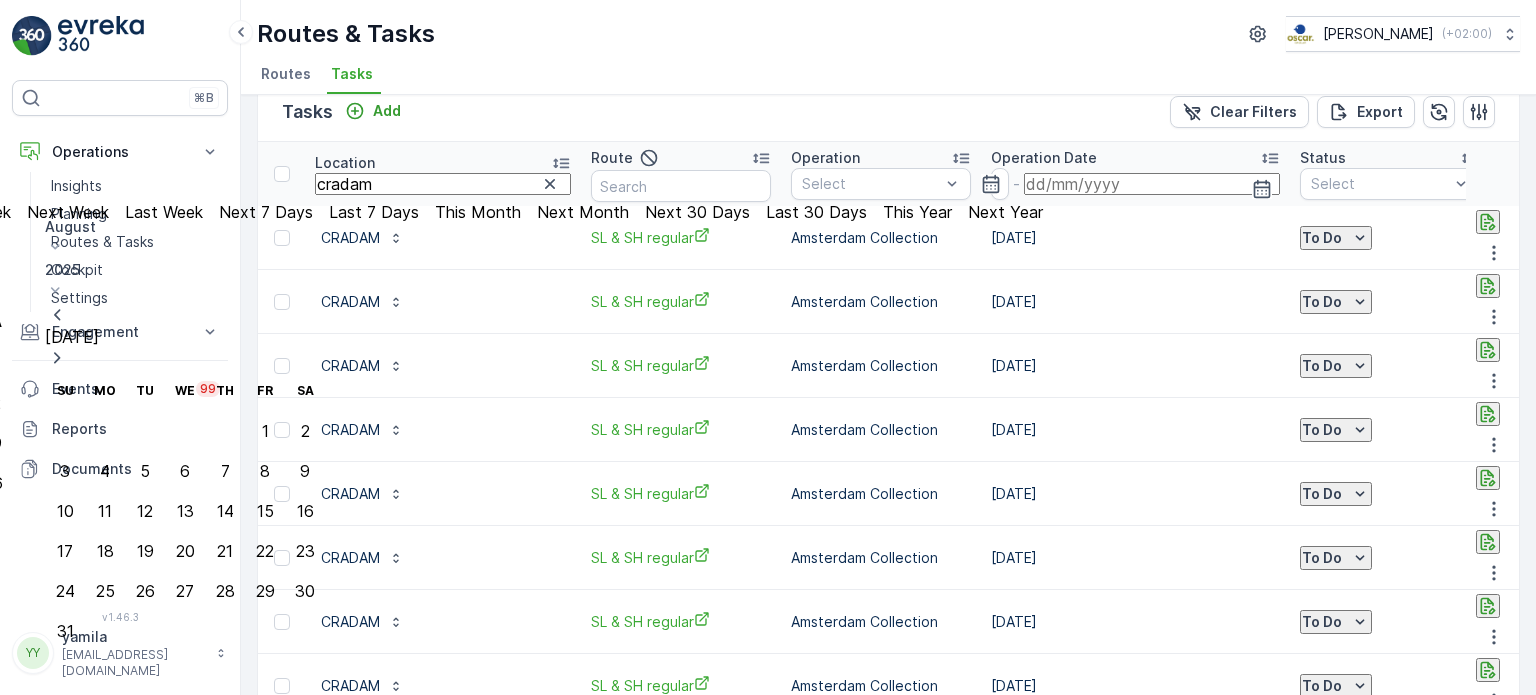 click on "2" at bounding box center [-127, 363] 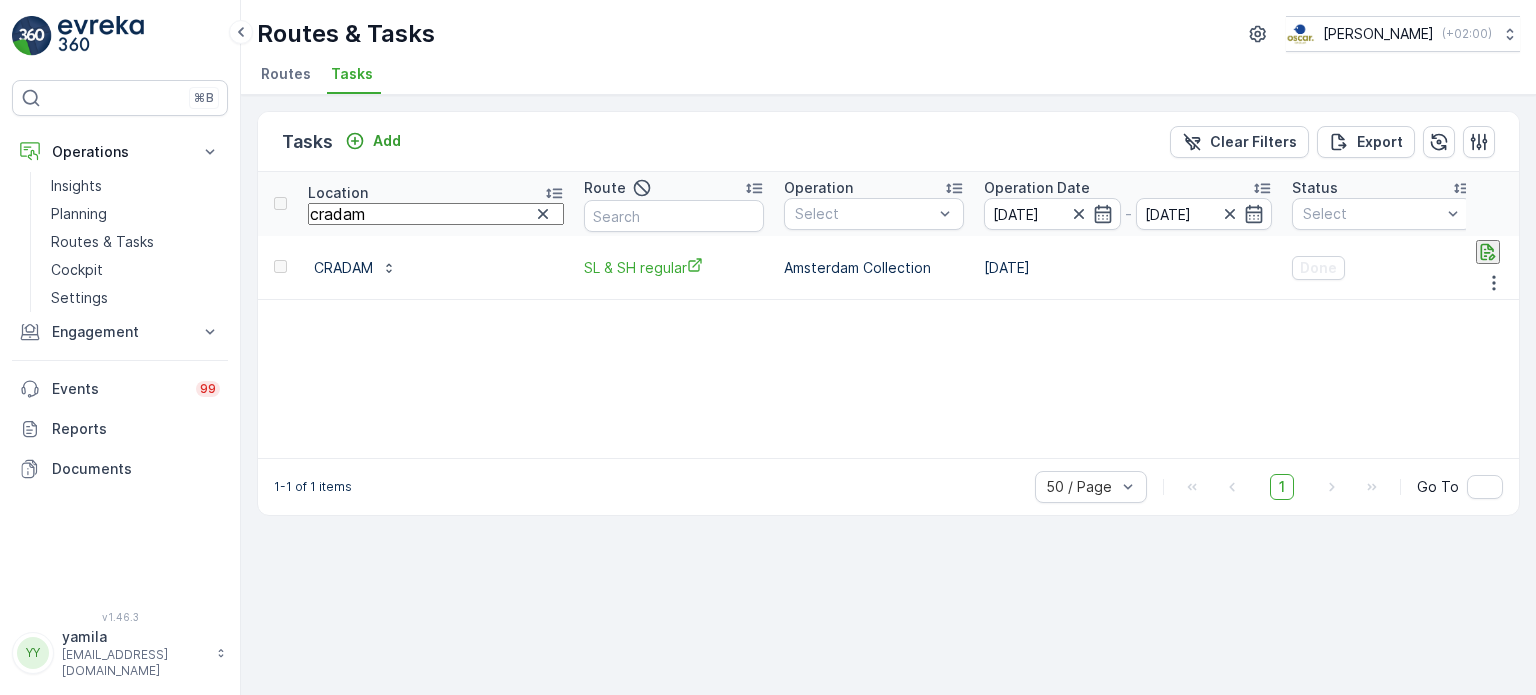 scroll, scrollTop: 0, scrollLeft: 0, axis: both 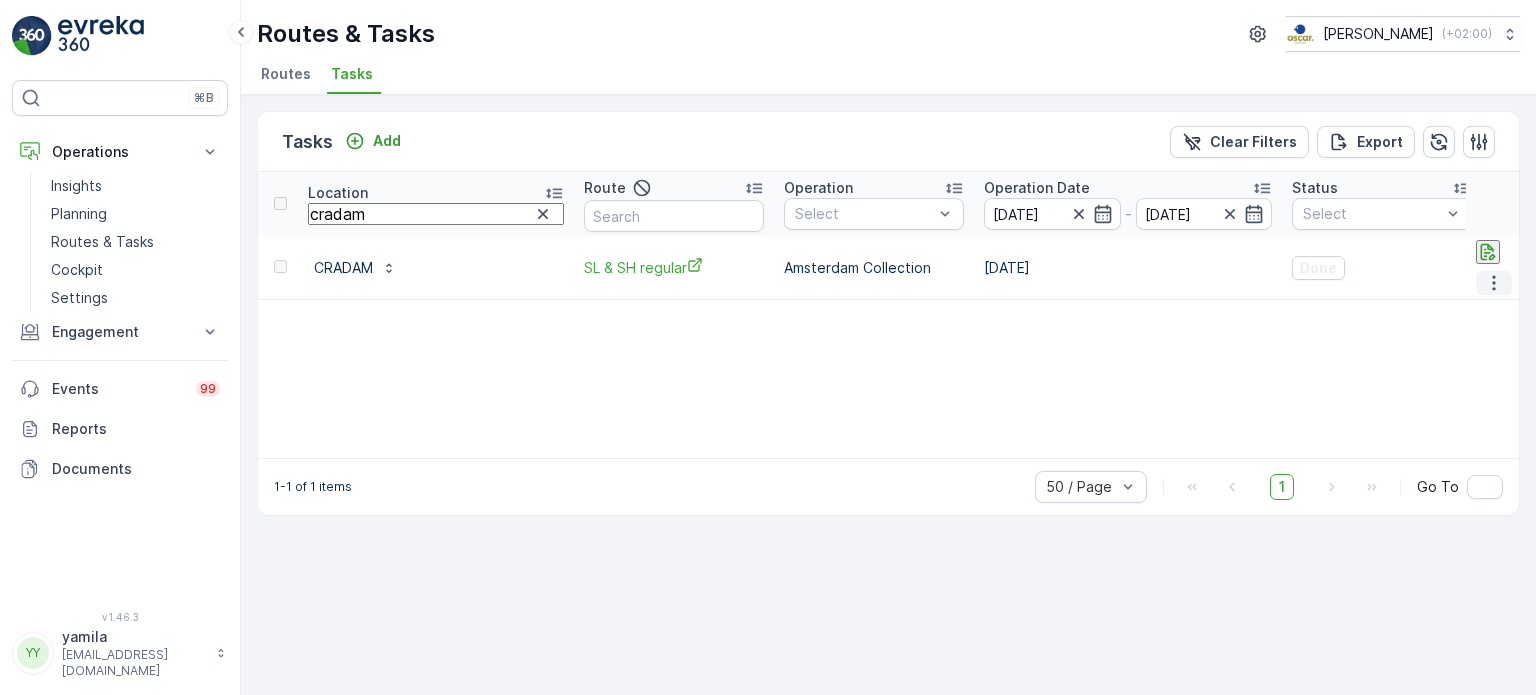 click 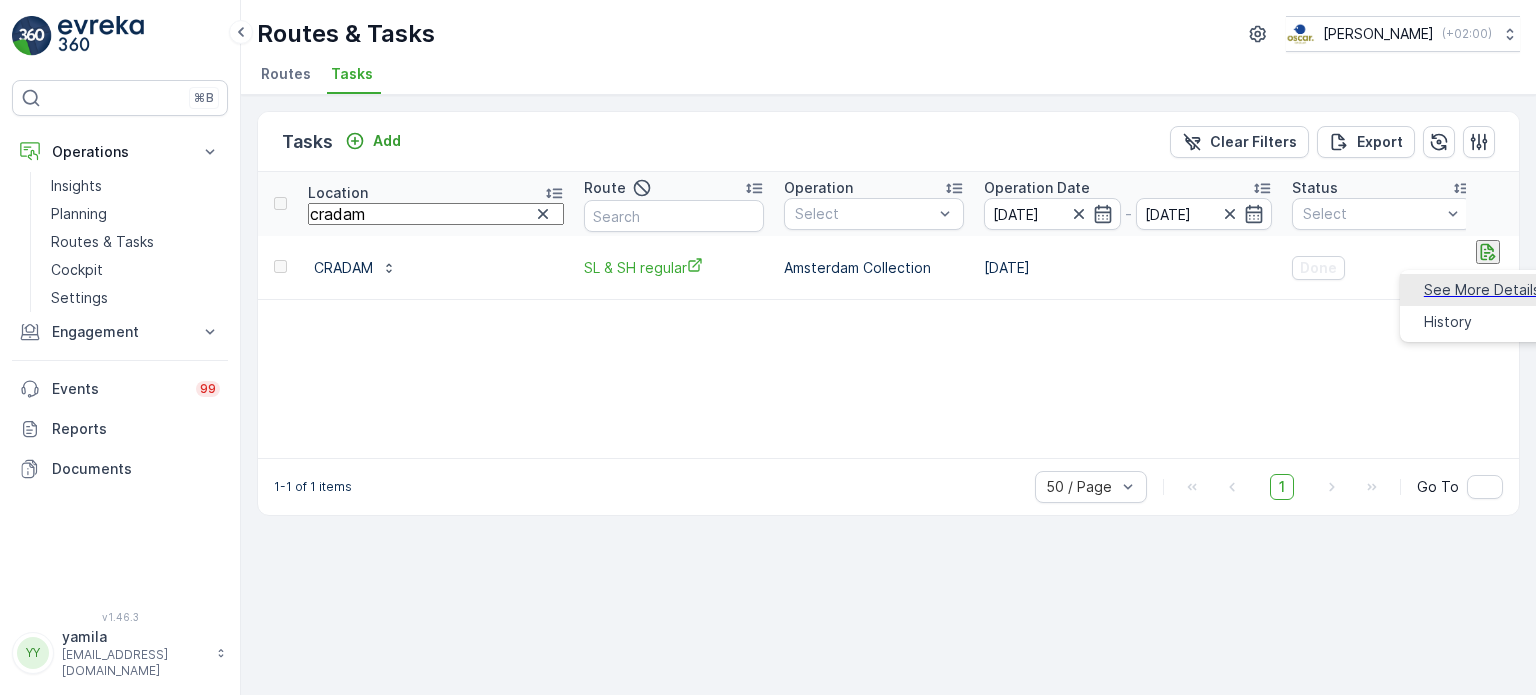 click on "See More Details" at bounding box center [1482, 290] 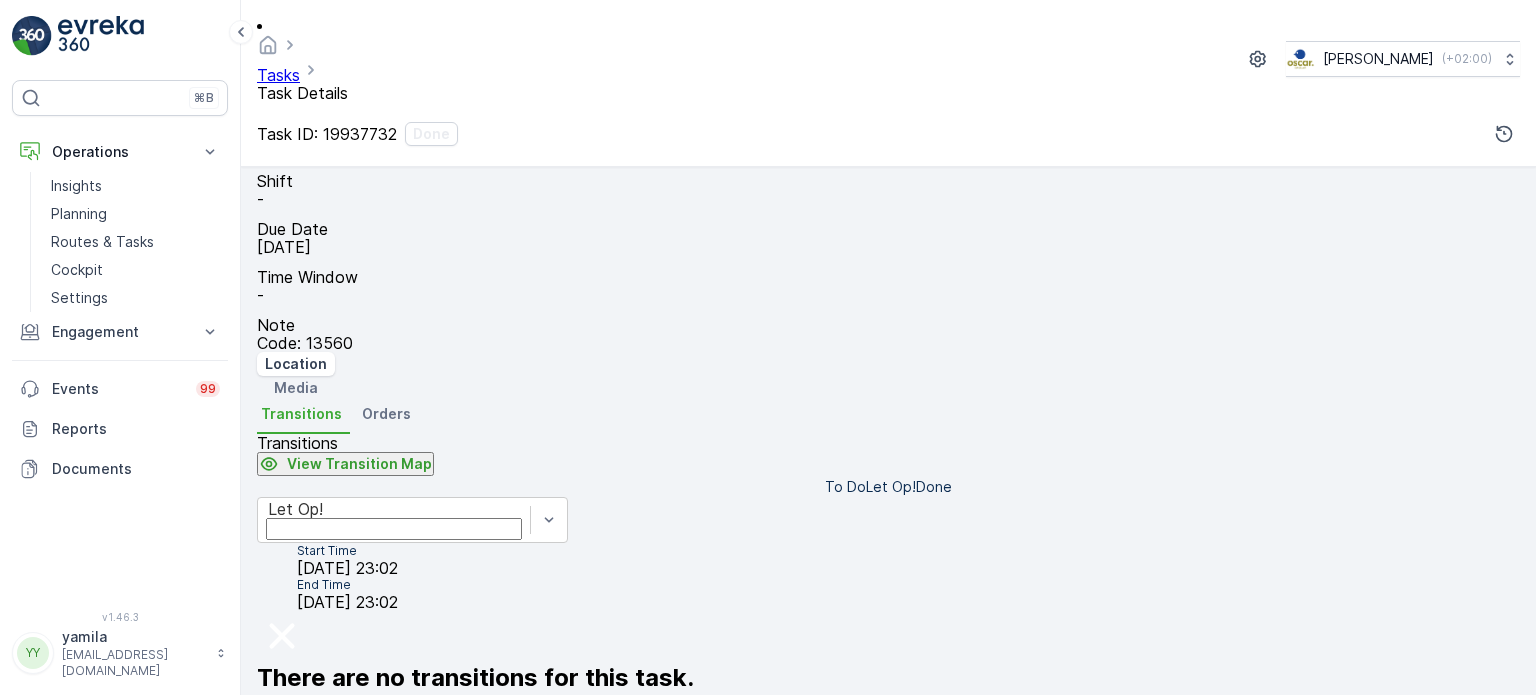 scroll, scrollTop: 372, scrollLeft: 0, axis: vertical 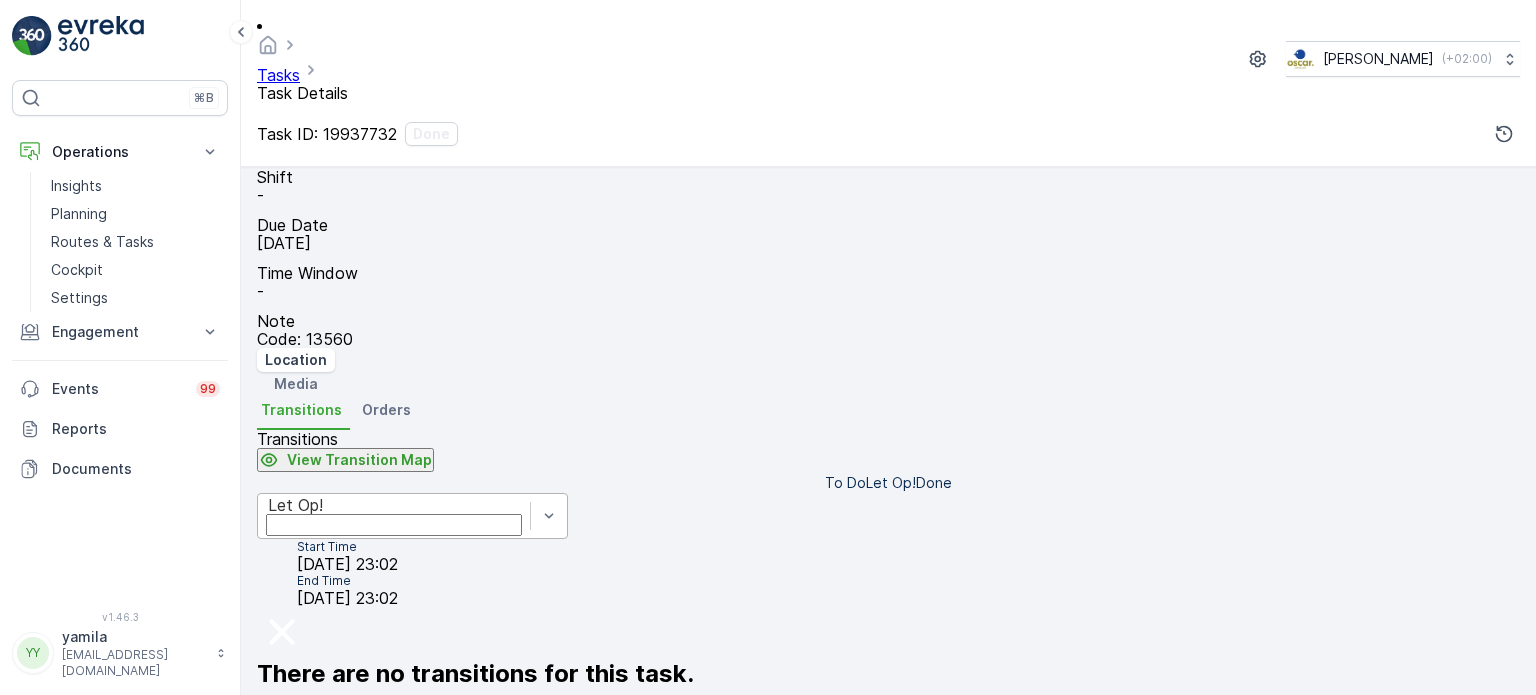 click on "Let Op!" at bounding box center [394, 505] 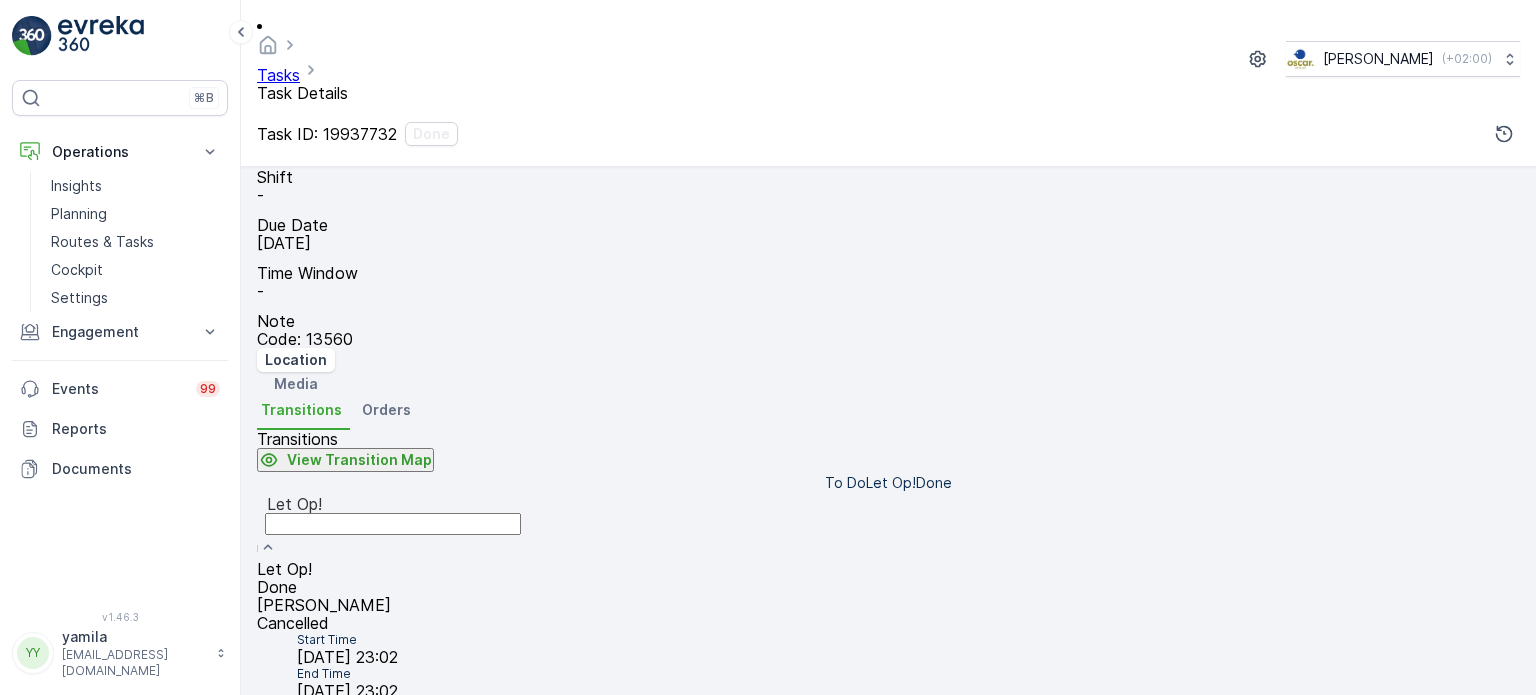 click on "Done" at bounding box center (393, 587) 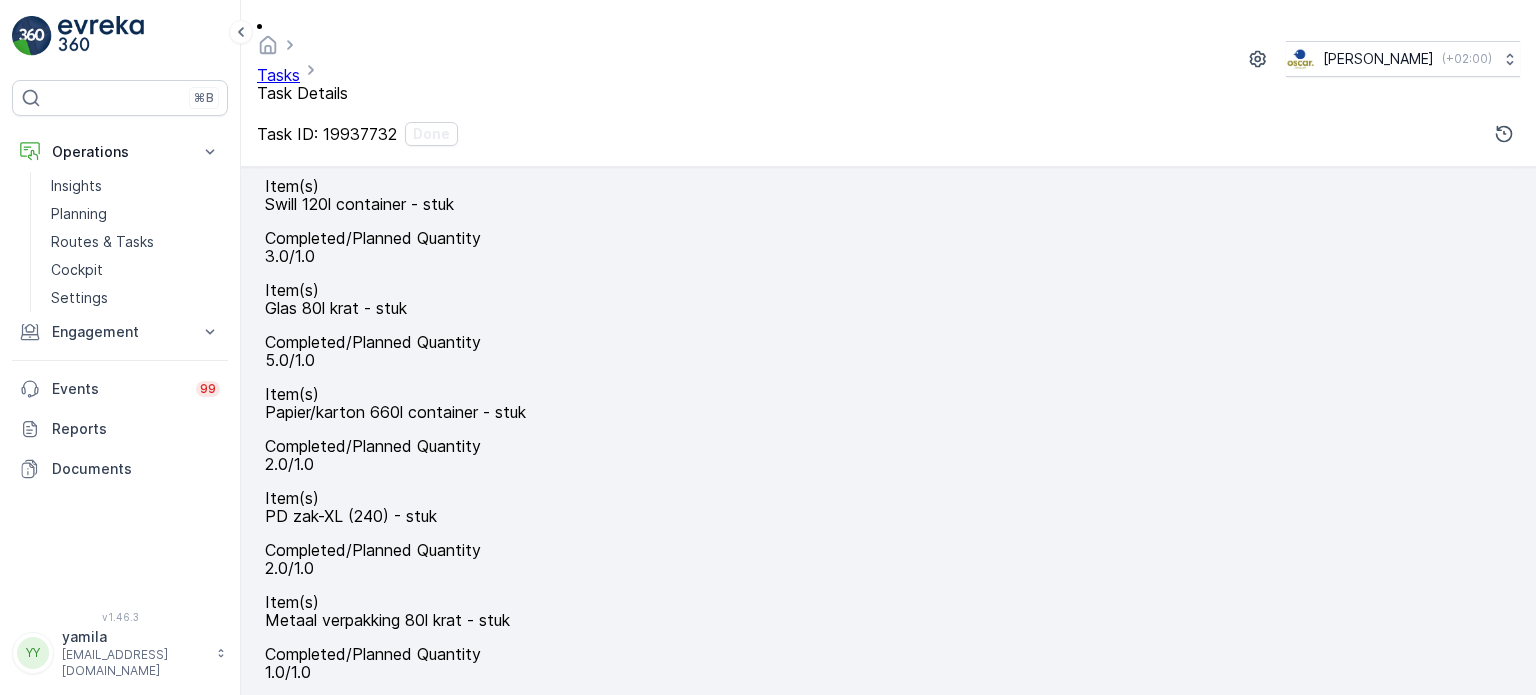 scroll, scrollTop: 980, scrollLeft: 0, axis: vertical 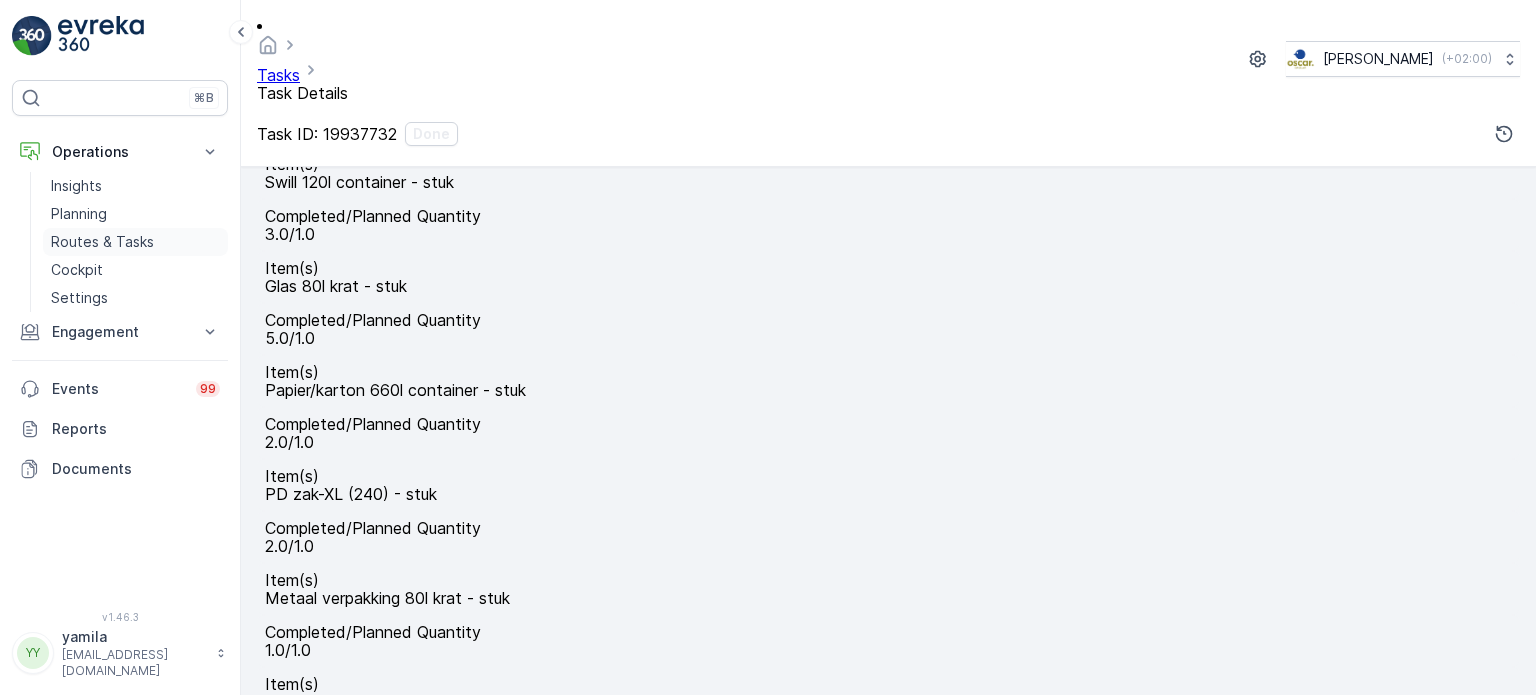 click on "Routes & Tasks" at bounding box center [135, 242] 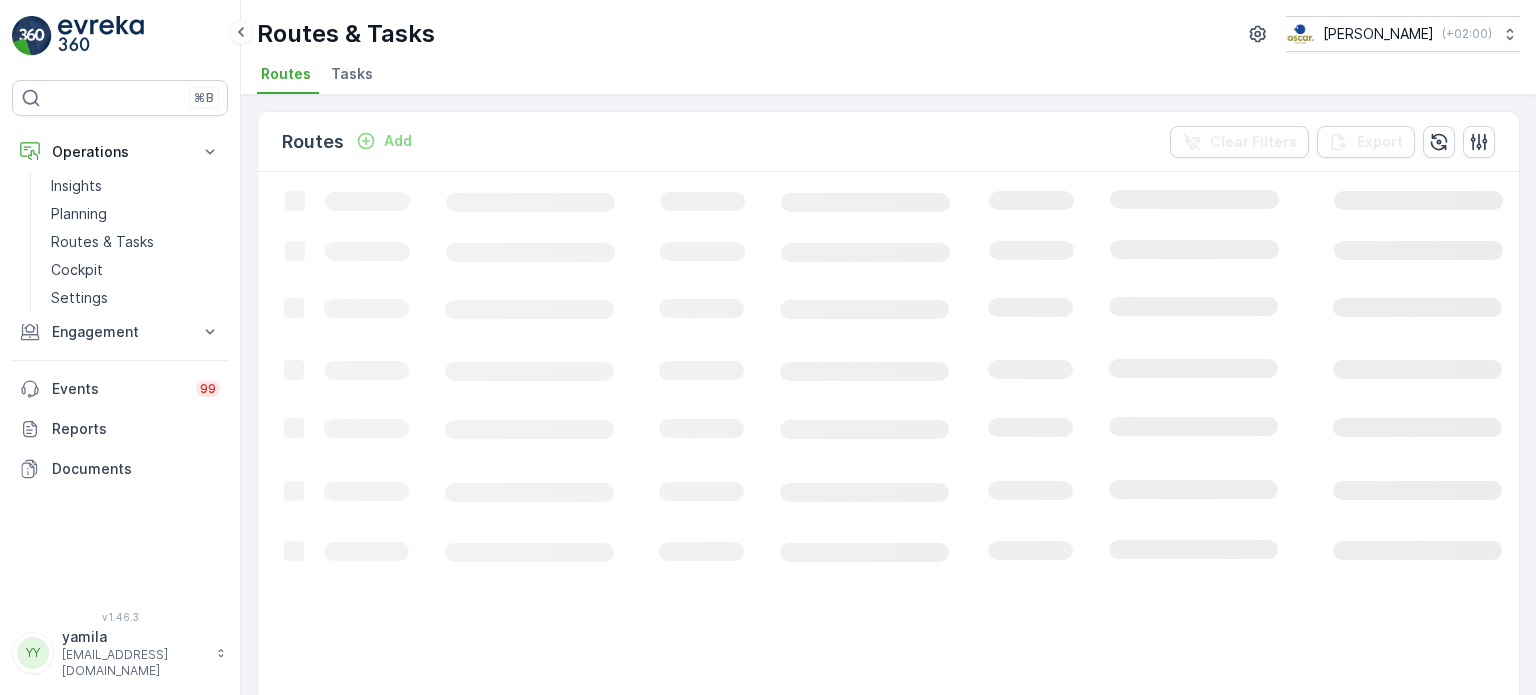 click on "Tasks" at bounding box center [352, 74] 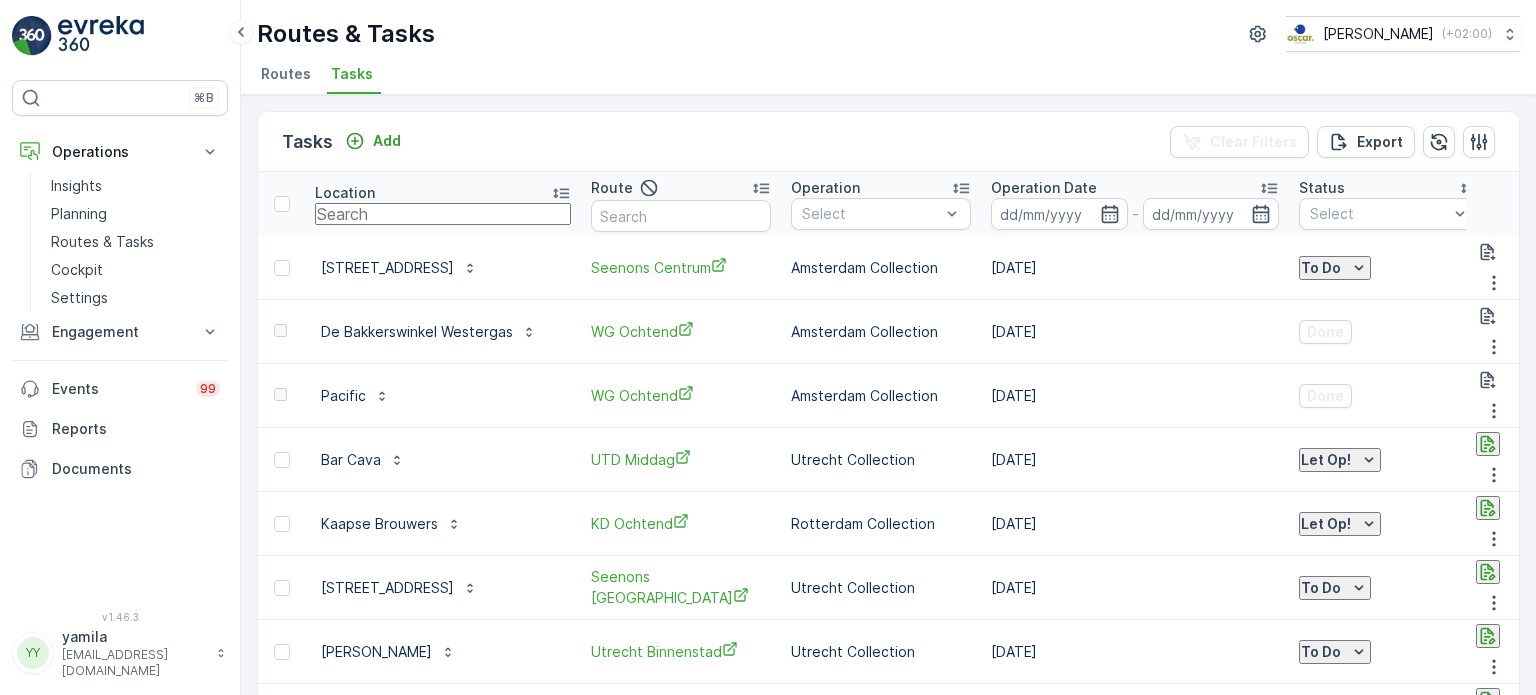 click at bounding box center (443, 214) 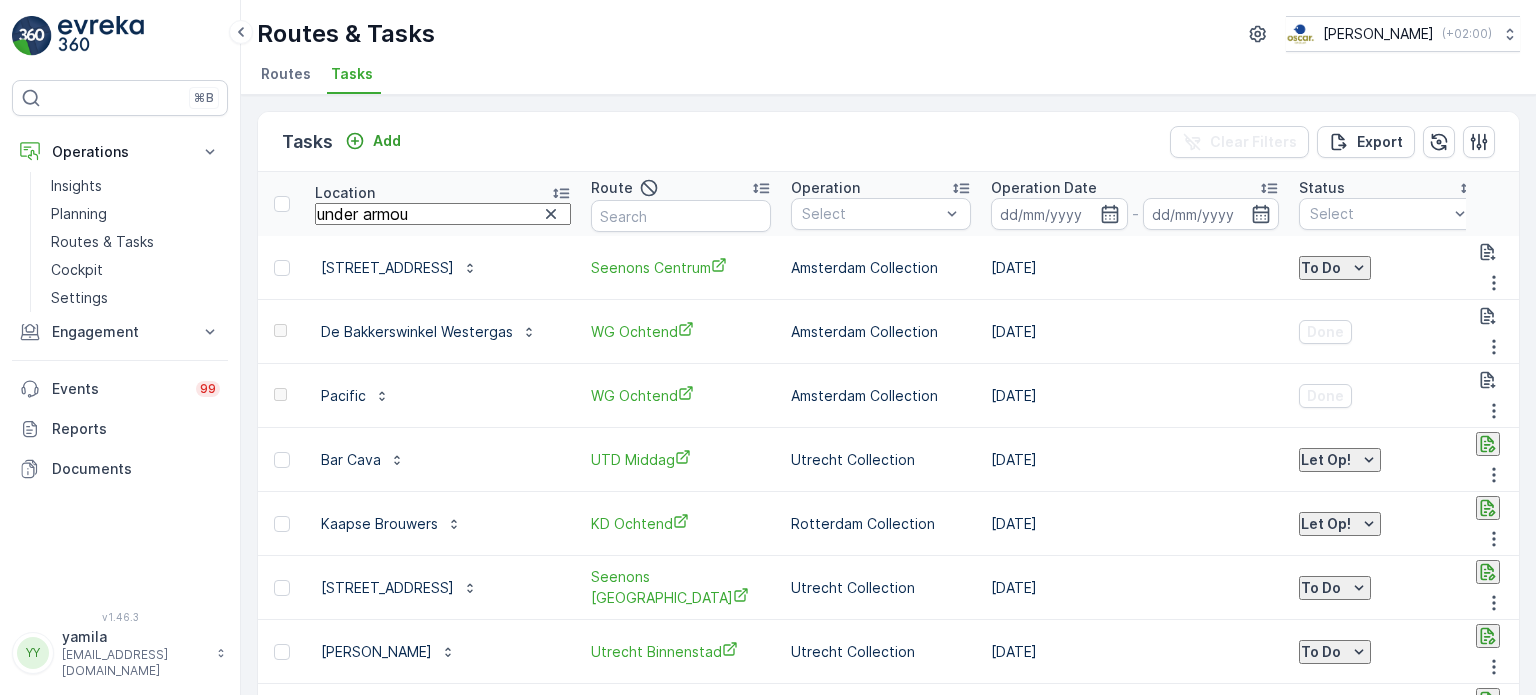 type on "under armour" 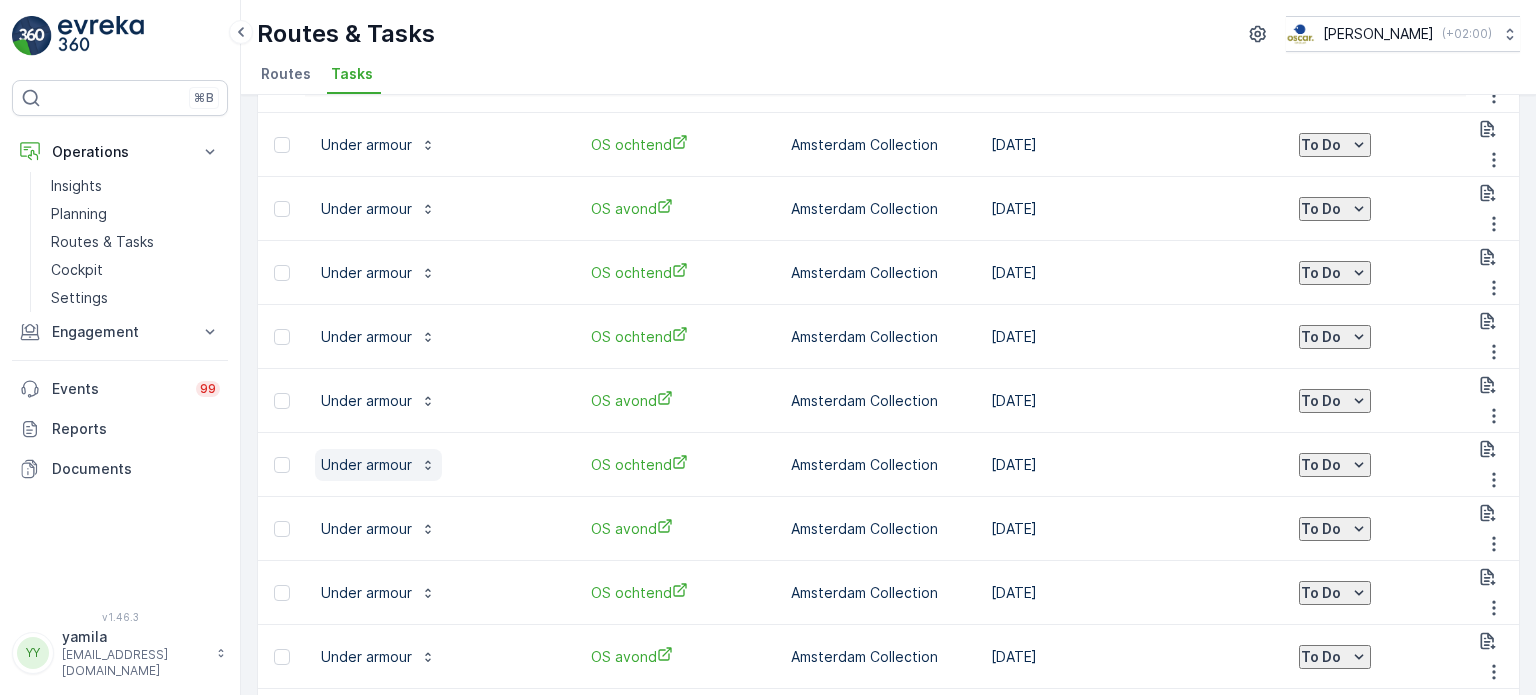 scroll, scrollTop: 0, scrollLeft: 0, axis: both 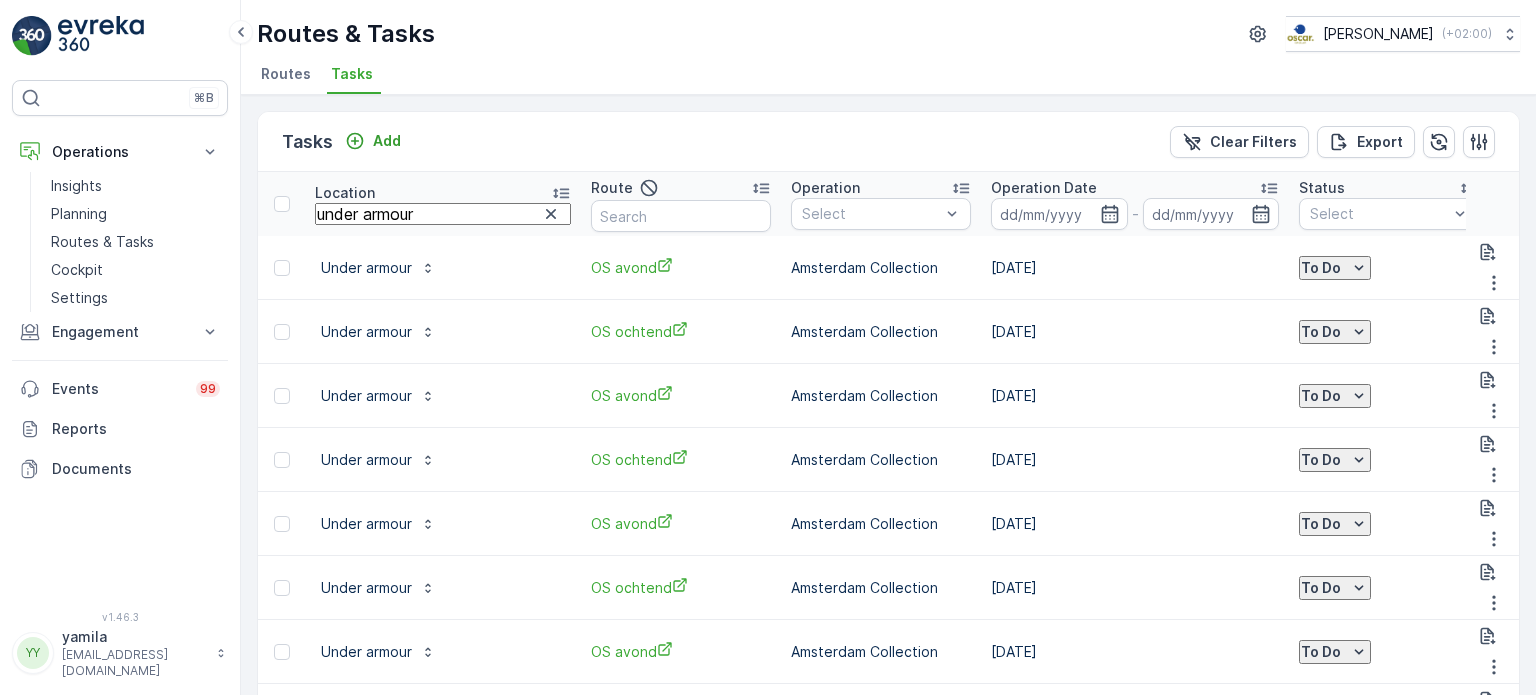 click on "under armour" at bounding box center (443, 214) 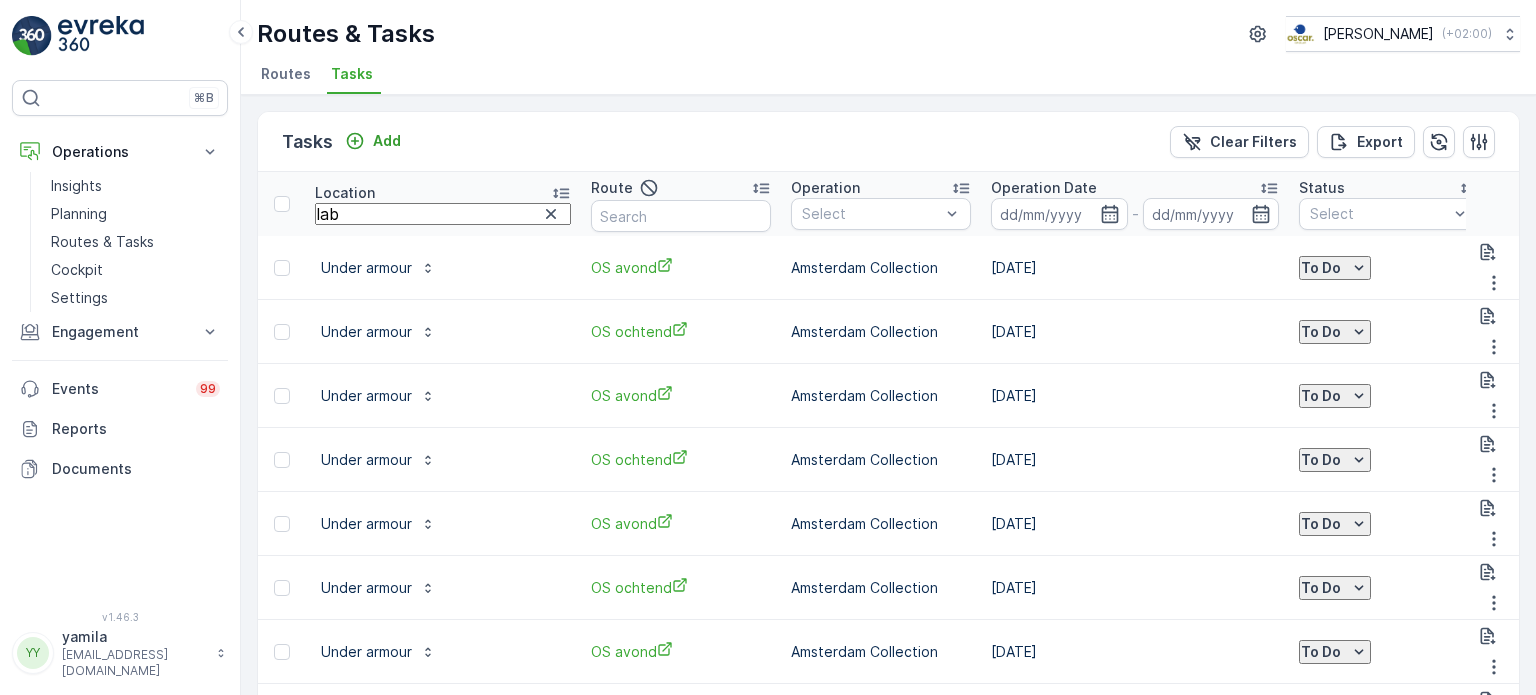 type on "lab3" 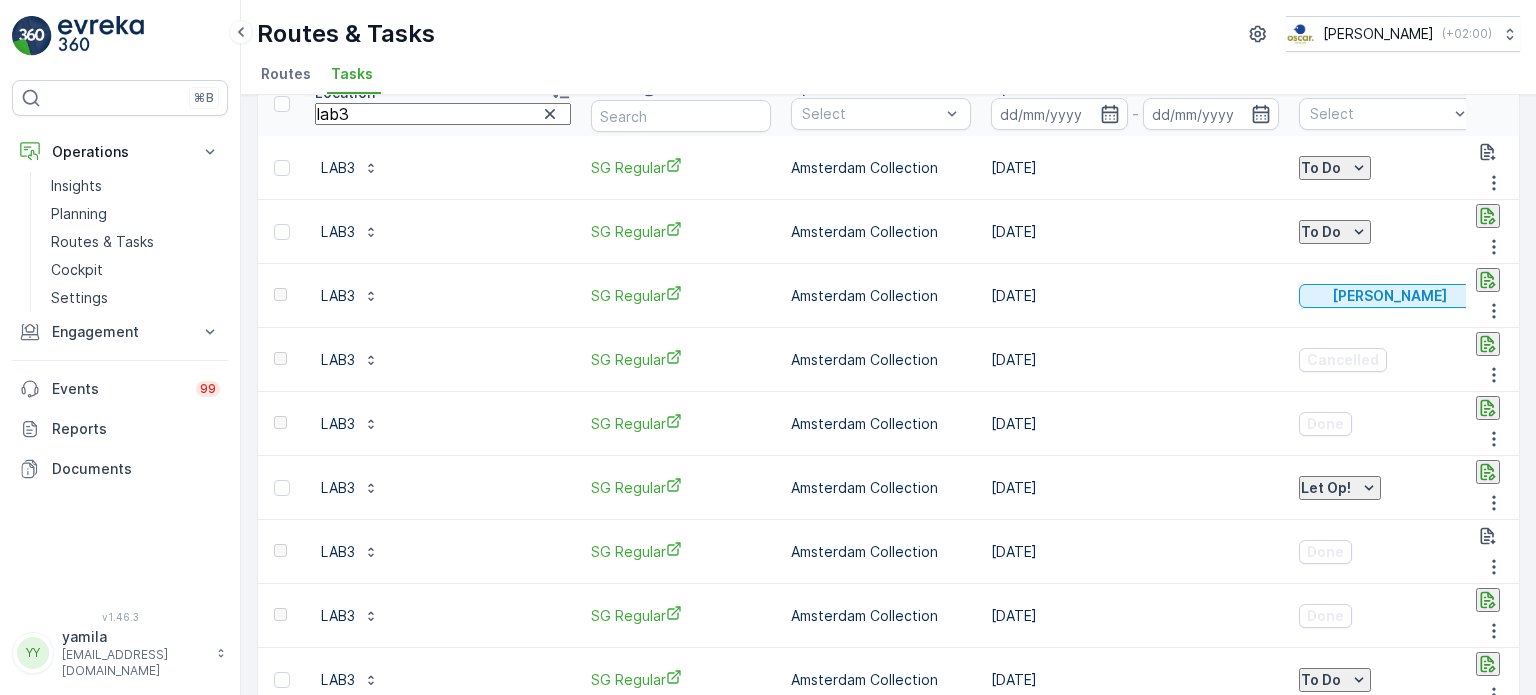 scroll, scrollTop: 0, scrollLeft: 0, axis: both 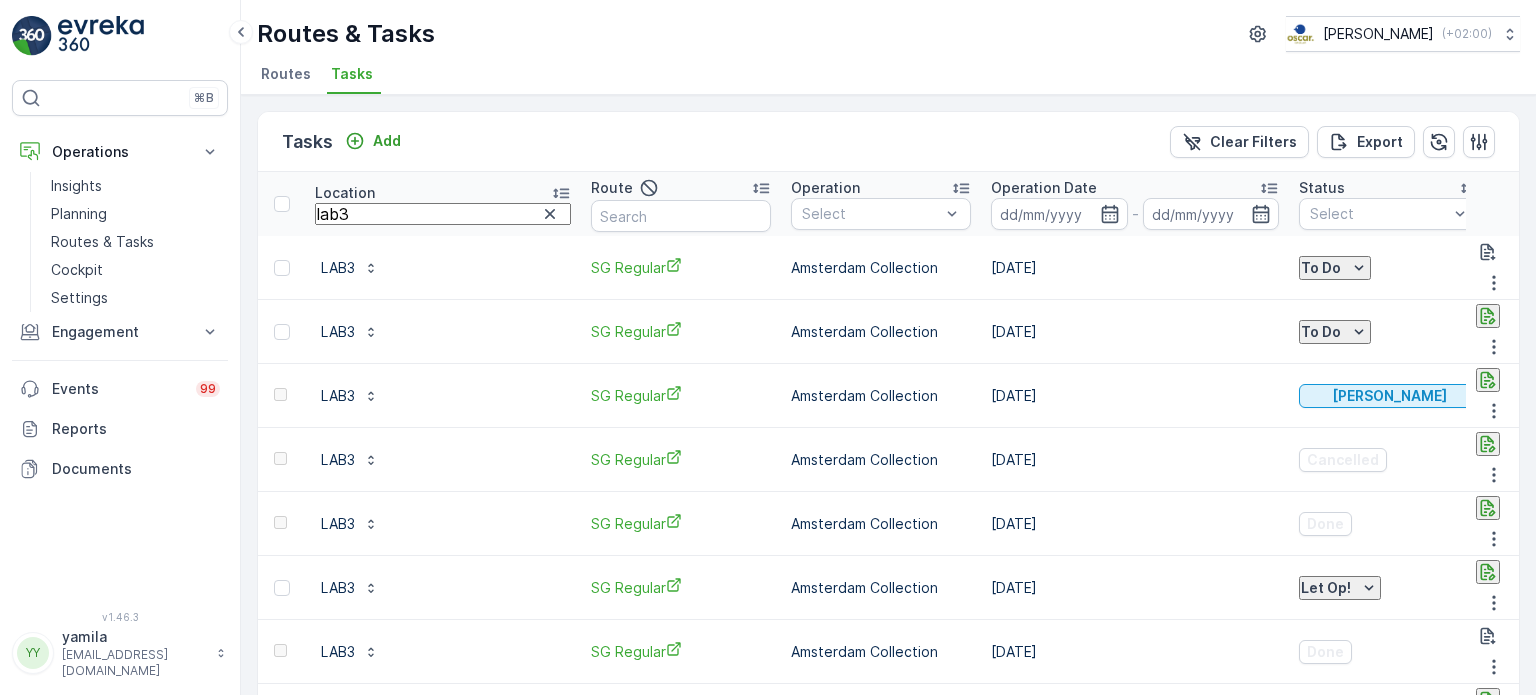 click 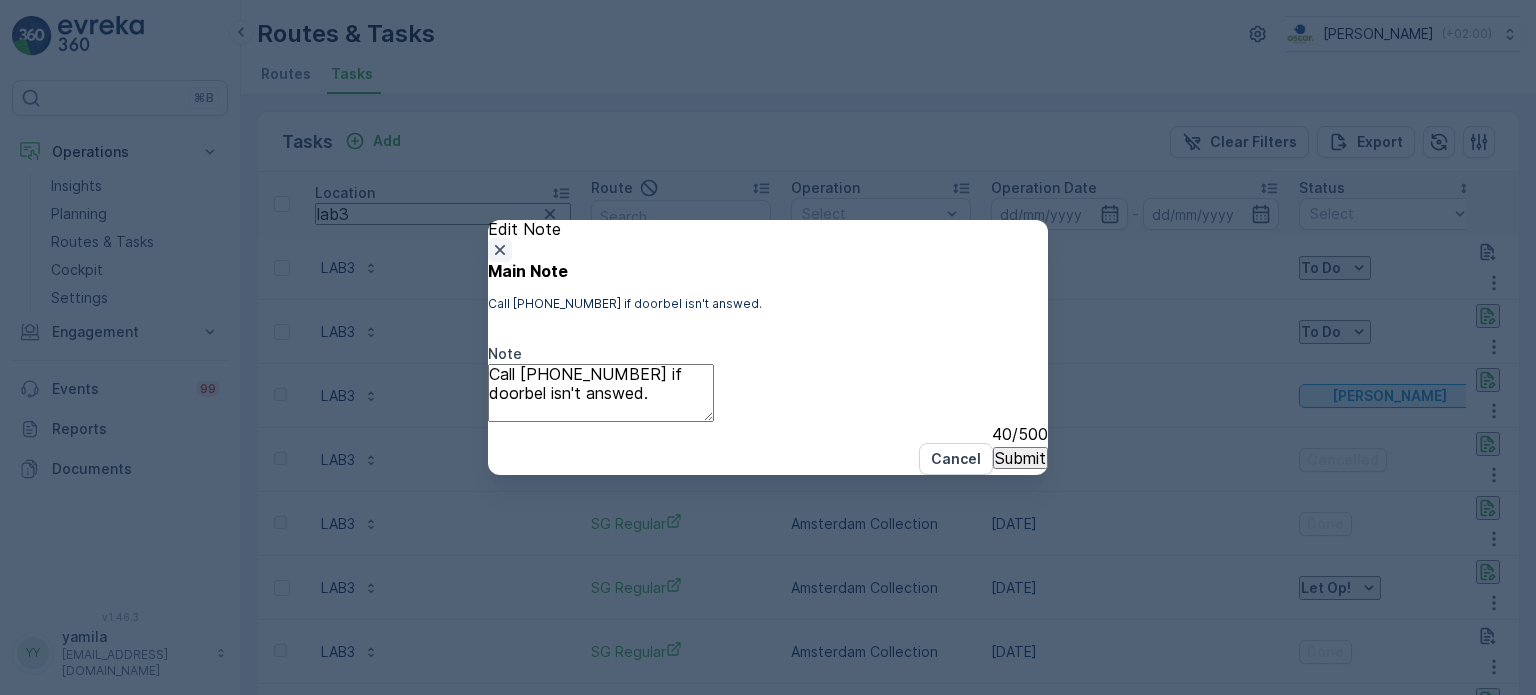 click 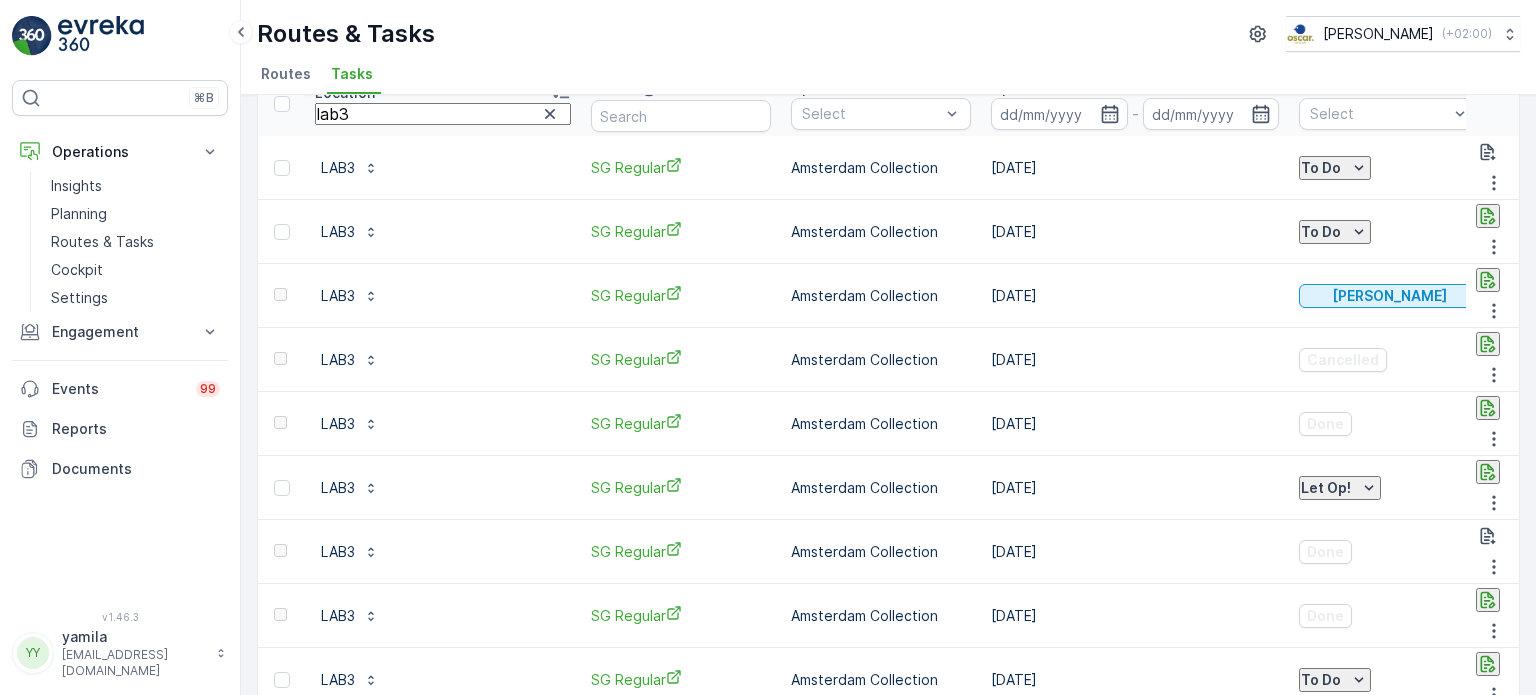 scroll, scrollTop: 0, scrollLeft: 0, axis: both 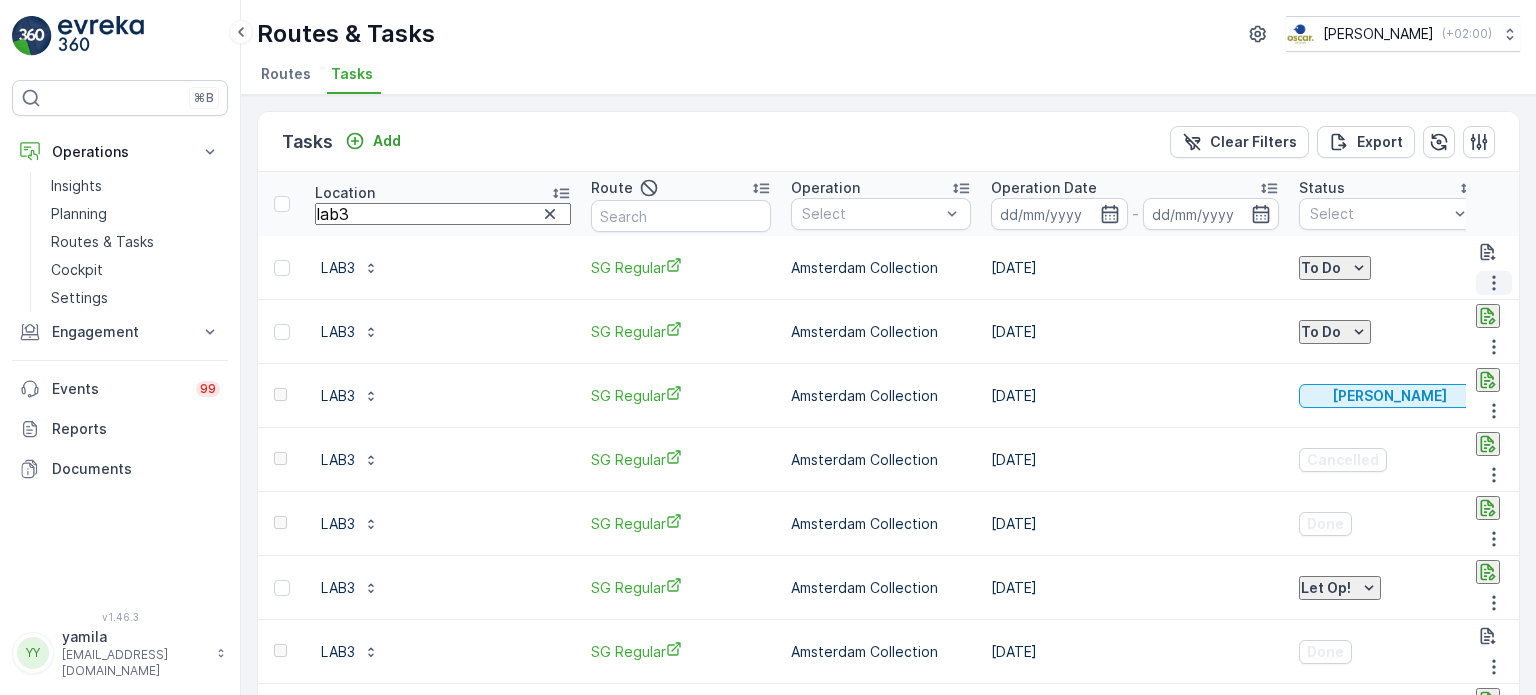 click 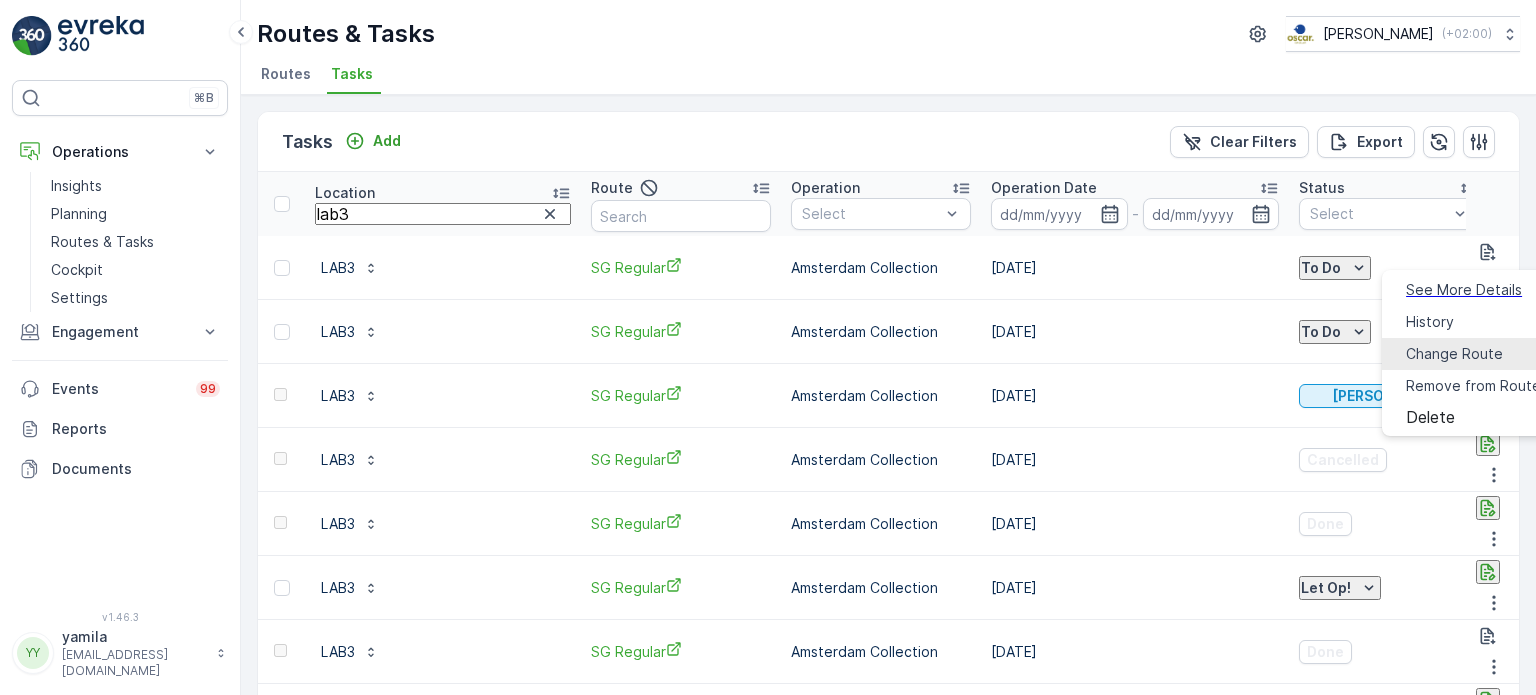 click on "Change Route" at bounding box center [1454, 354] 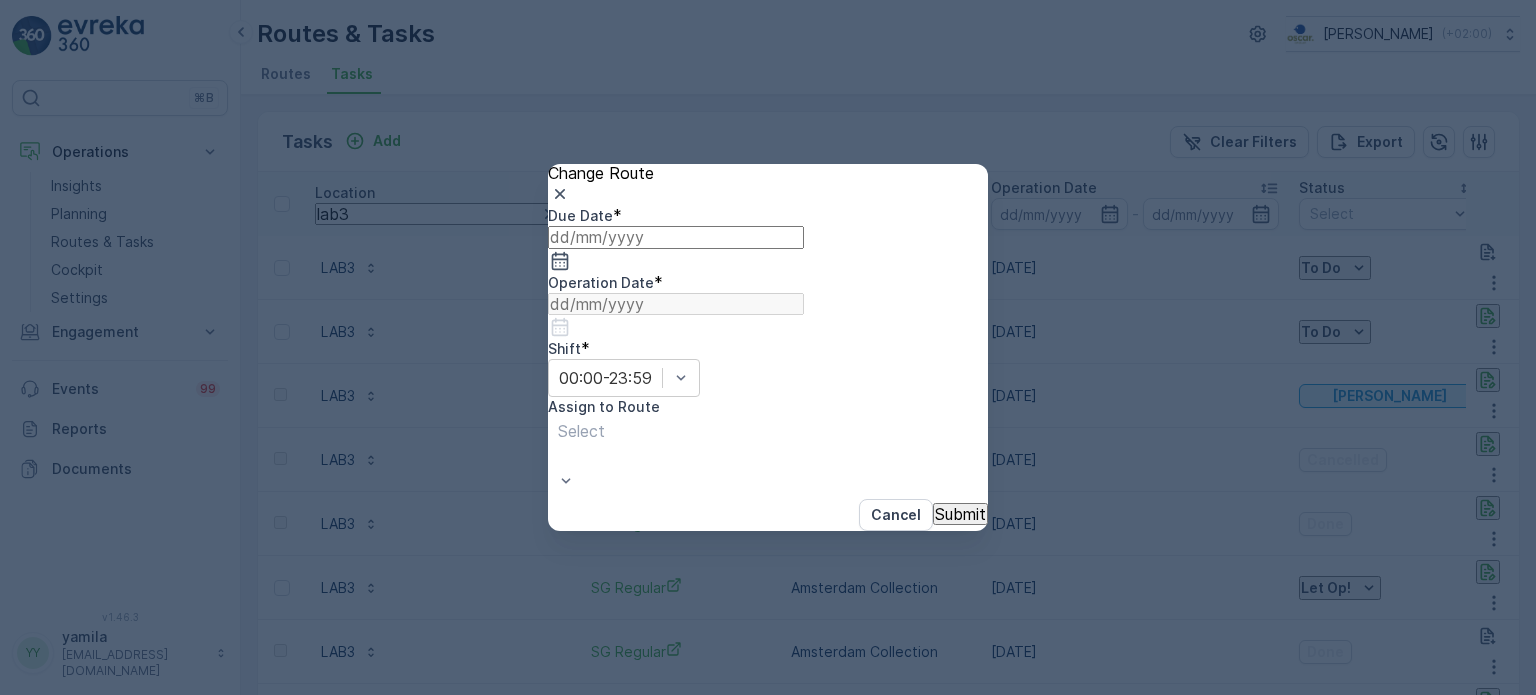 type on "[DATE]" 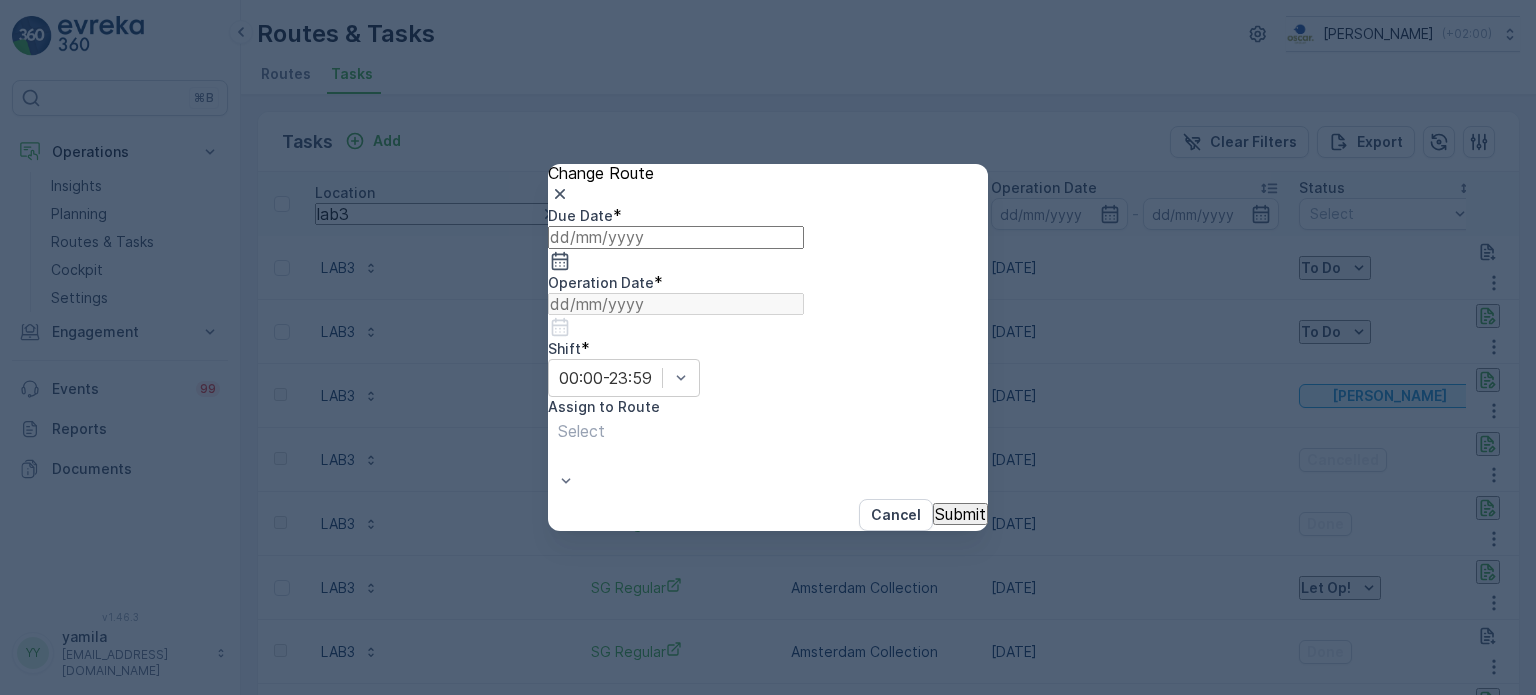 type on "[DATE]" 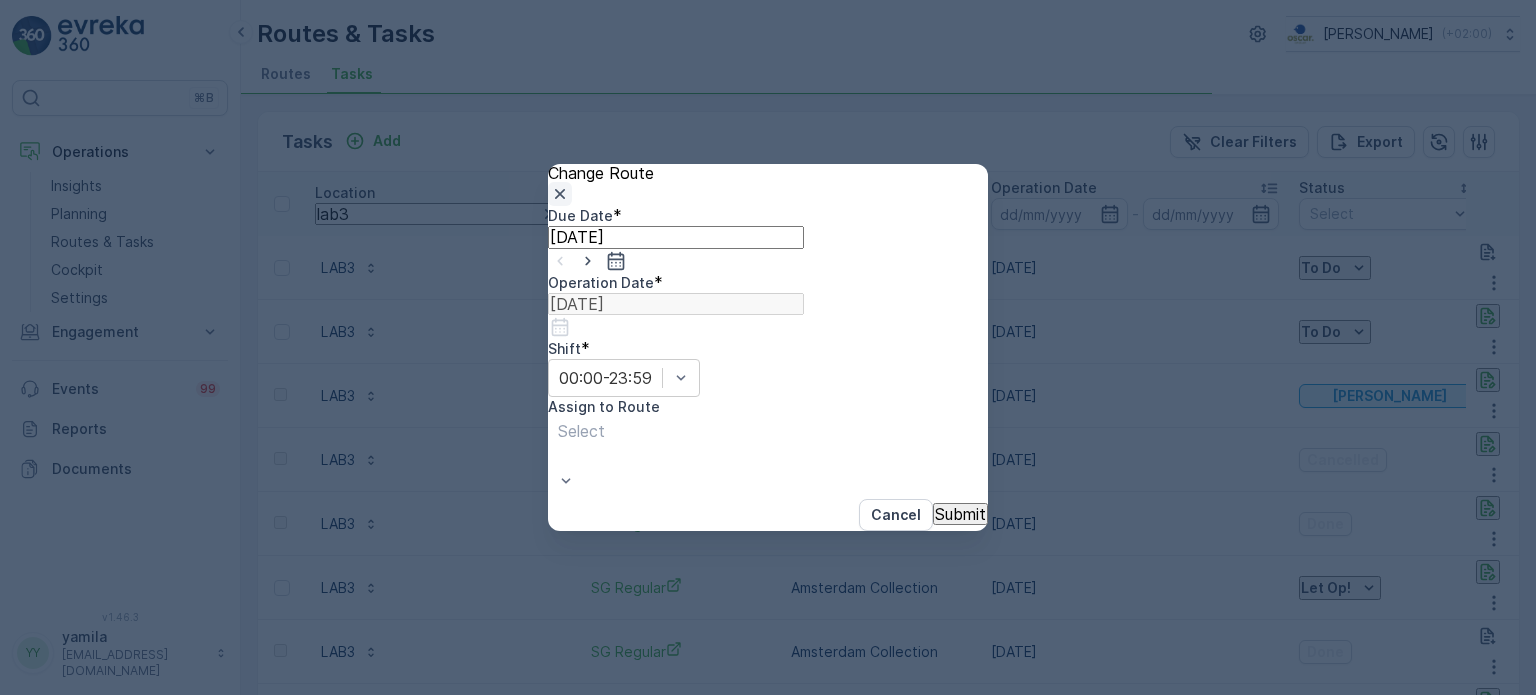click 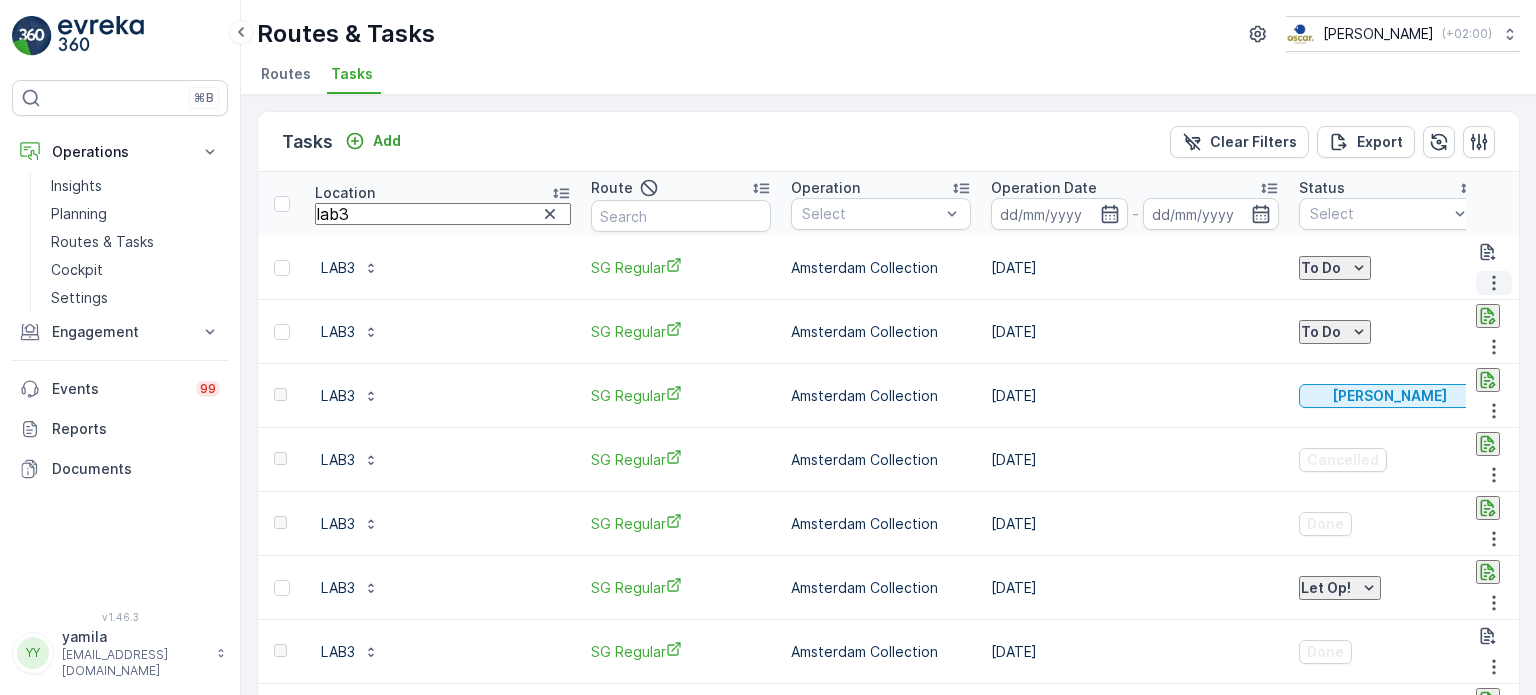 click 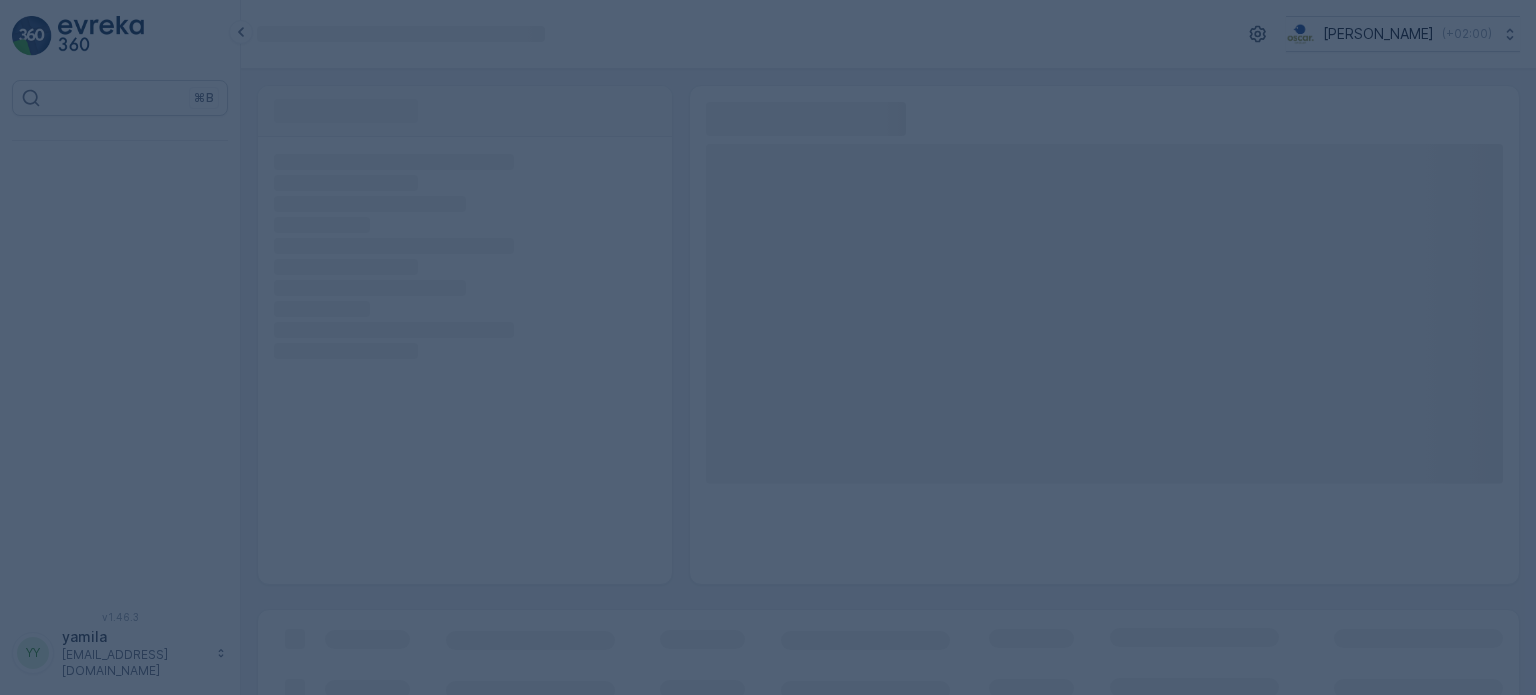 scroll, scrollTop: 0, scrollLeft: 0, axis: both 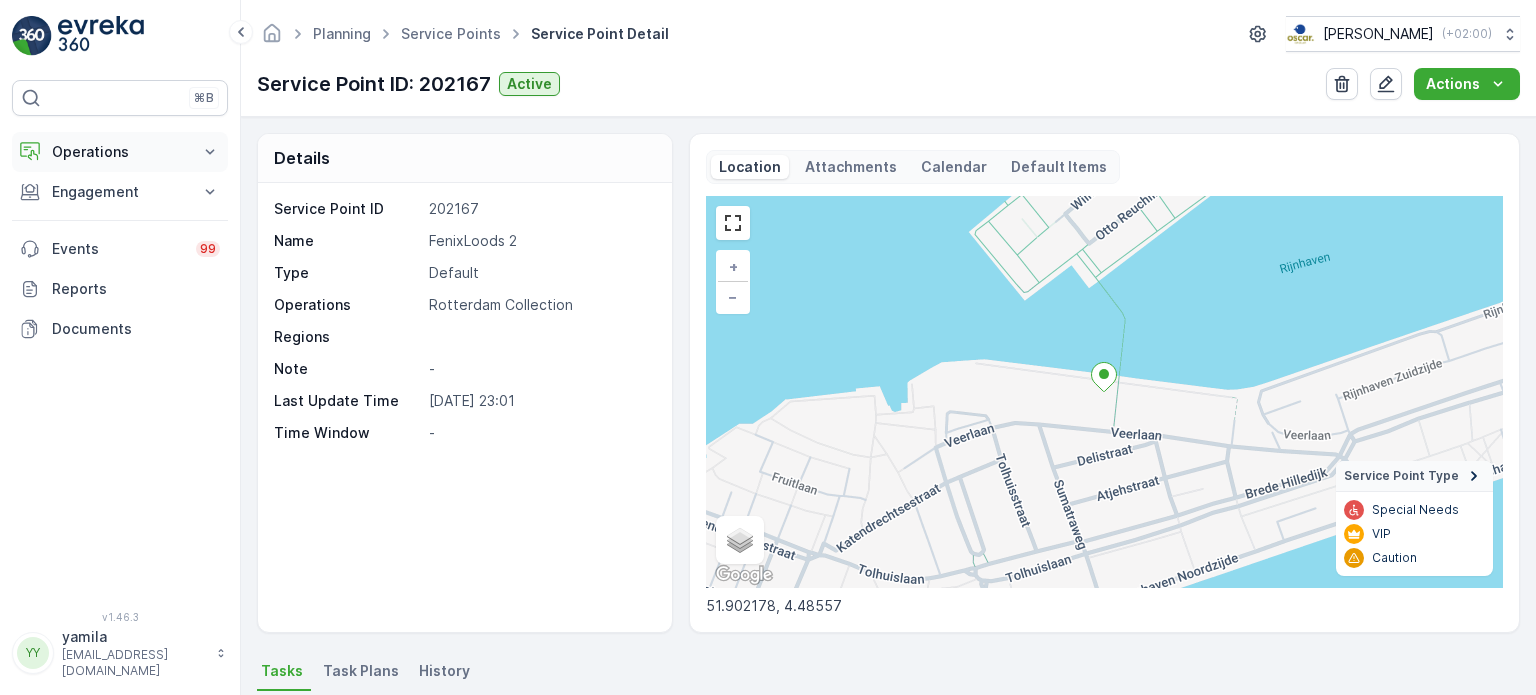 click on "Operations" at bounding box center (120, 152) 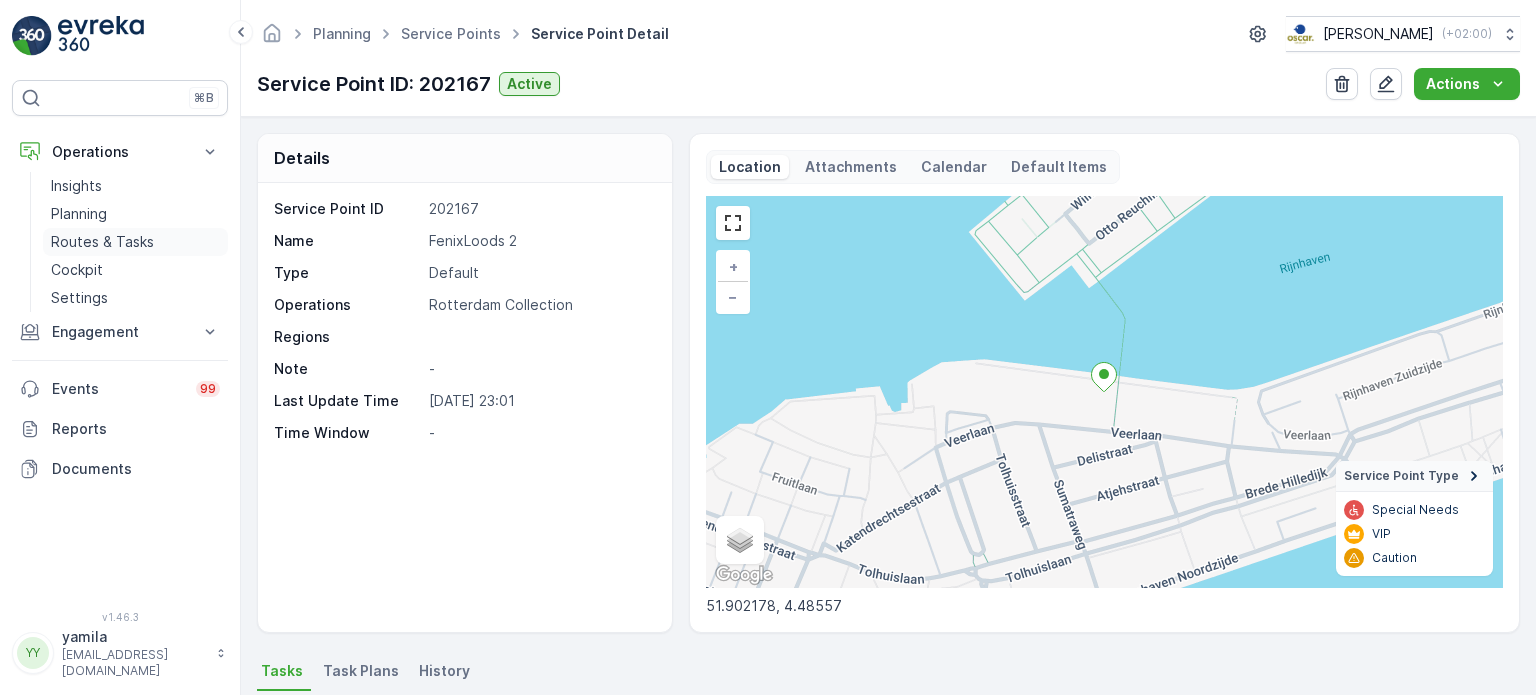 click on "Routes & Tasks" at bounding box center (102, 242) 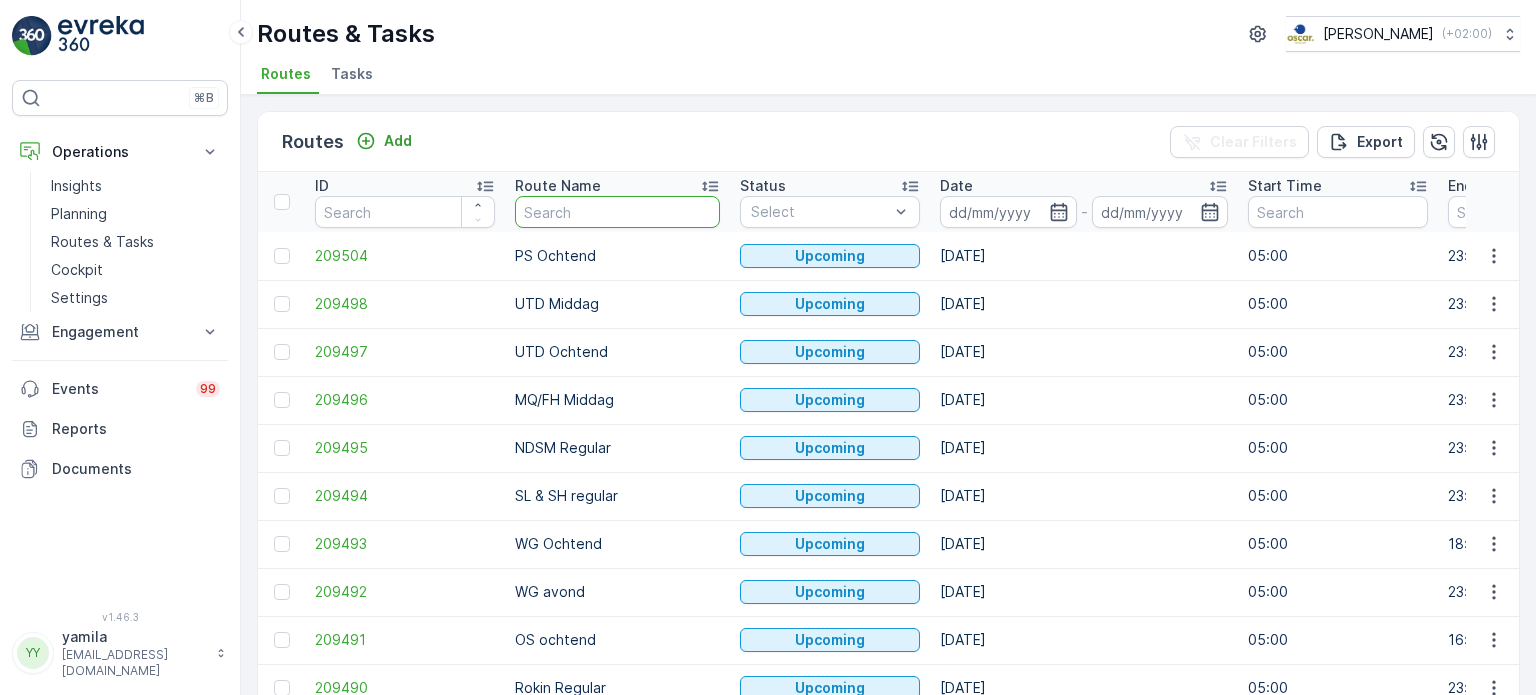 click at bounding box center [617, 212] 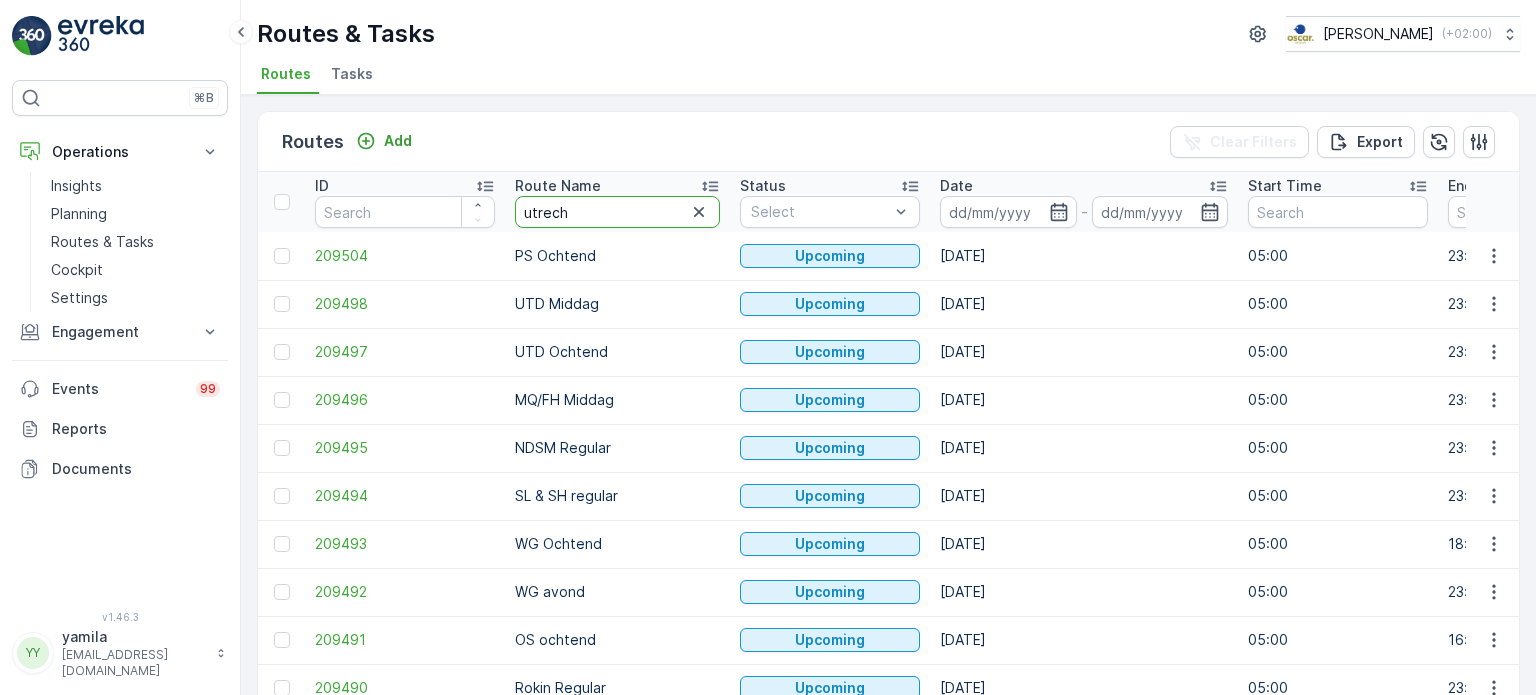 type on "utrecht" 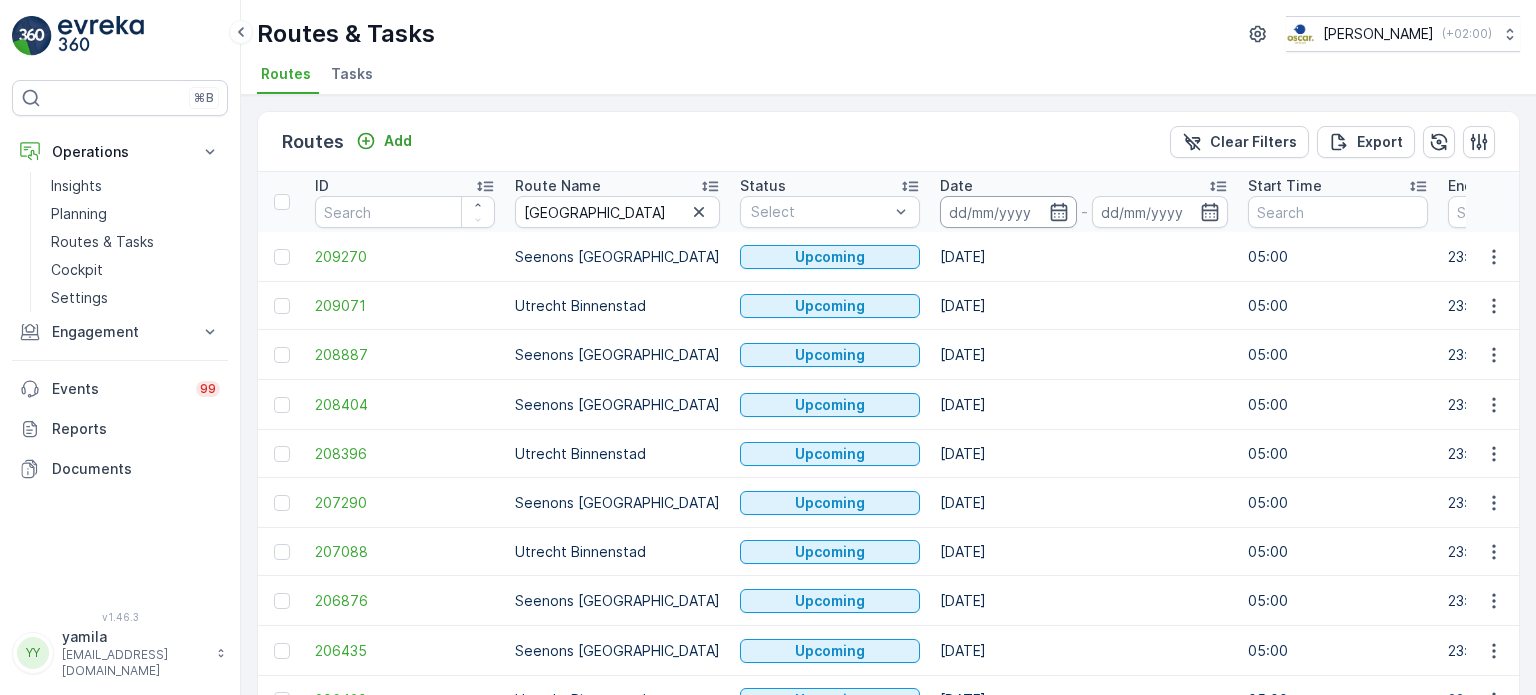 click at bounding box center (1008, 212) 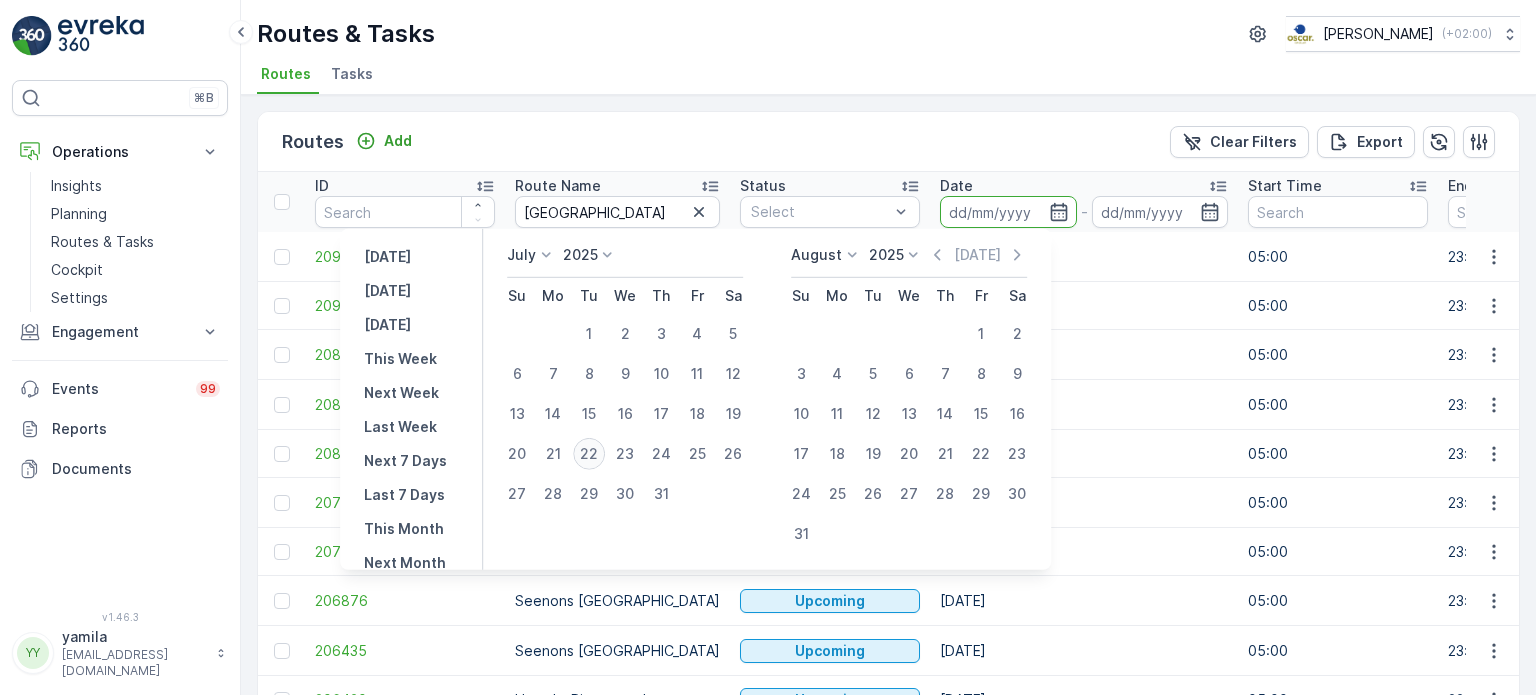 click on "22" at bounding box center (589, 454) 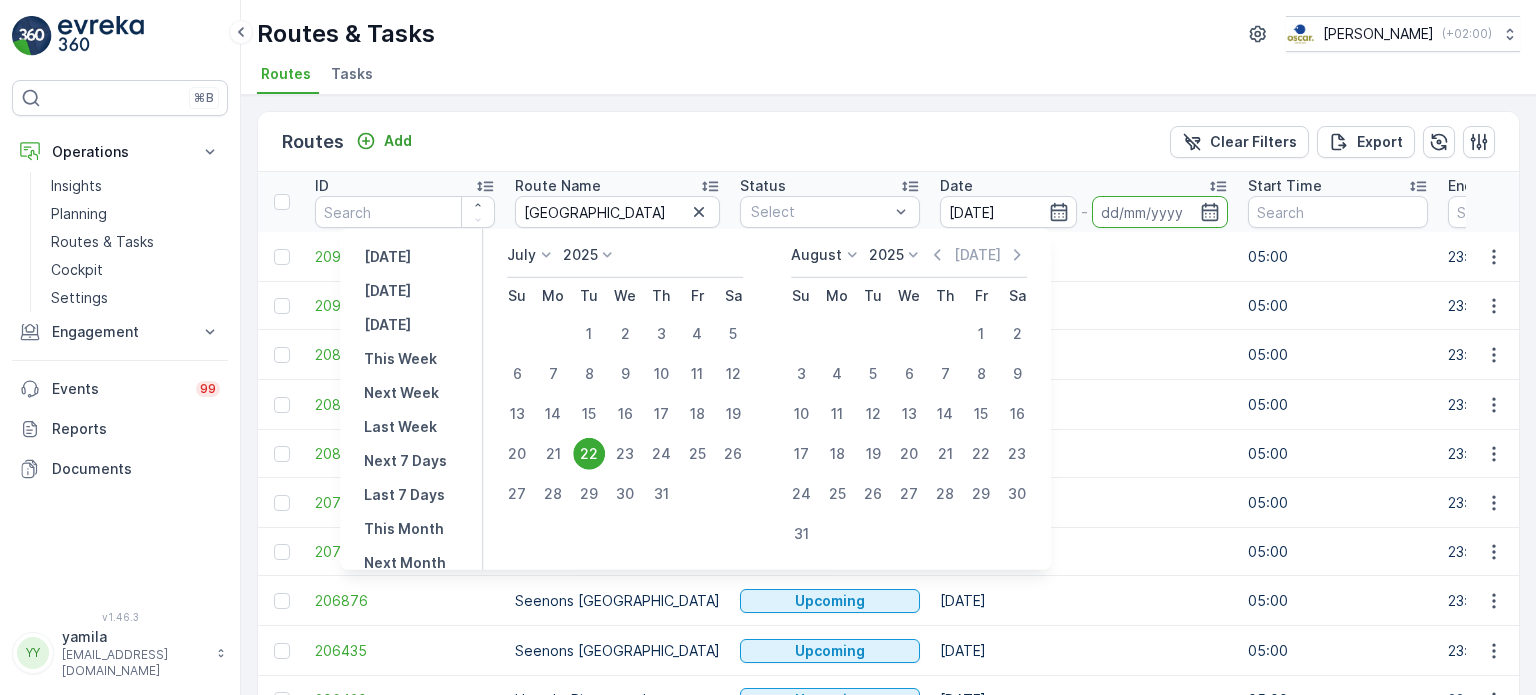click on "22" at bounding box center [589, 454] 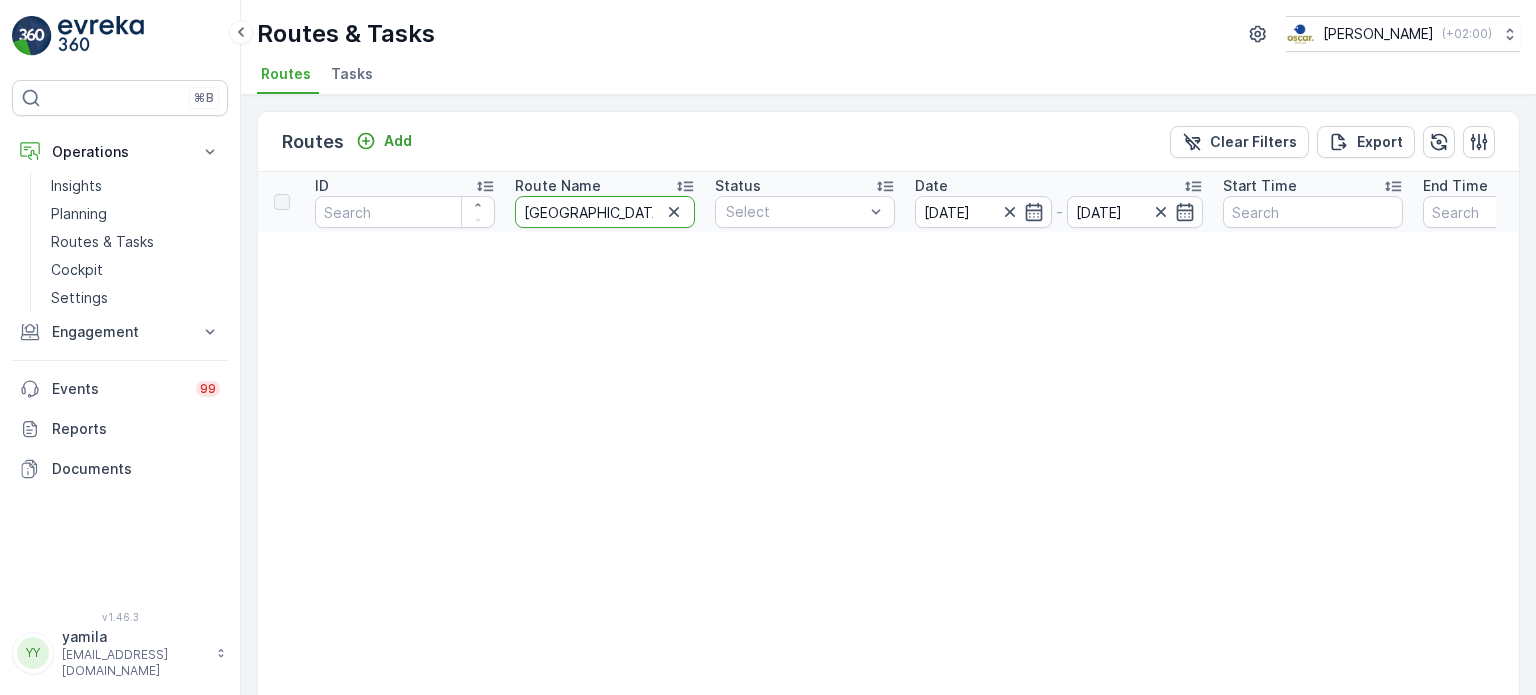 click on "utrecht" at bounding box center (605, 212) 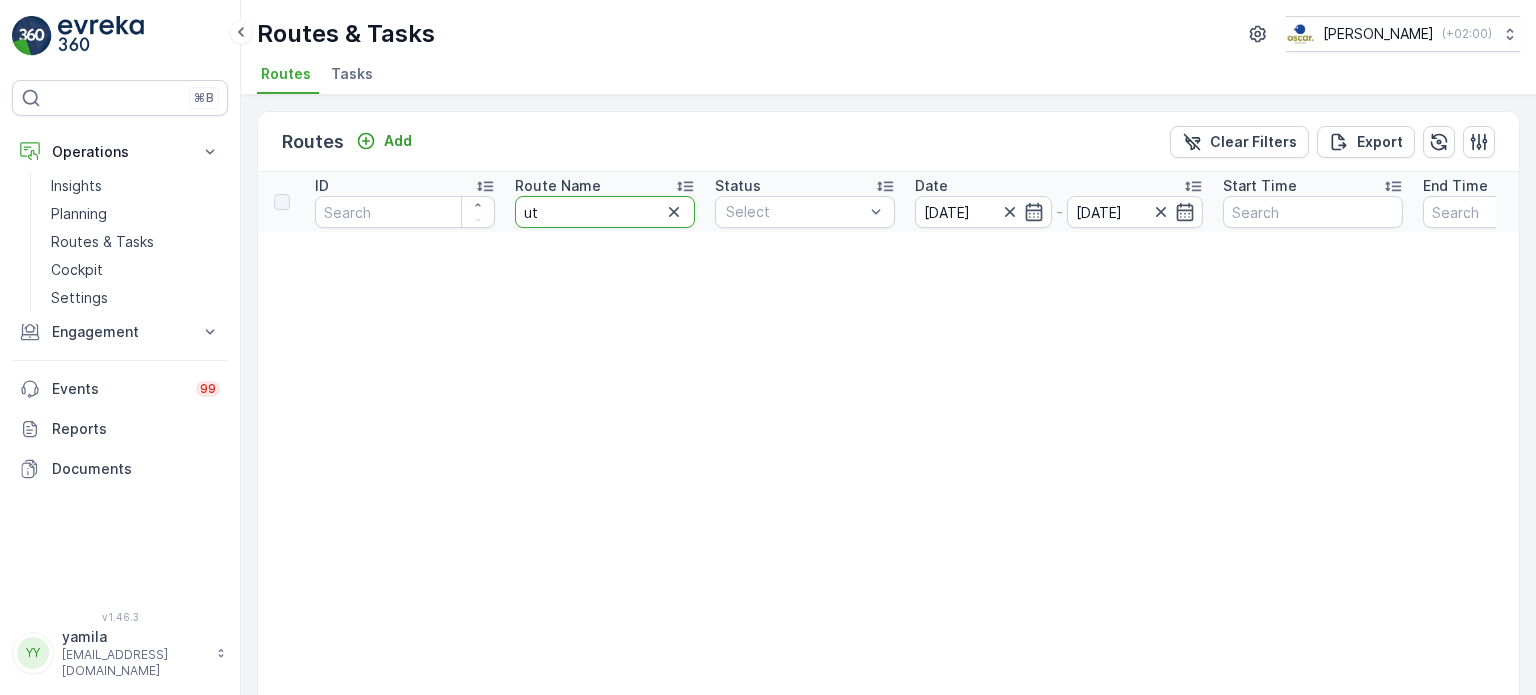 type on "u" 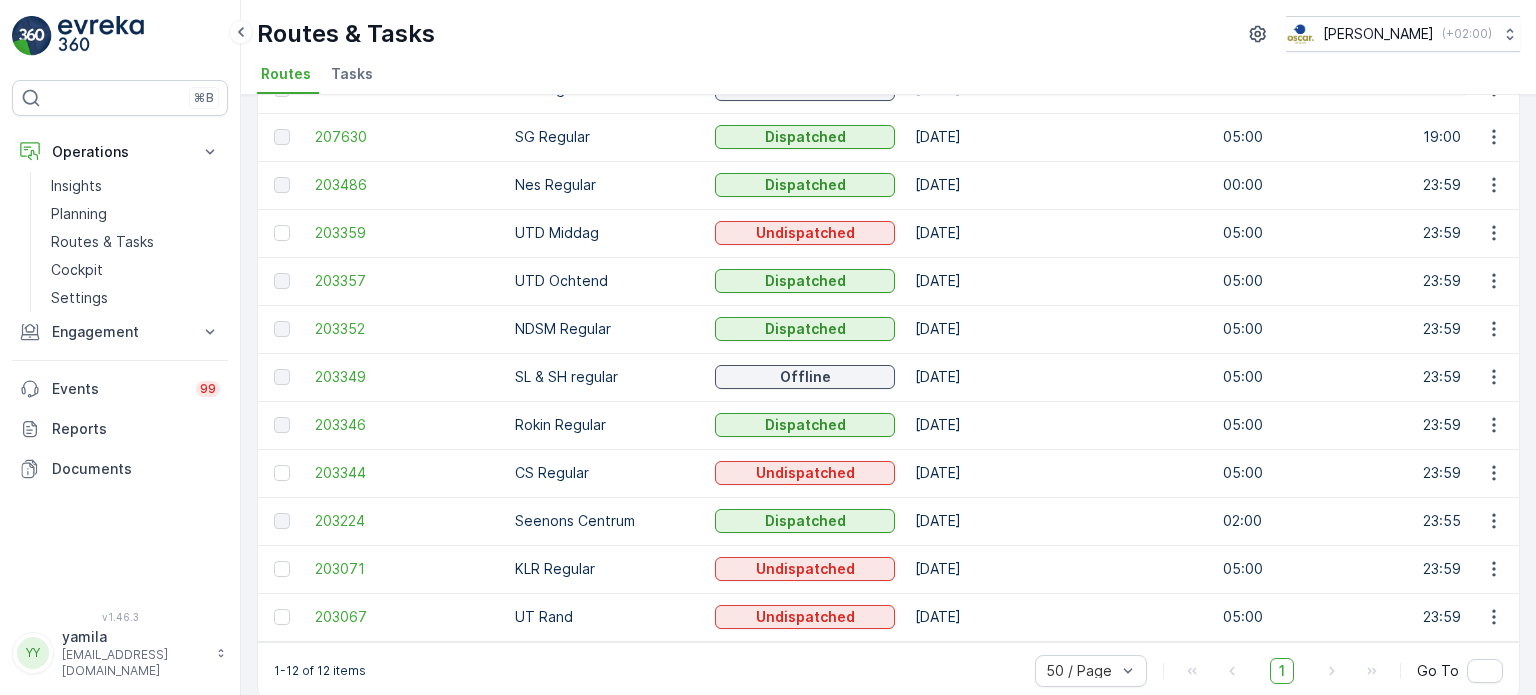 scroll, scrollTop: 195, scrollLeft: 0, axis: vertical 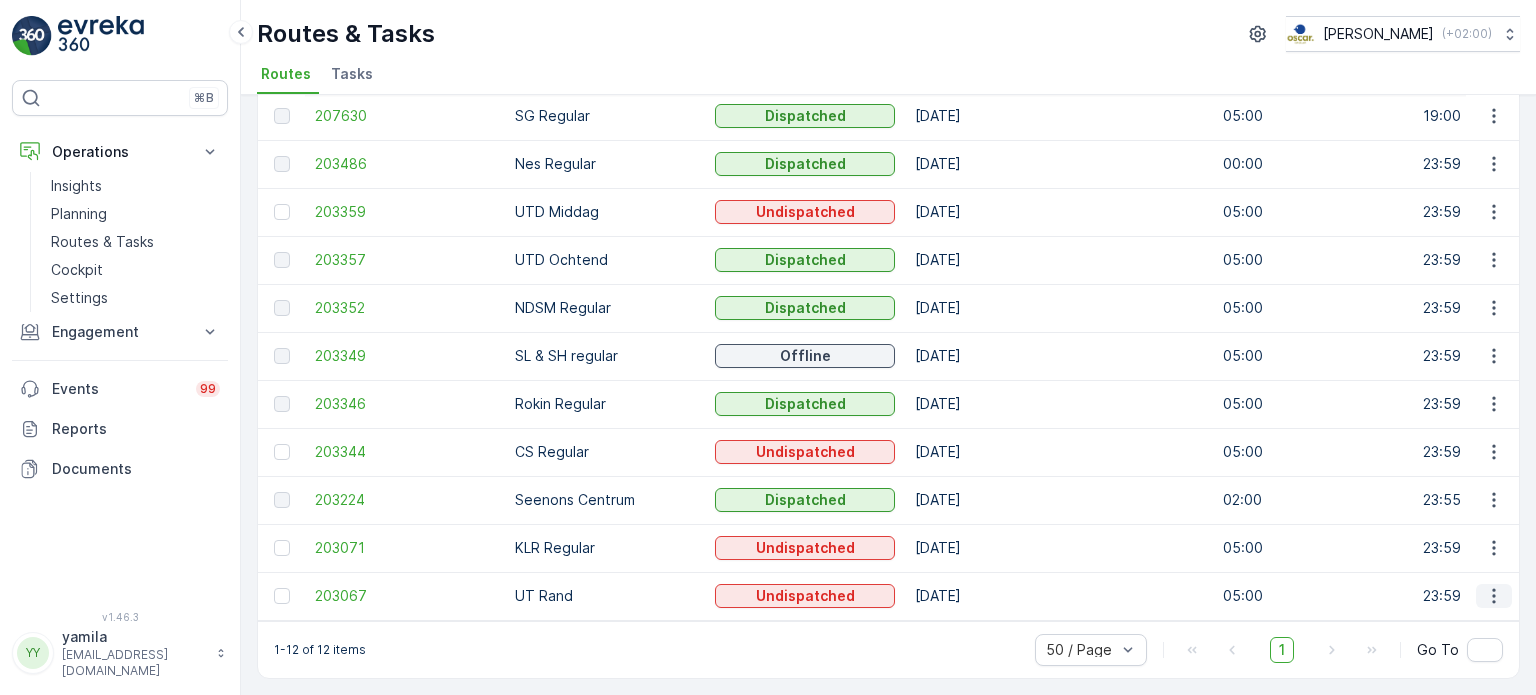 click 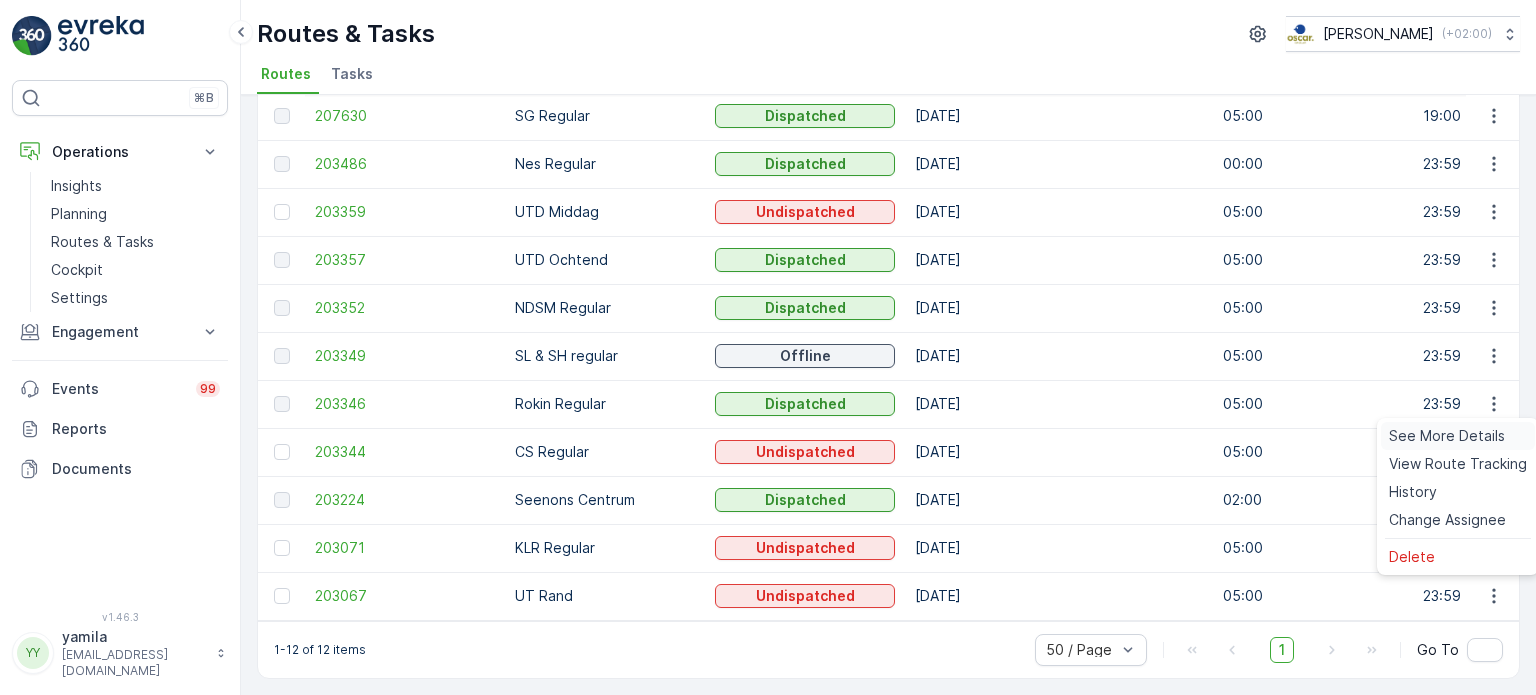 click on "See More Details" at bounding box center (1447, 436) 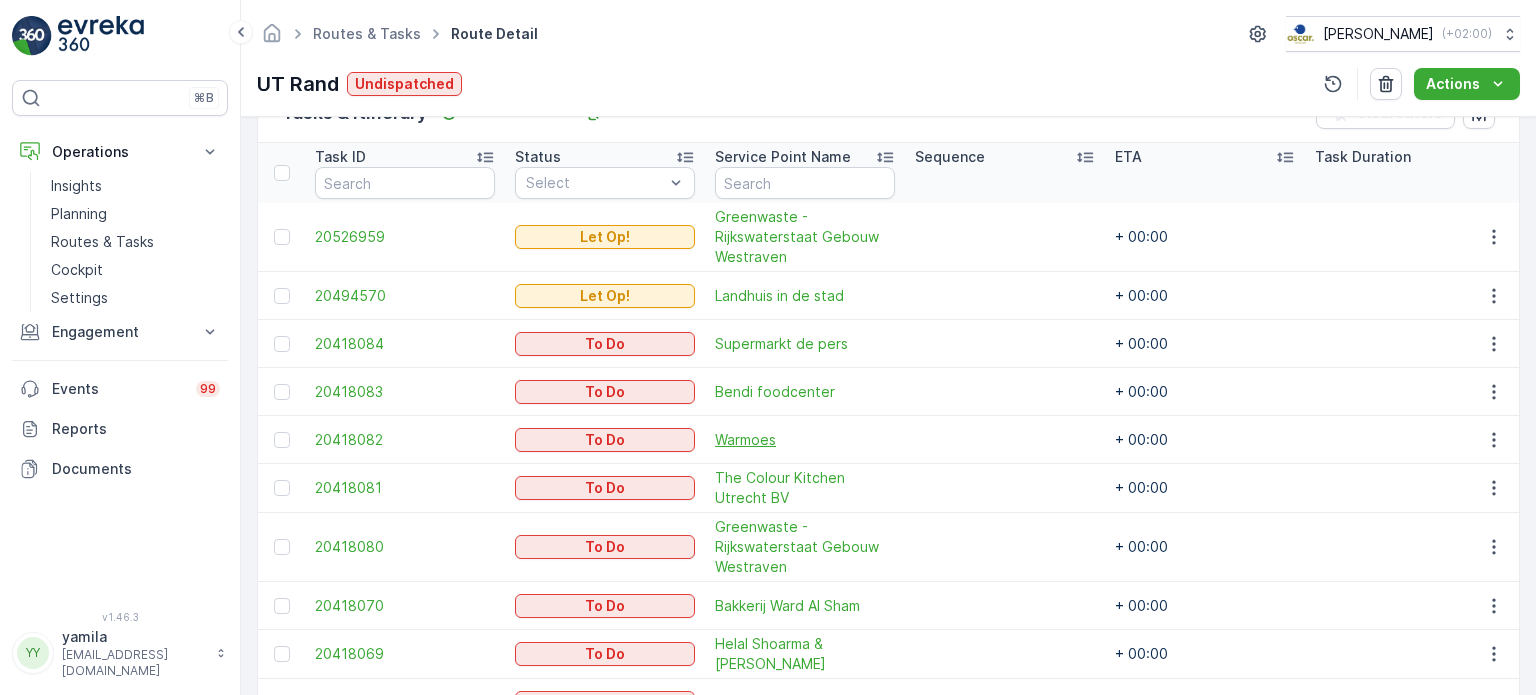scroll, scrollTop: 518, scrollLeft: 0, axis: vertical 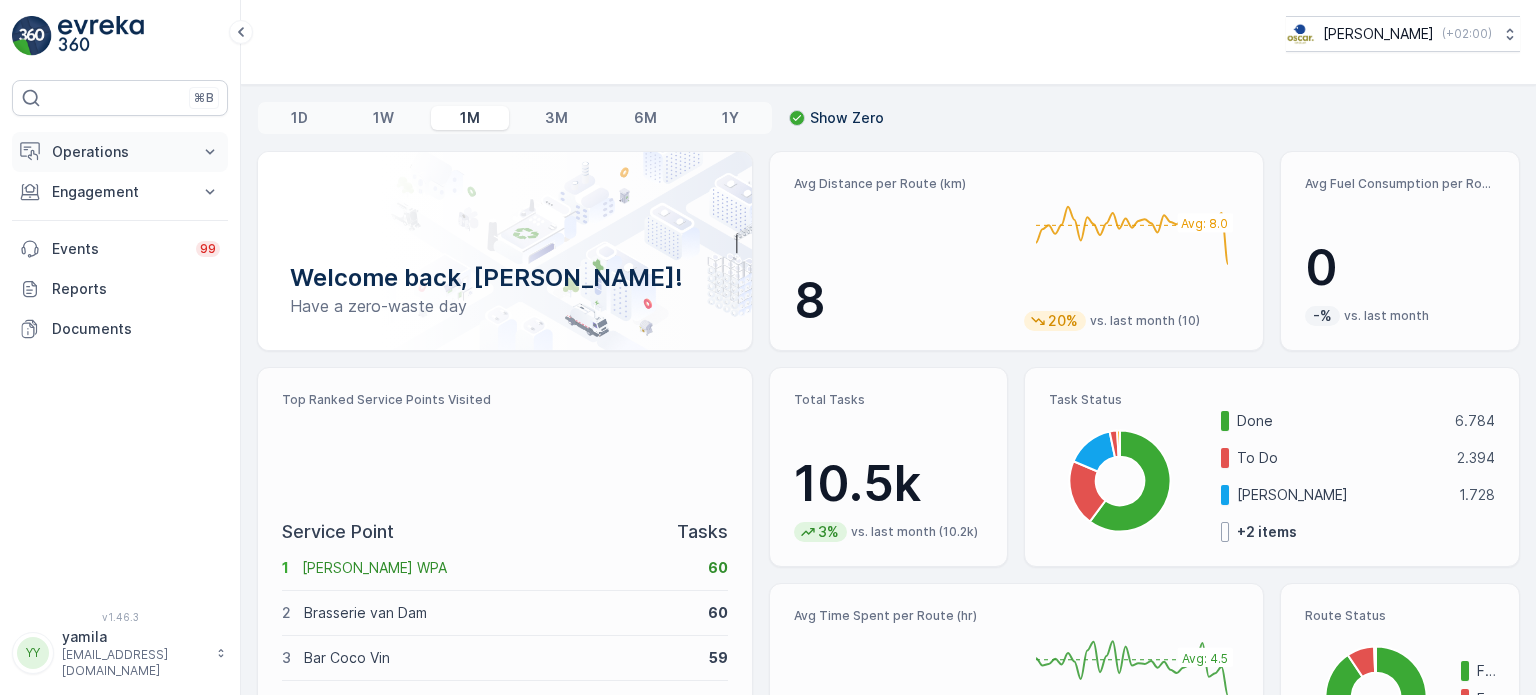 click on "Operations" at bounding box center (120, 152) 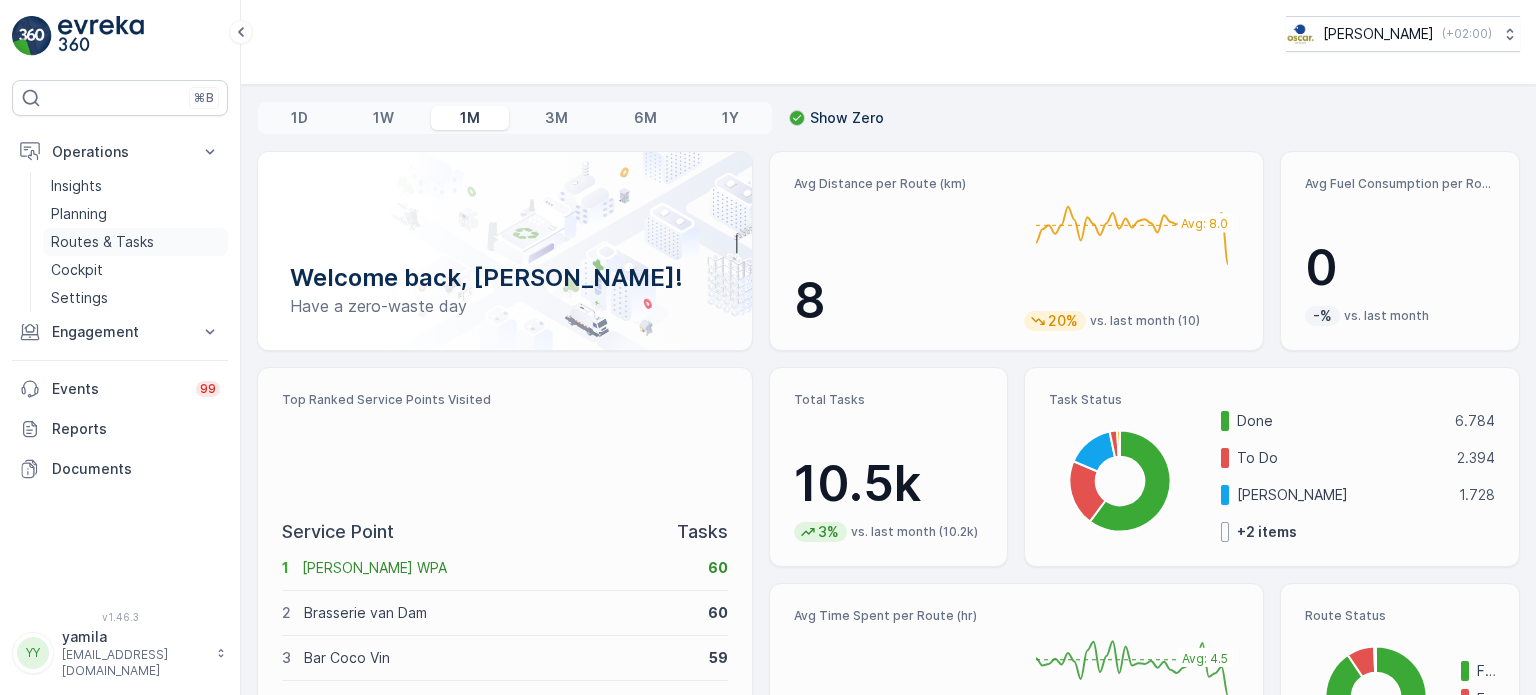 click on "Routes & Tasks" at bounding box center (102, 242) 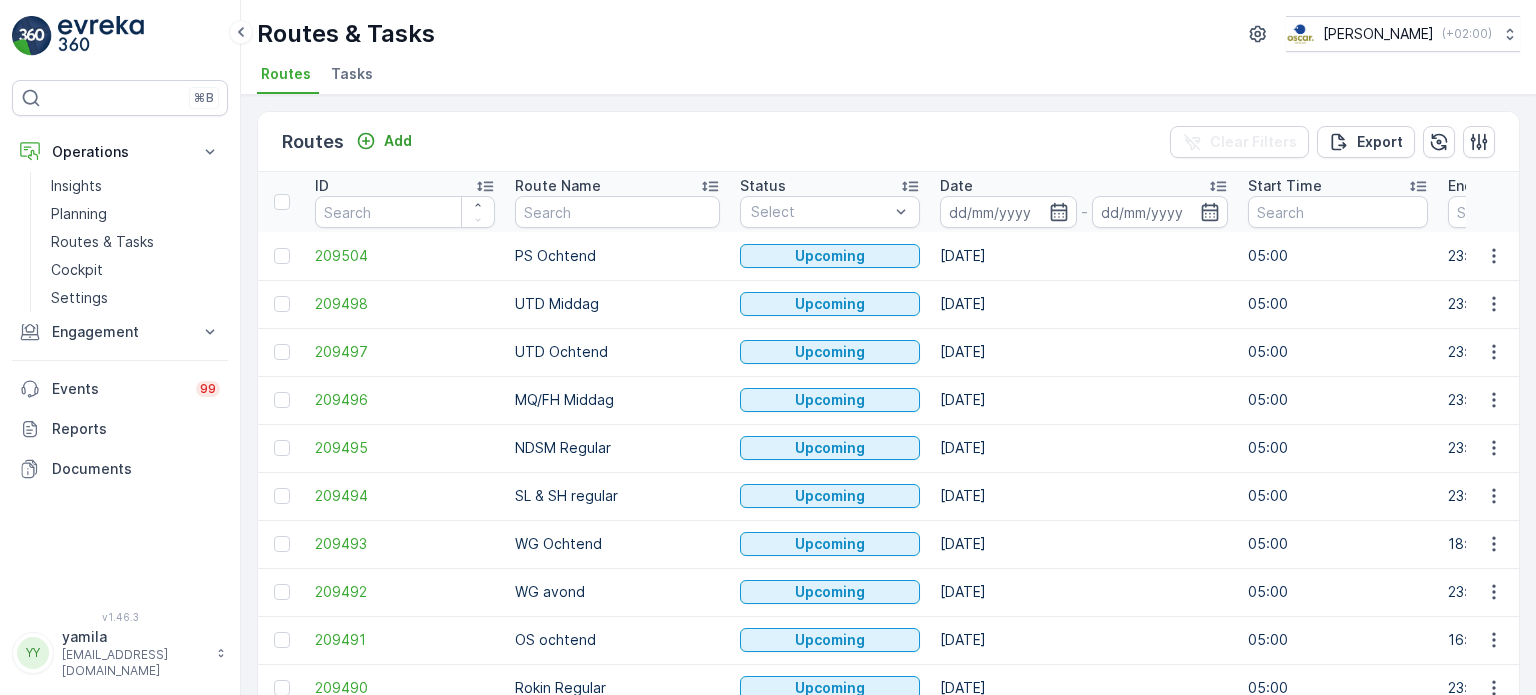 click on "Routes Tasks" at bounding box center (880, 77) 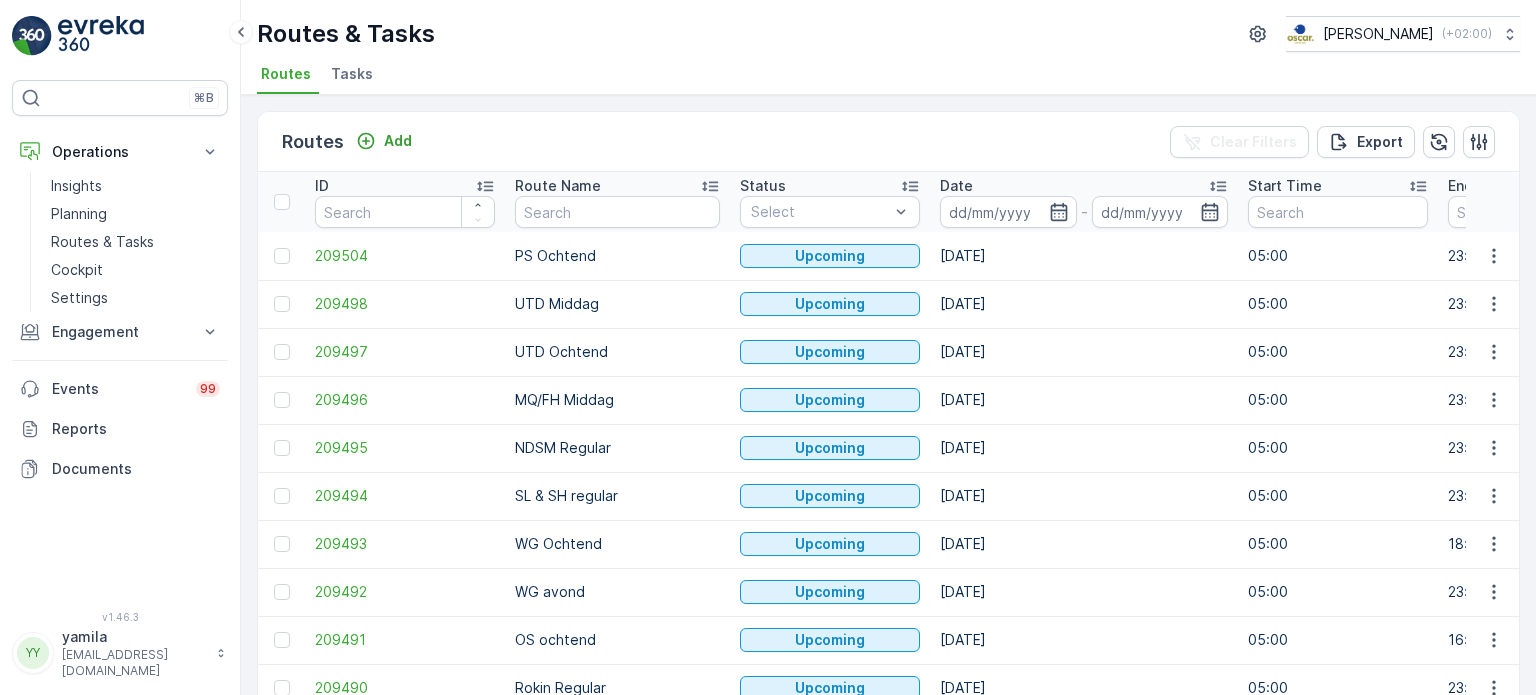 click on "Routes Tasks" at bounding box center (880, 77) 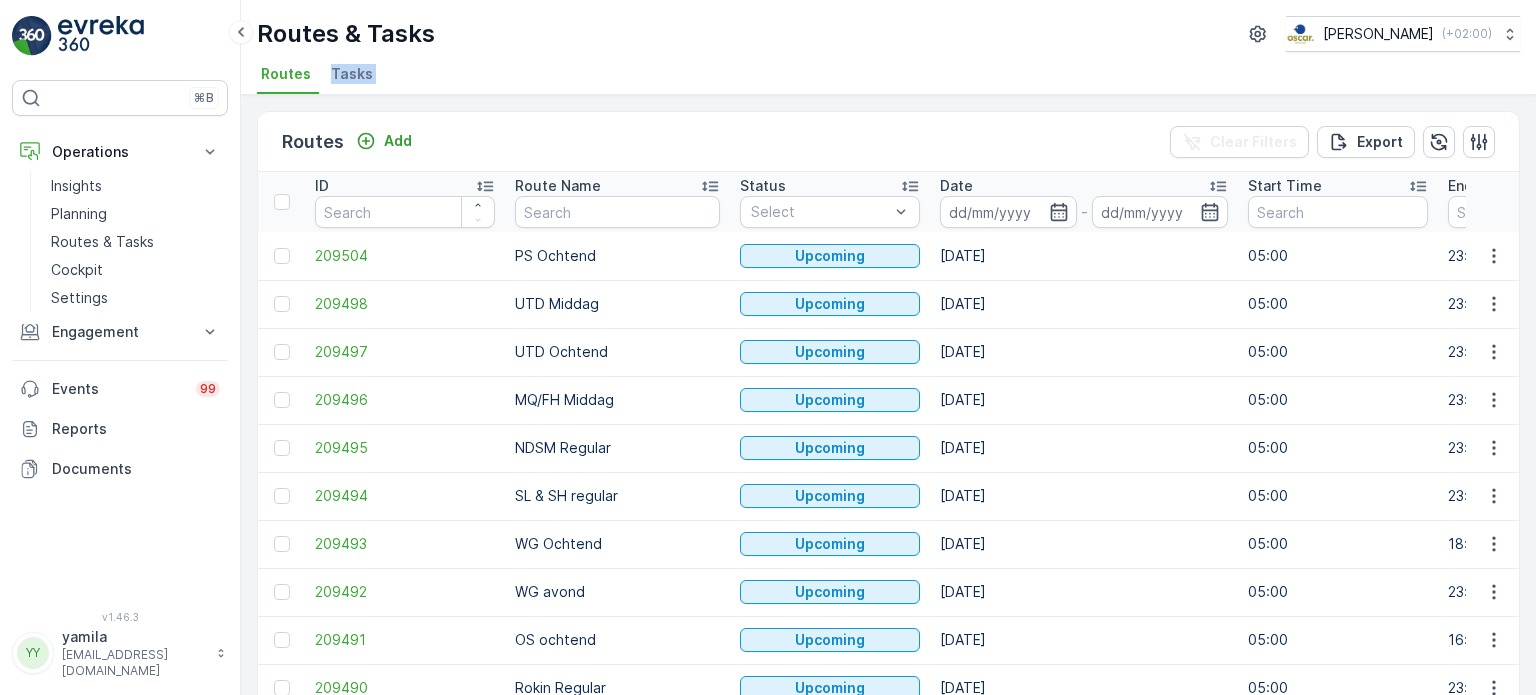 click on "Tasks" at bounding box center [352, 74] 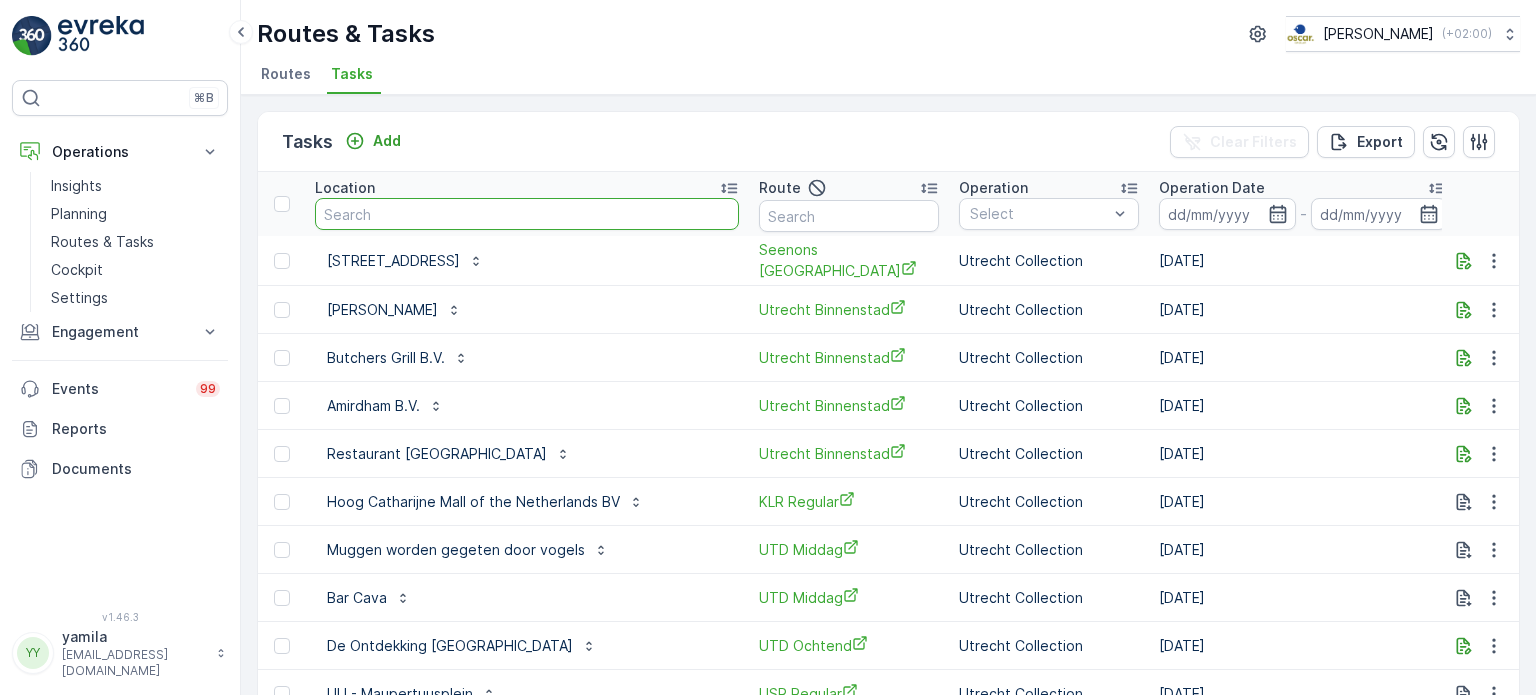 click at bounding box center [527, 214] 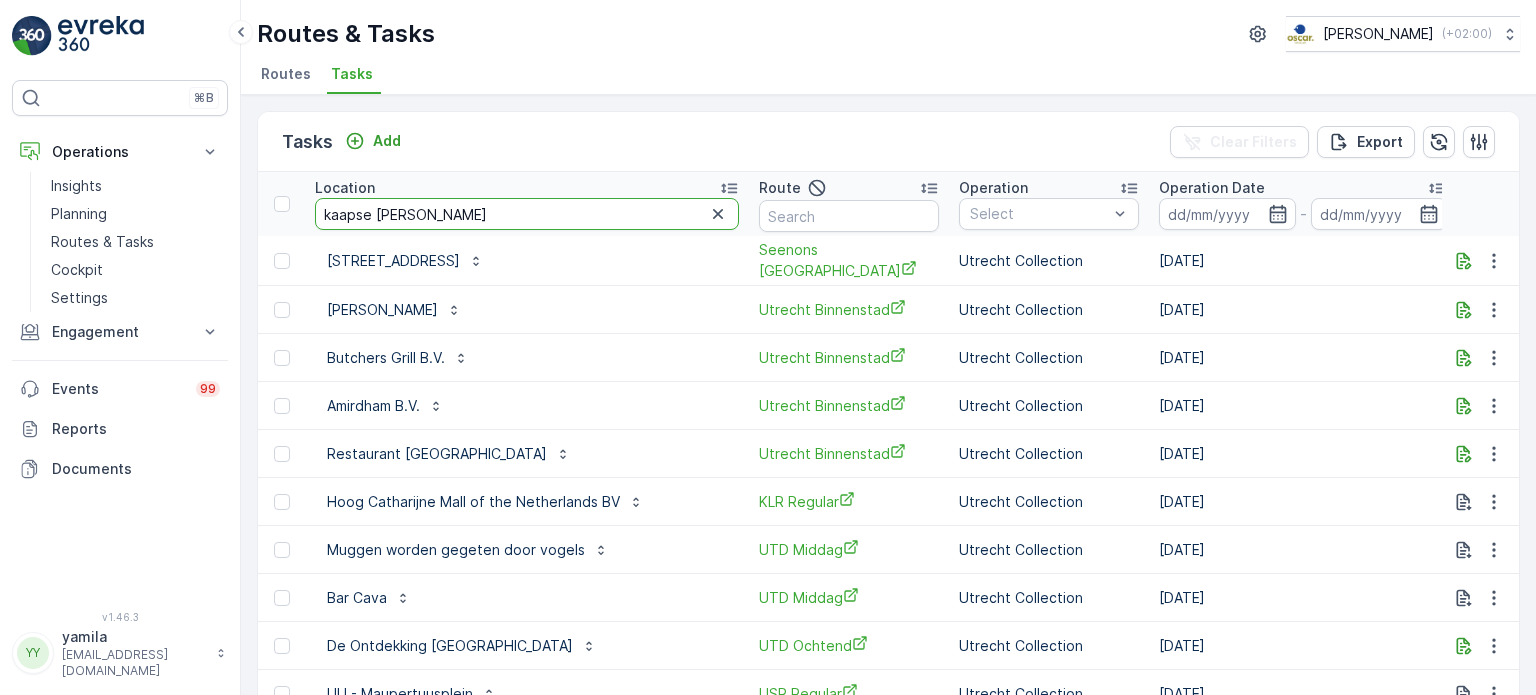 type on "kaapse brouwers" 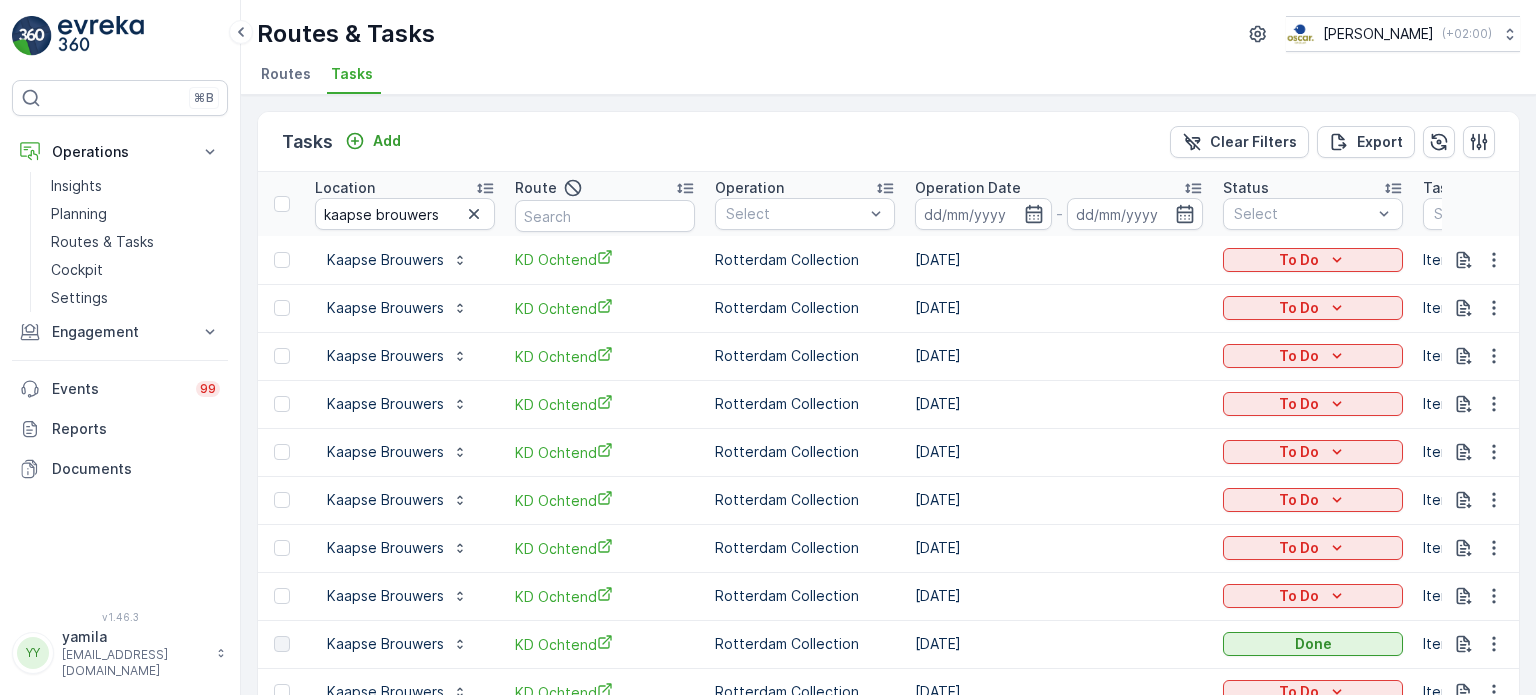 scroll, scrollTop: 26, scrollLeft: 0, axis: vertical 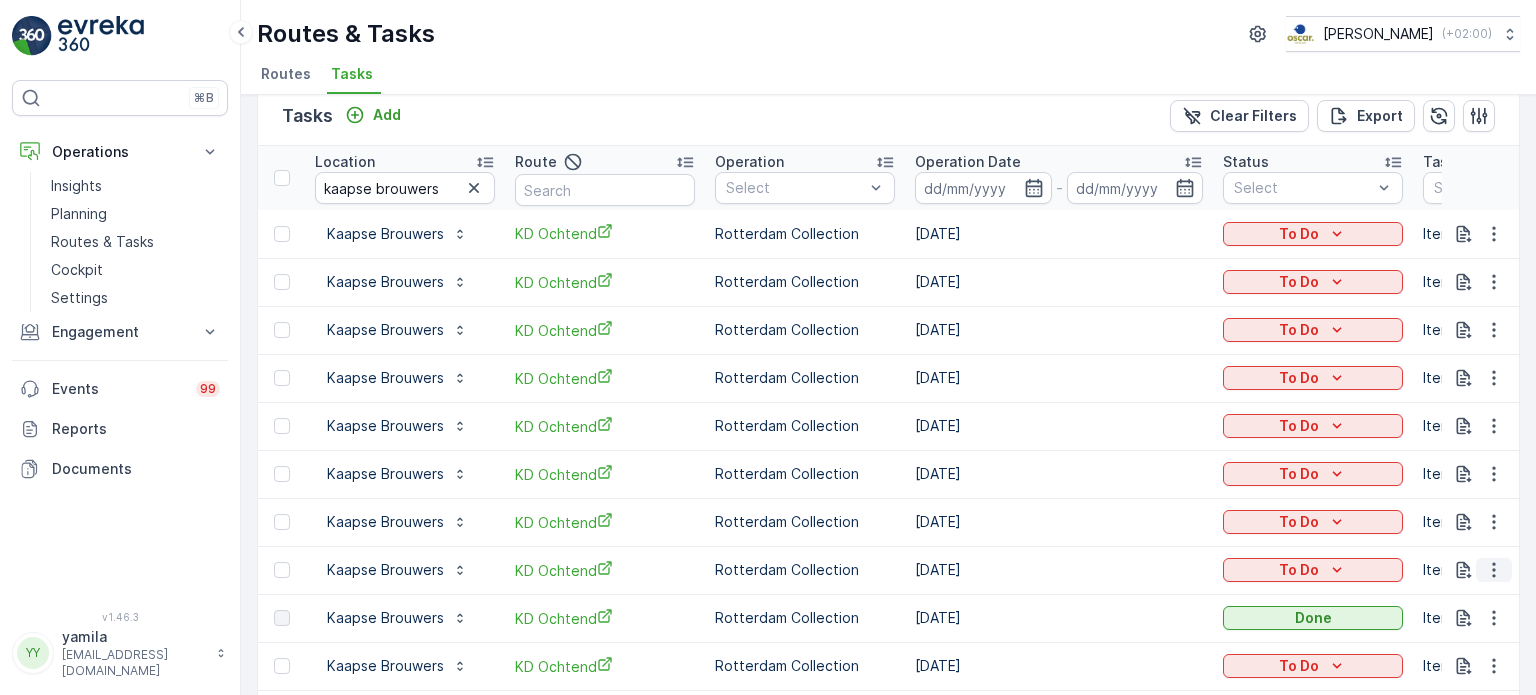 click 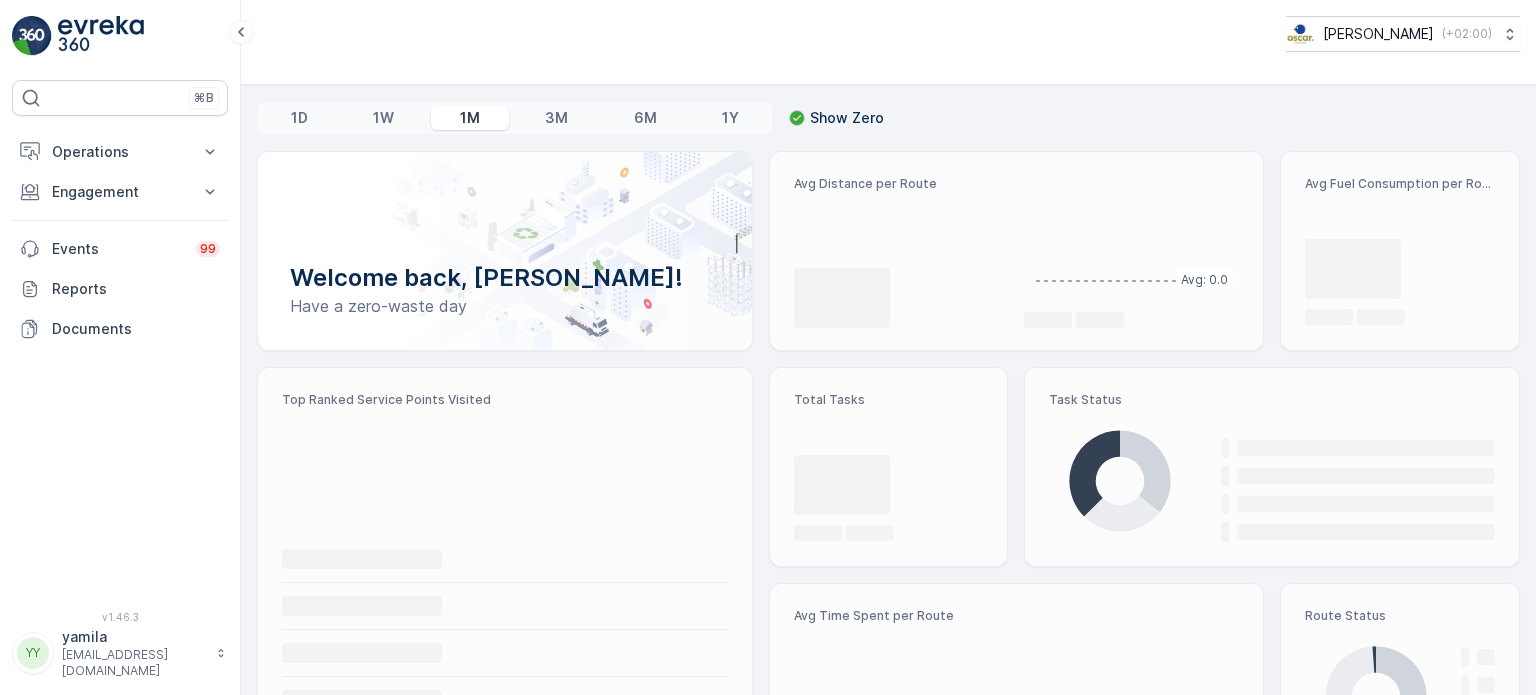 scroll, scrollTop: 0, scrollLeft: 0, axis: both 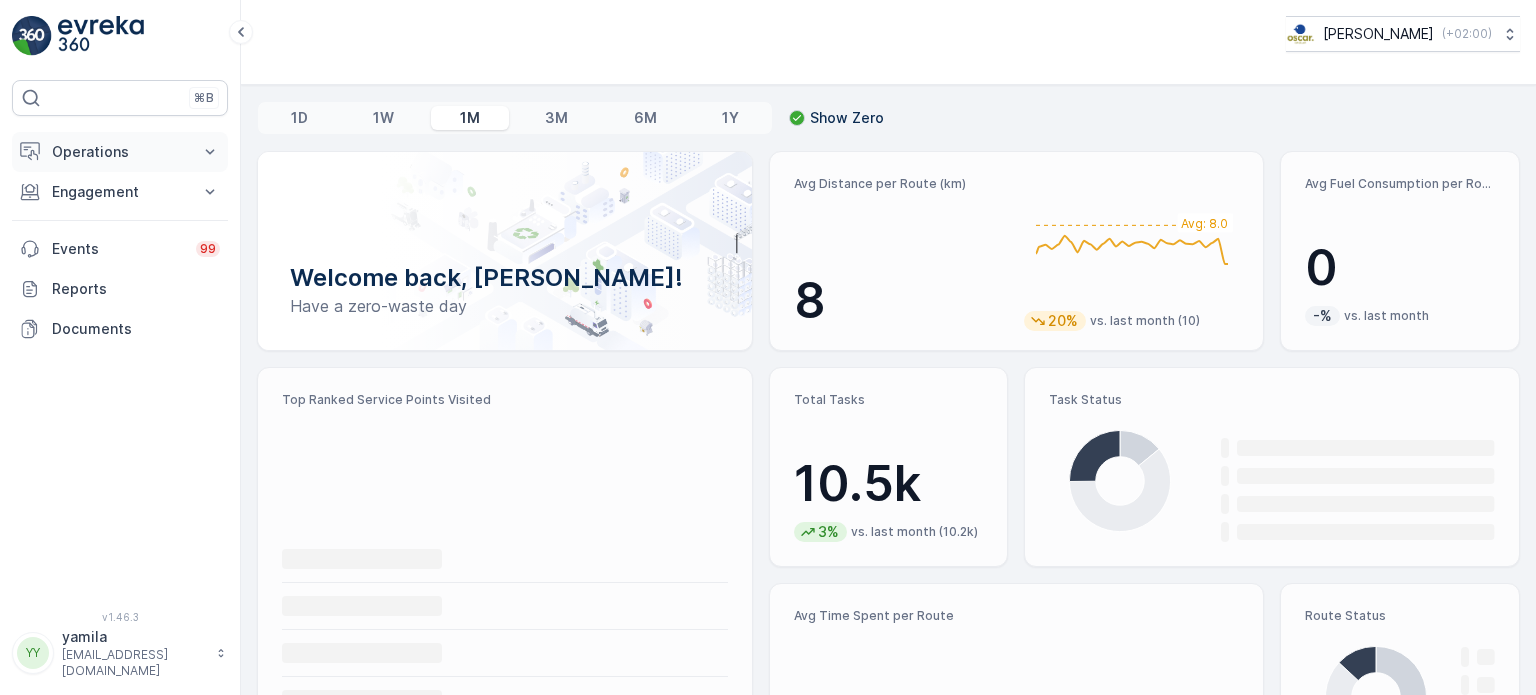 click on "Operations" at bounding box center (120, 152) 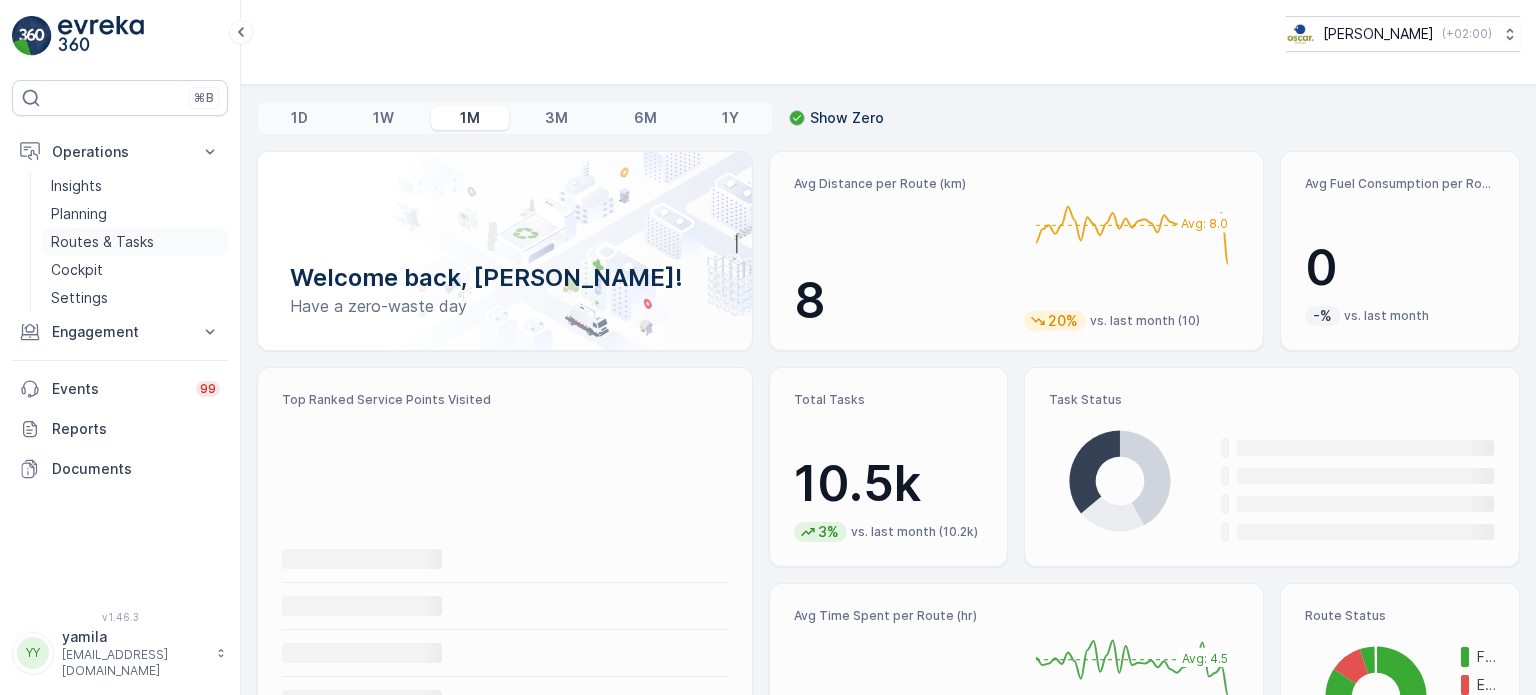 click on "Routes & Tasks" at bounding box center [102, 242] 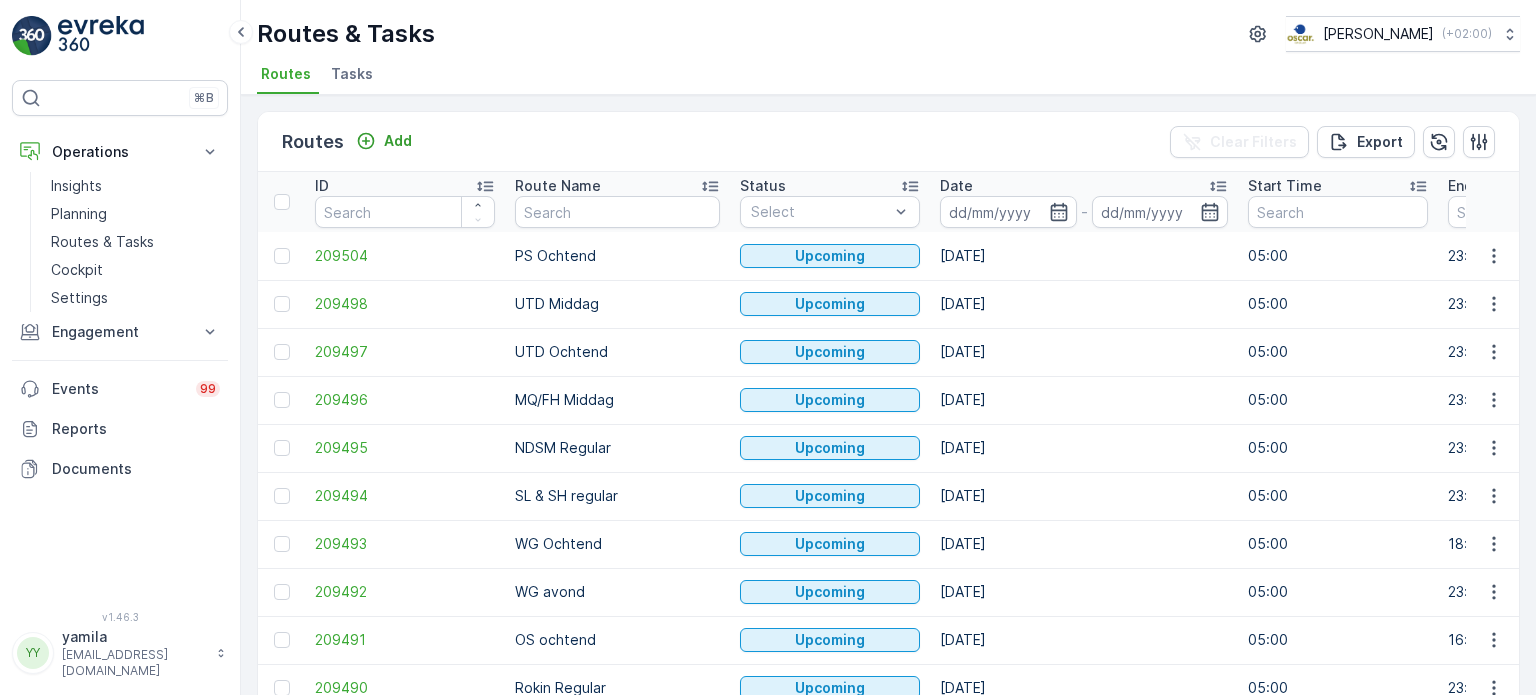 click at bounding box center [617, 212] 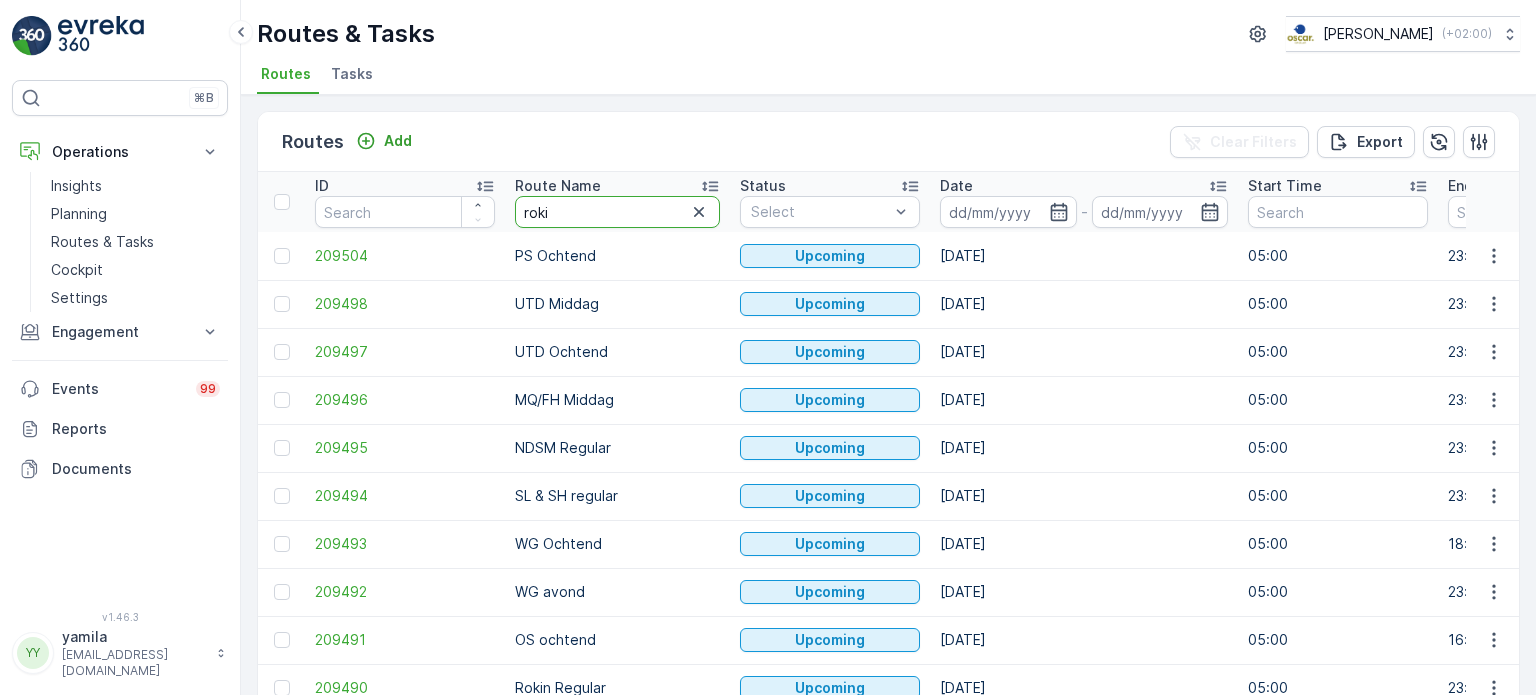 type on "rokin" 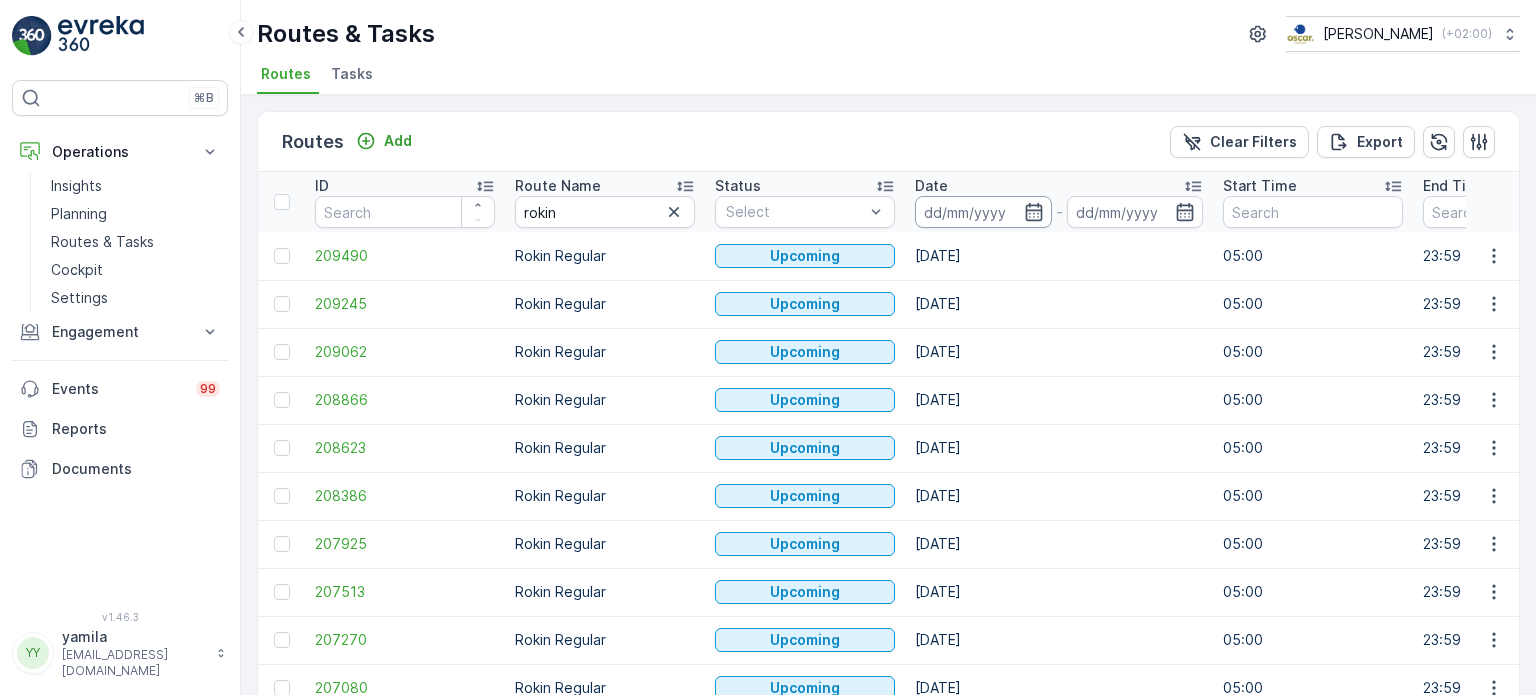 click at bounding box center [983, 212] 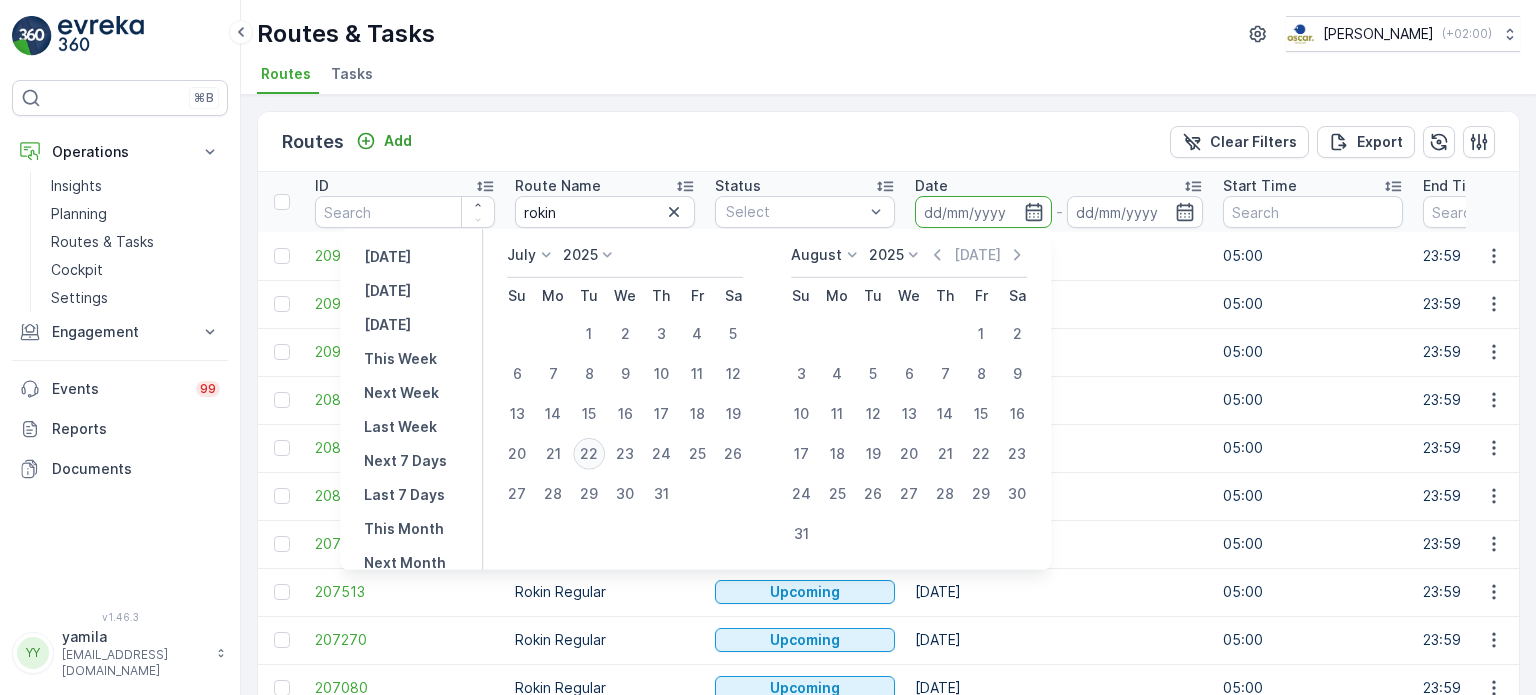 click on "22" at bounding box center [589, 454] 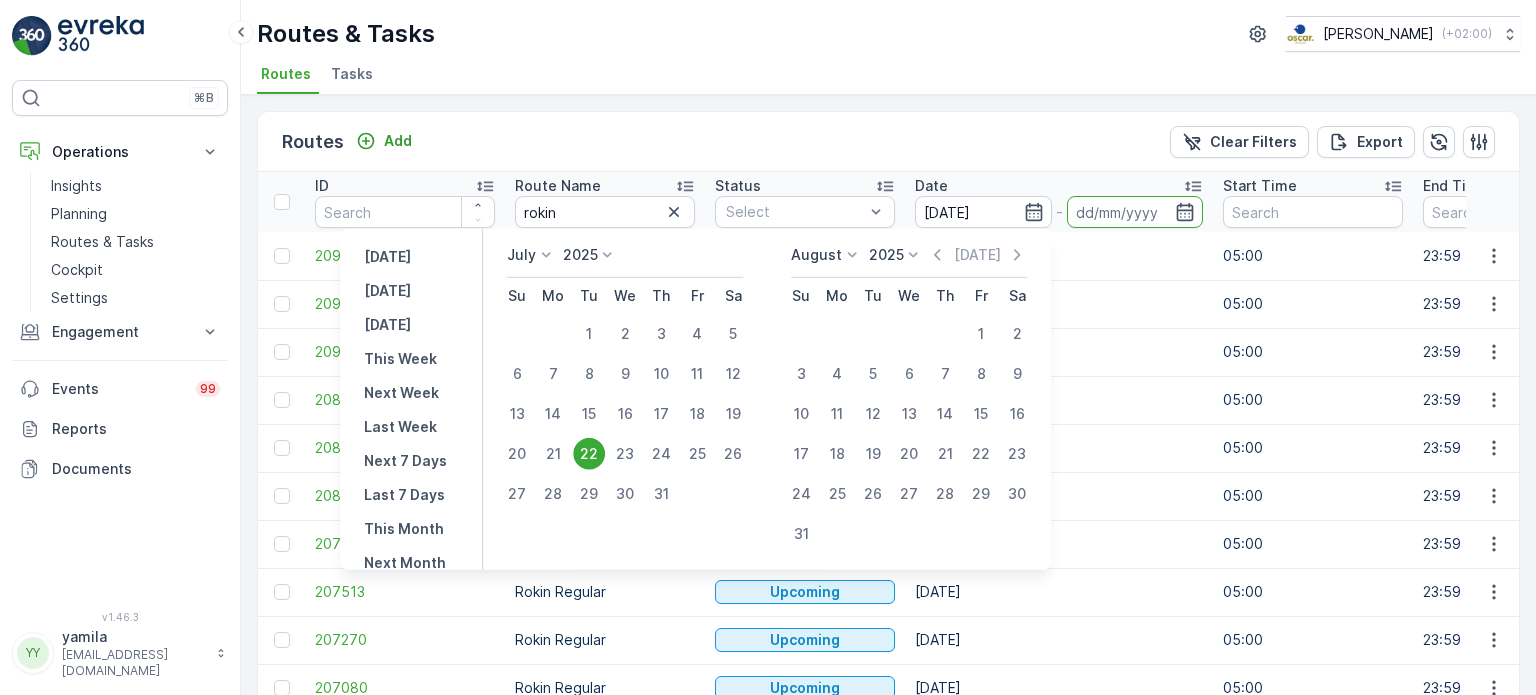 click on "22" at bounding box center (589, 454) 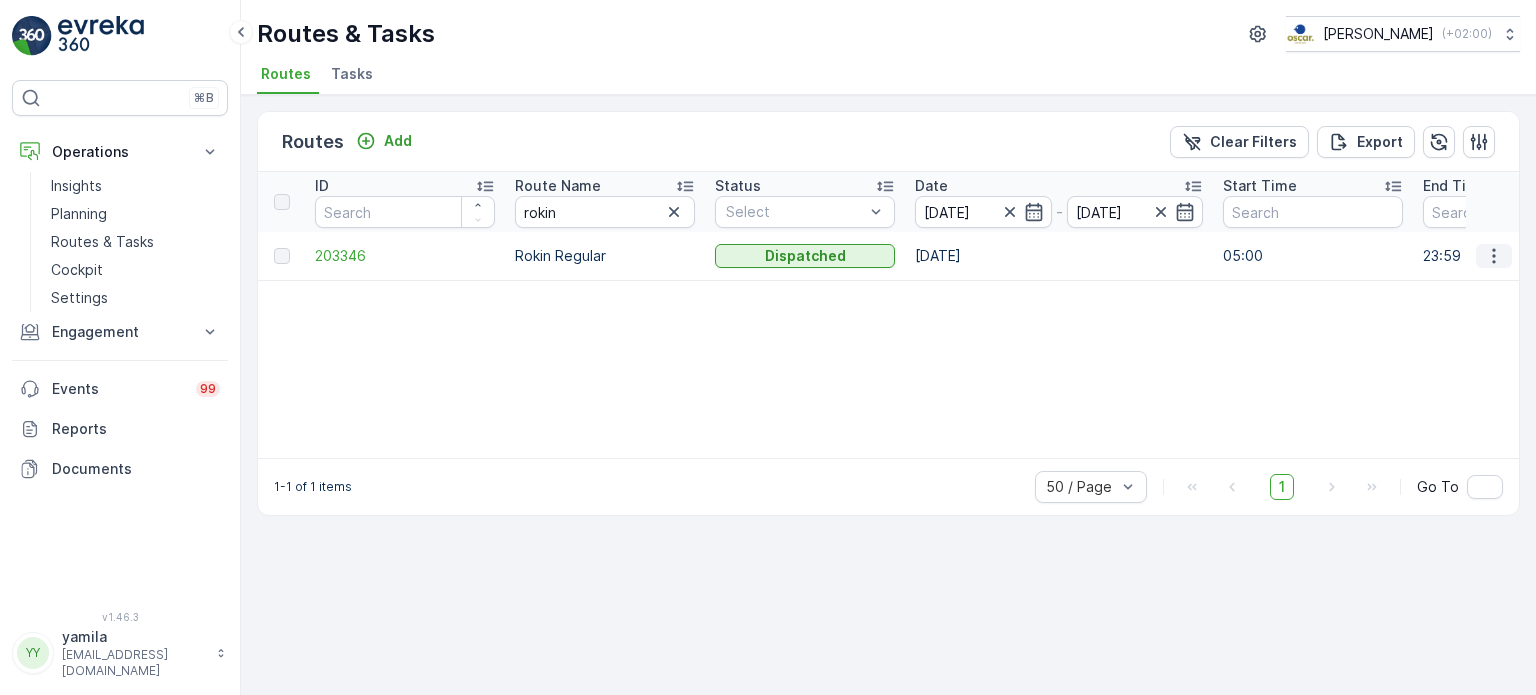 click at bounding box center [1494, 256] 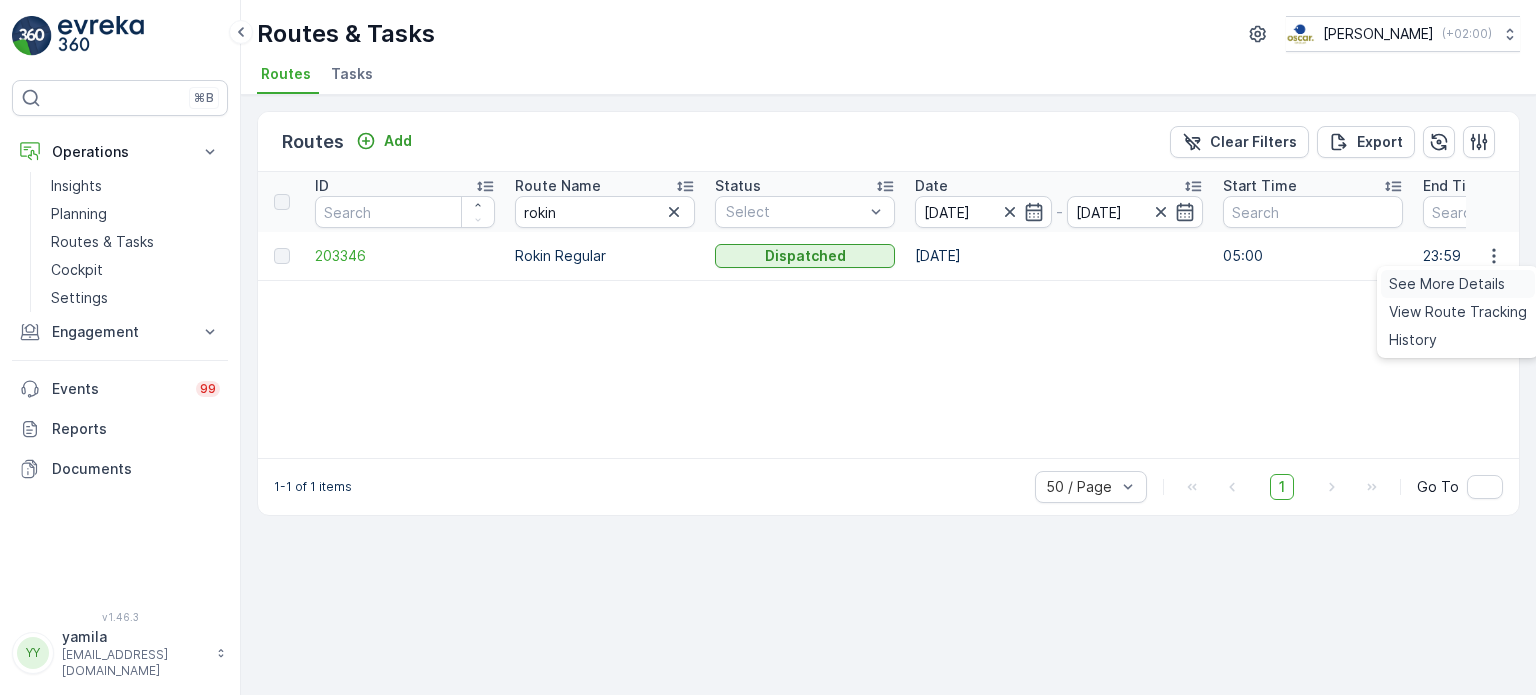 click on "See More Details" at bounding box center (1447, 284) 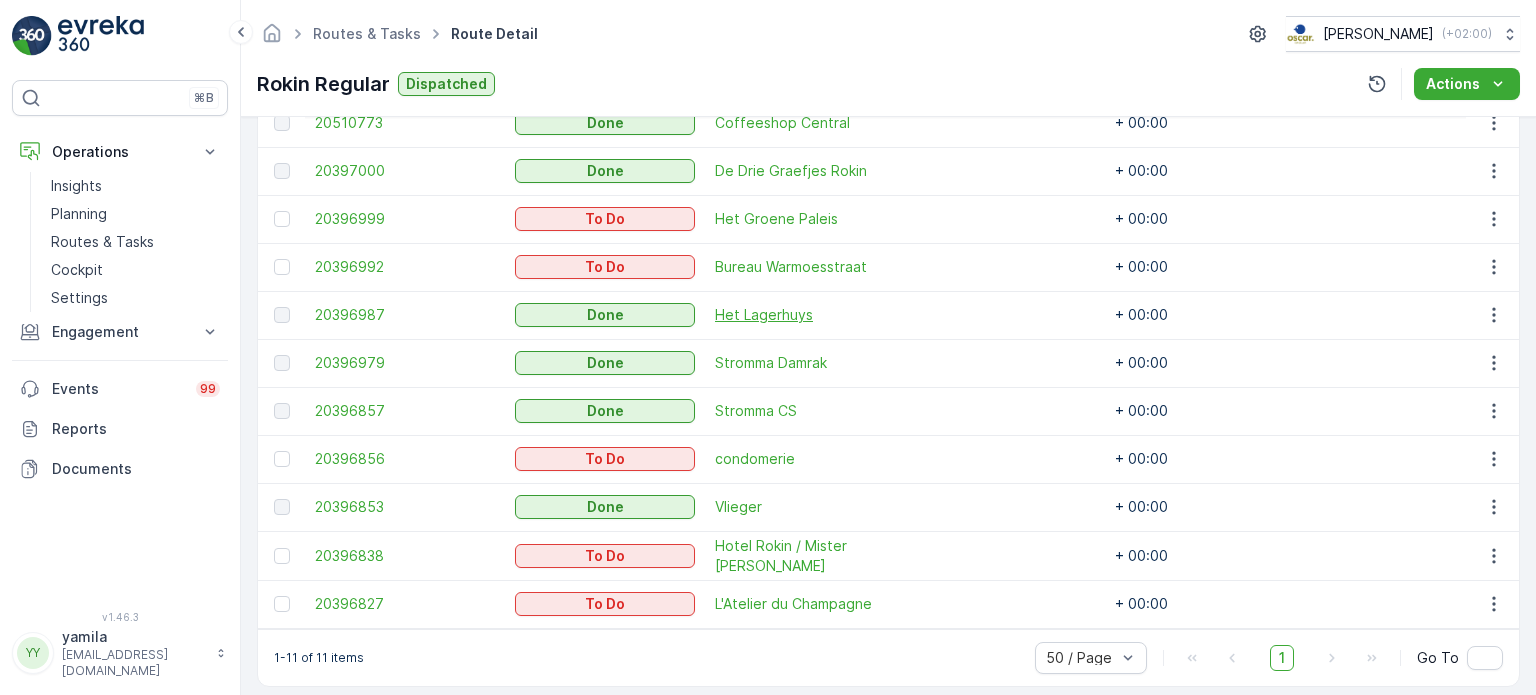 scroll, scrollTop: 624, scrollLeft: 0, axis: vertical 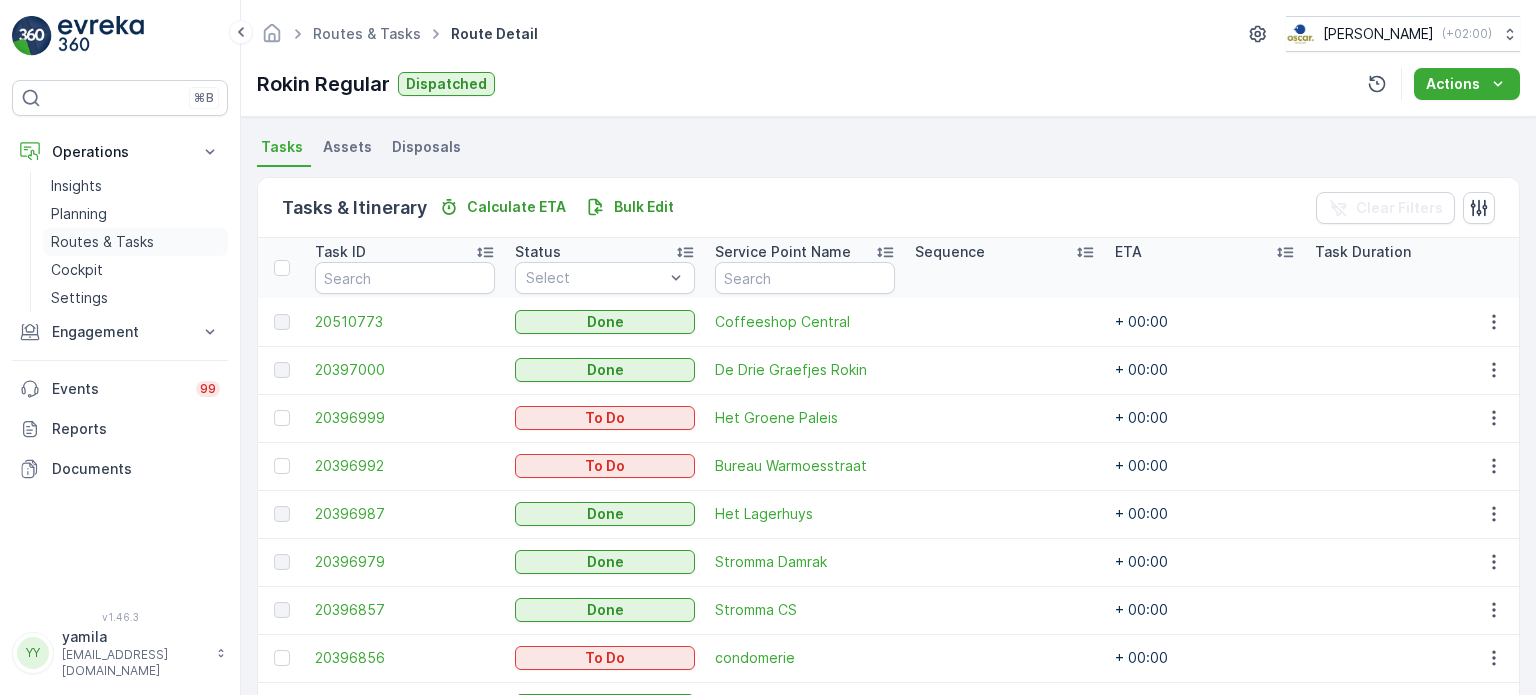 click on "Routes & Tasks" at bounding box center [102, 242] 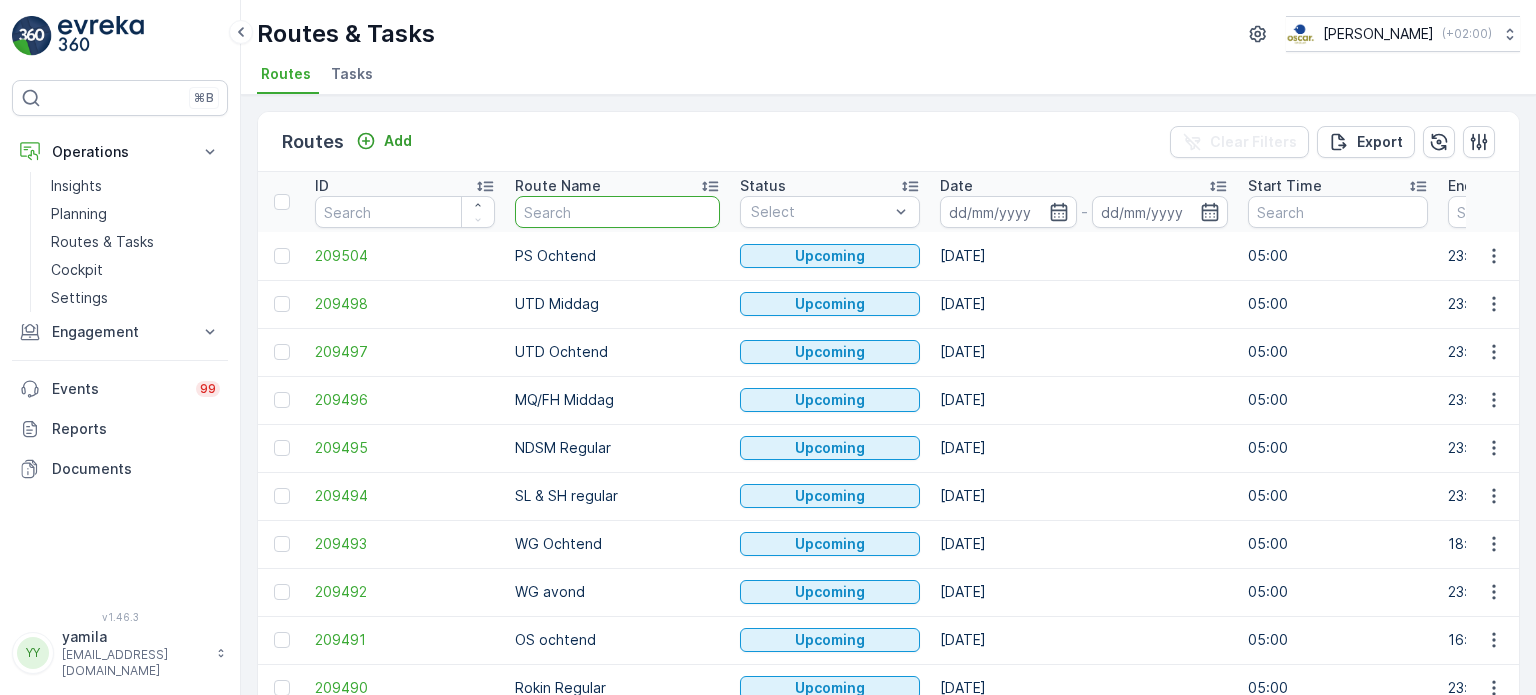 click at bounding box center [617, 212] 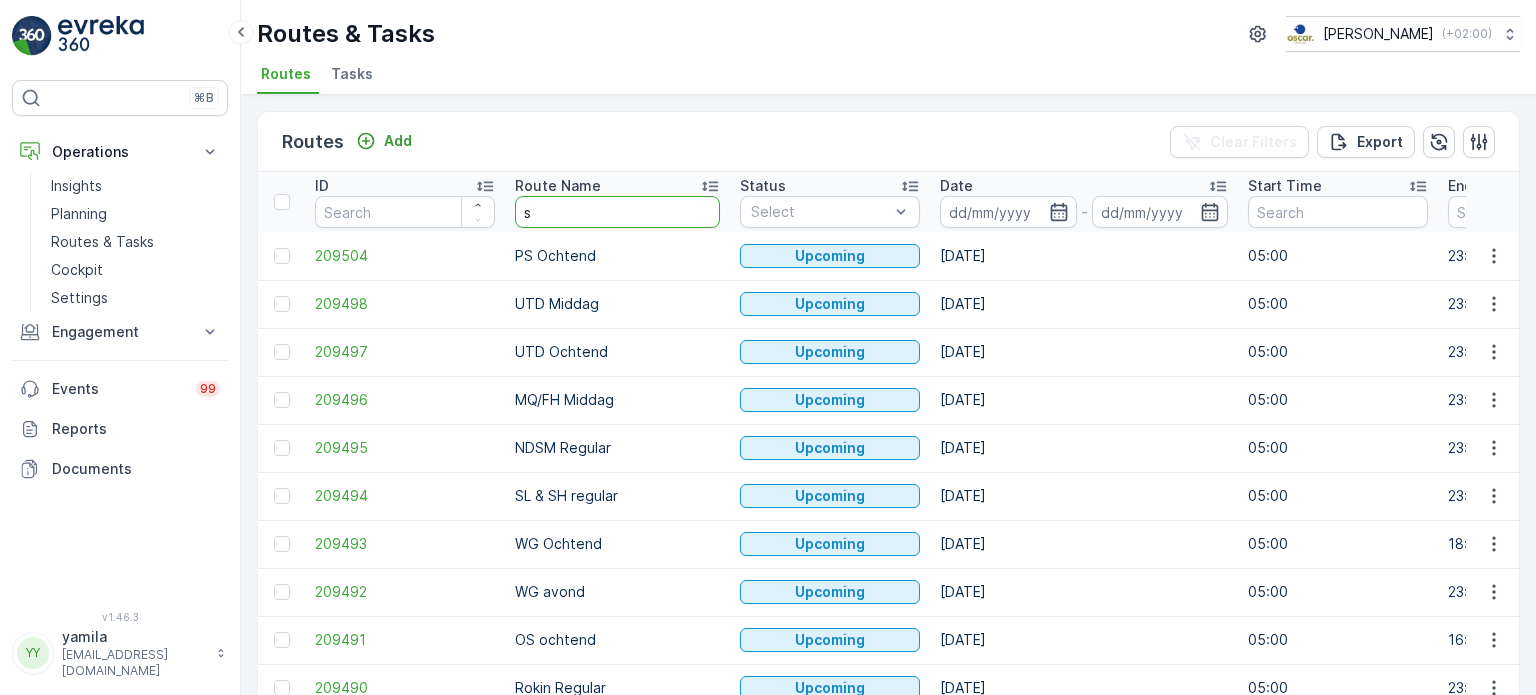 type on "sg" 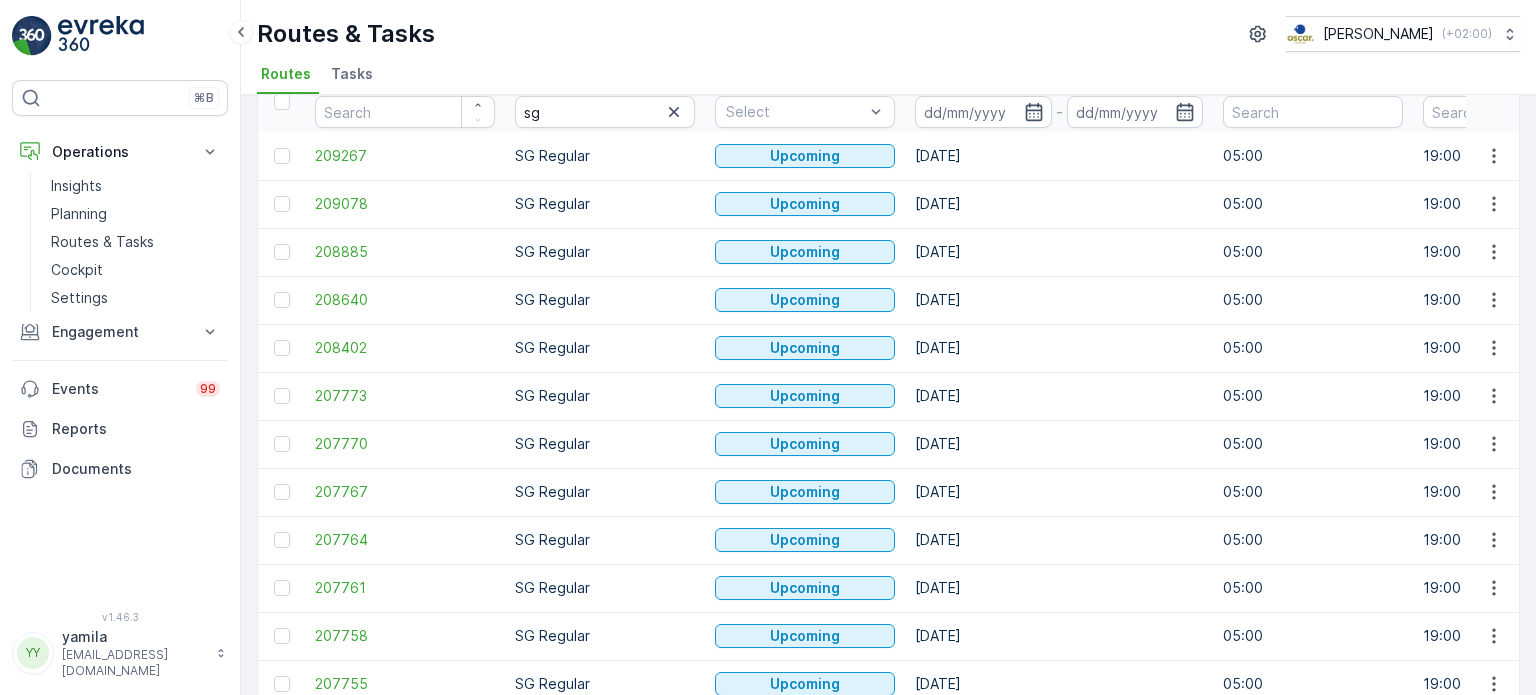scroll, scrollTop: 0, scrollLeft: 0, axis: both 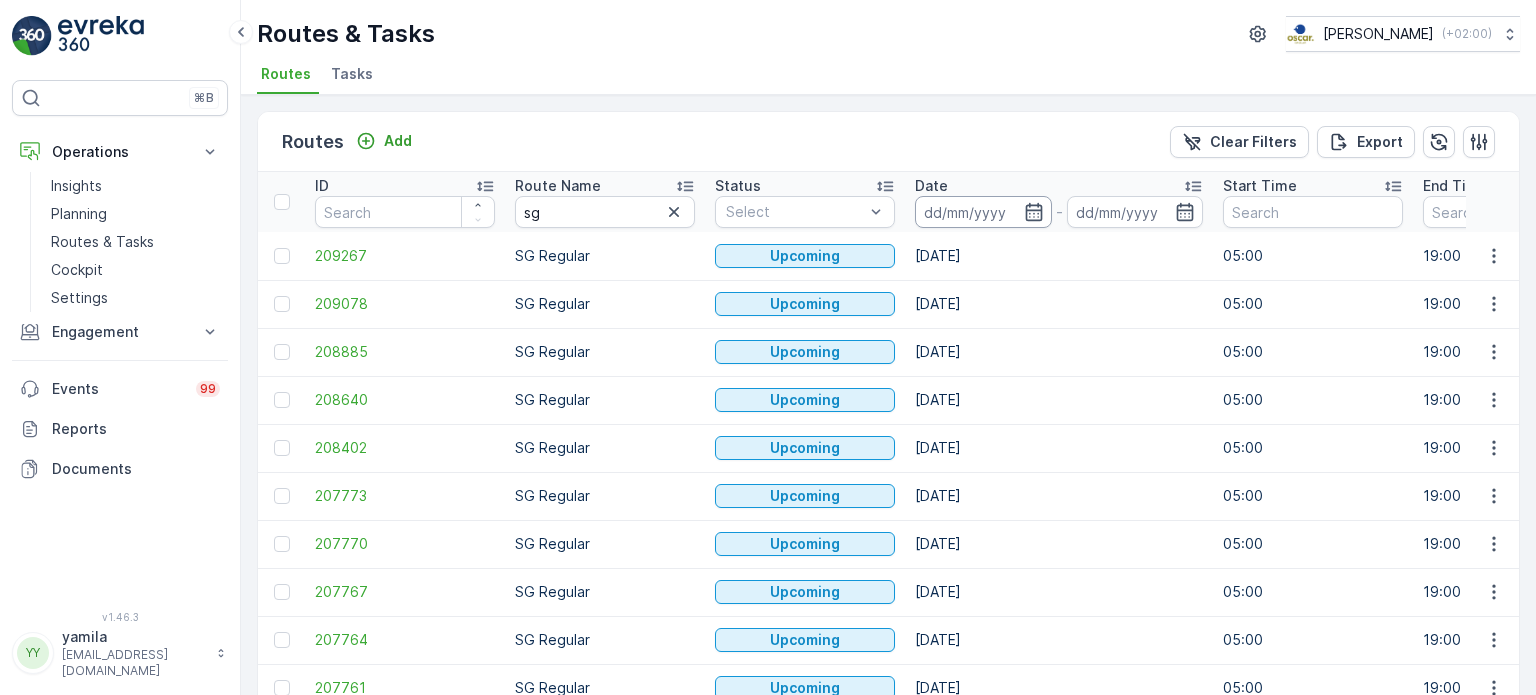 click at bounding box center [983, 212] 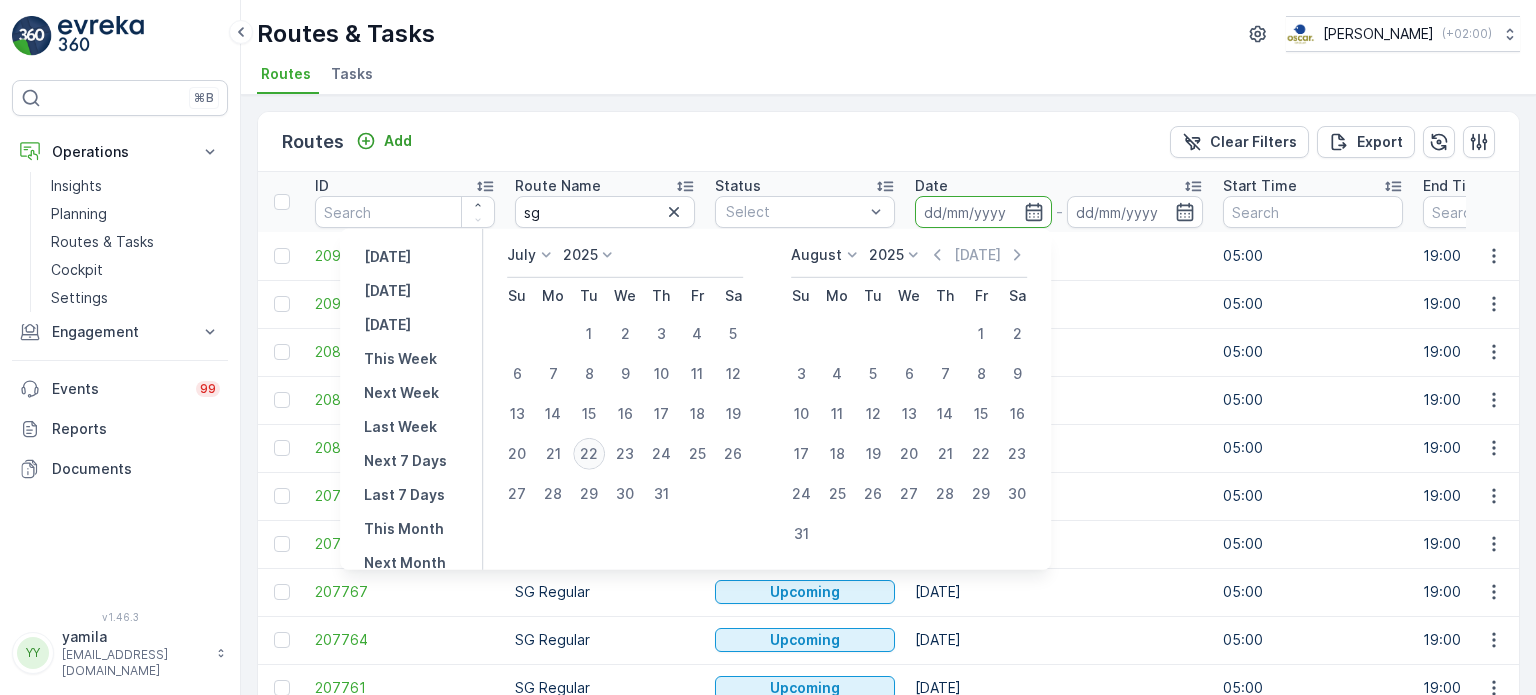 click on "22" at bounding box center [589, 454] 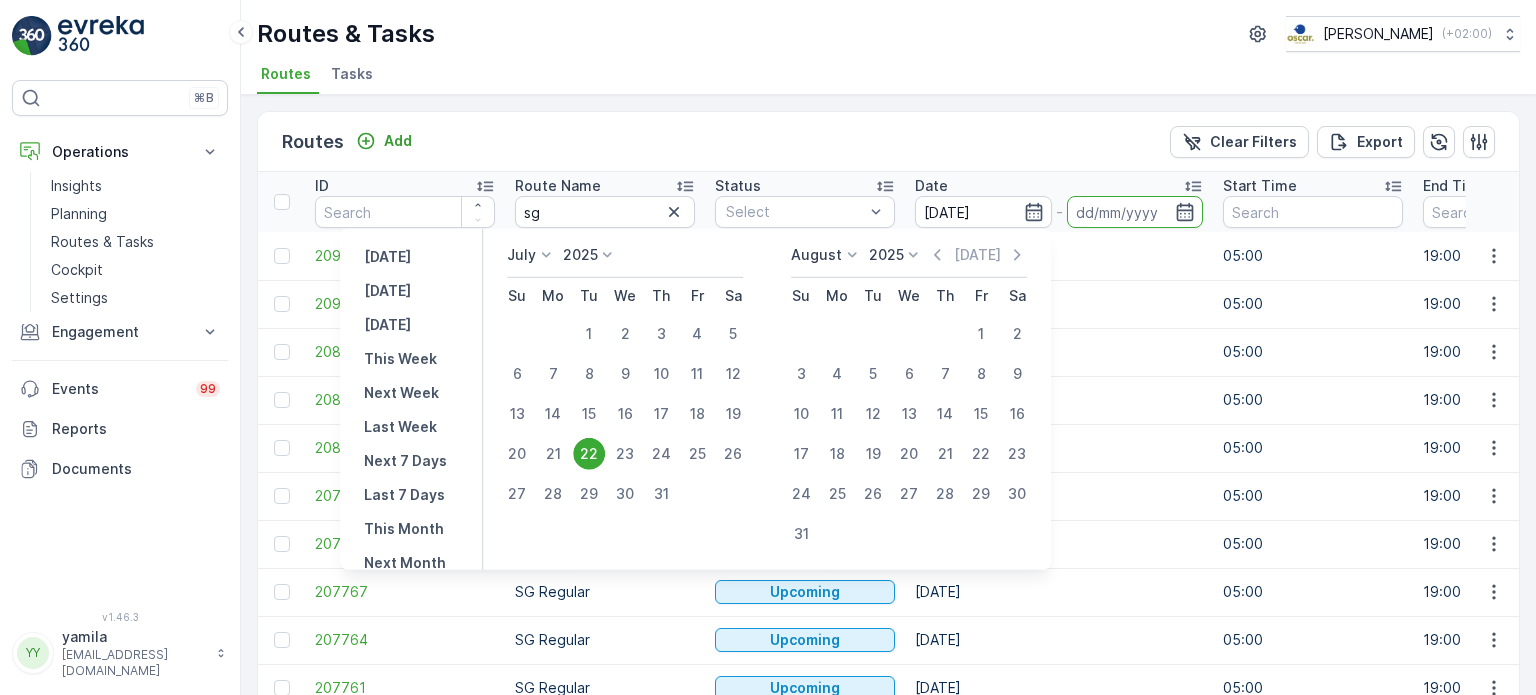 click on "22" at bounding box center (589, 454) 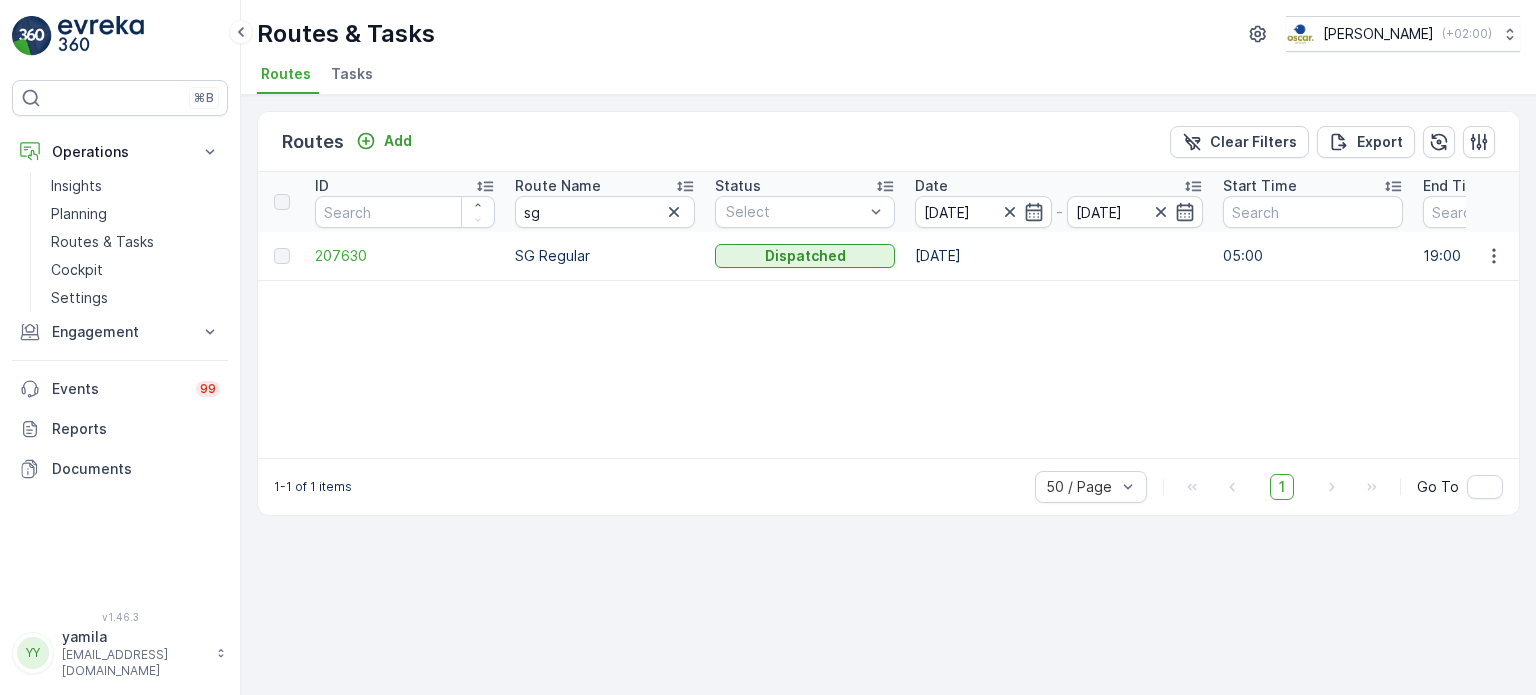 click on "Tasks" at bounding box center (352, 74) 